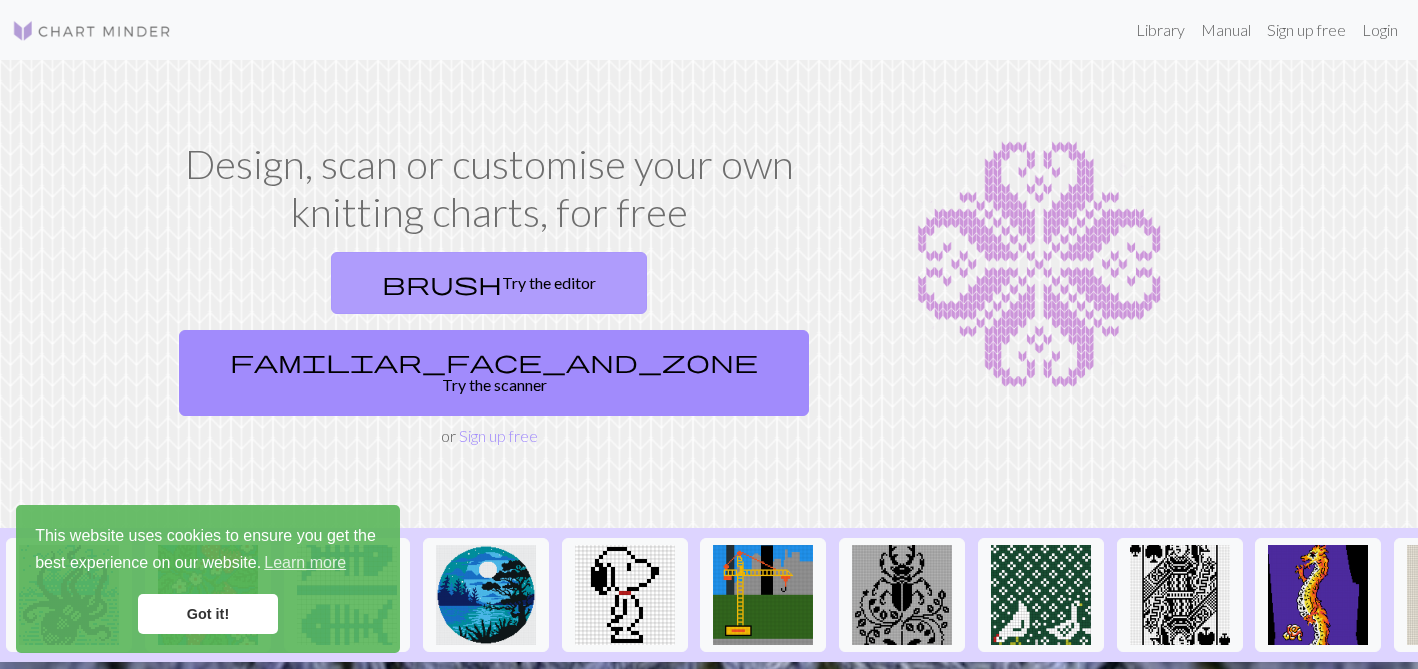 scroll, scrollTop: 0, scrollLeft: 0, axis: both 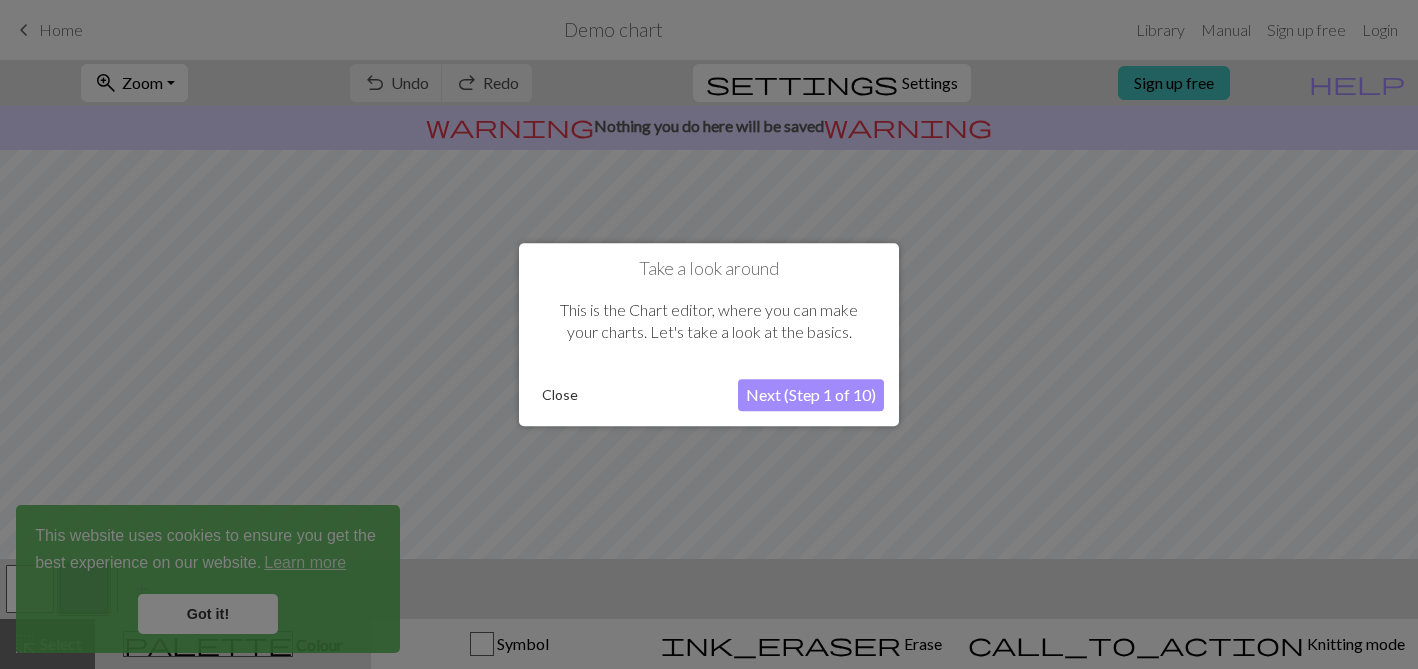 click on "Next (Step 1 of 10)" at bounding box center [811, 395] 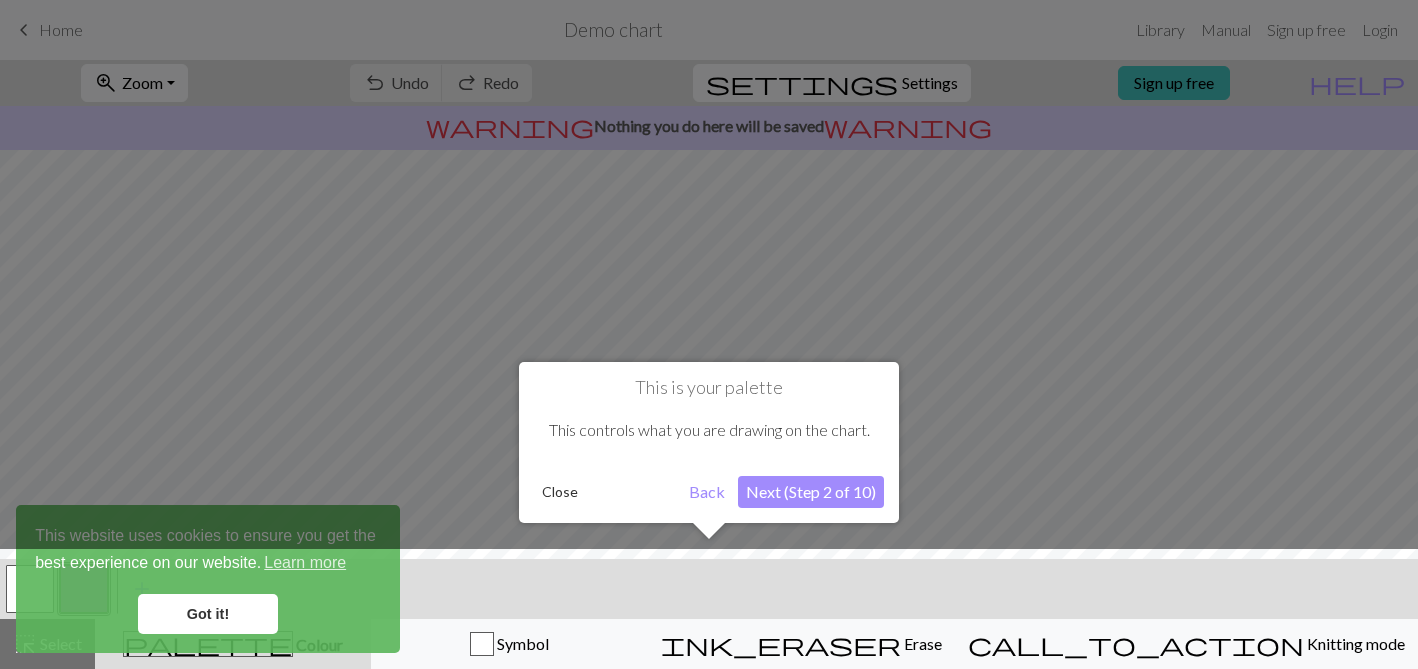 click on "Next (Step 2 of 10)" at bounding box center (811, 492) 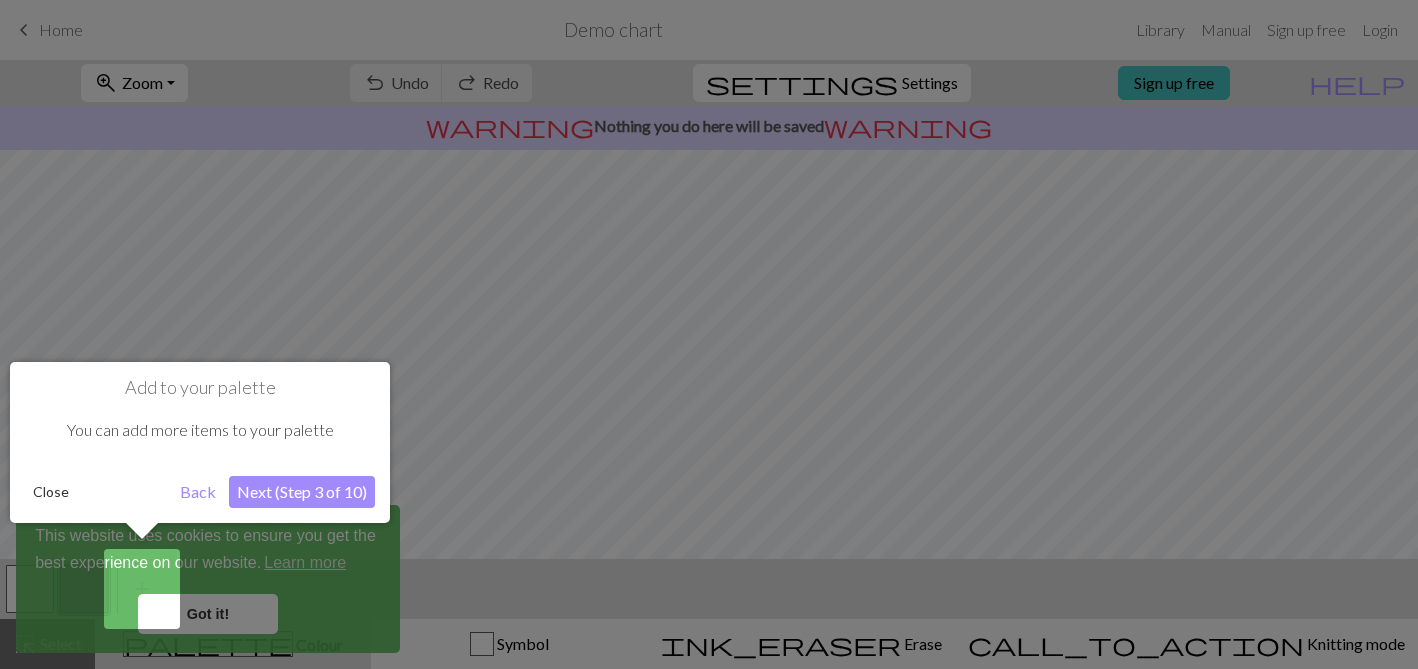 click on "Next (Step 3 of 10)" at bounding box center [302, 492] 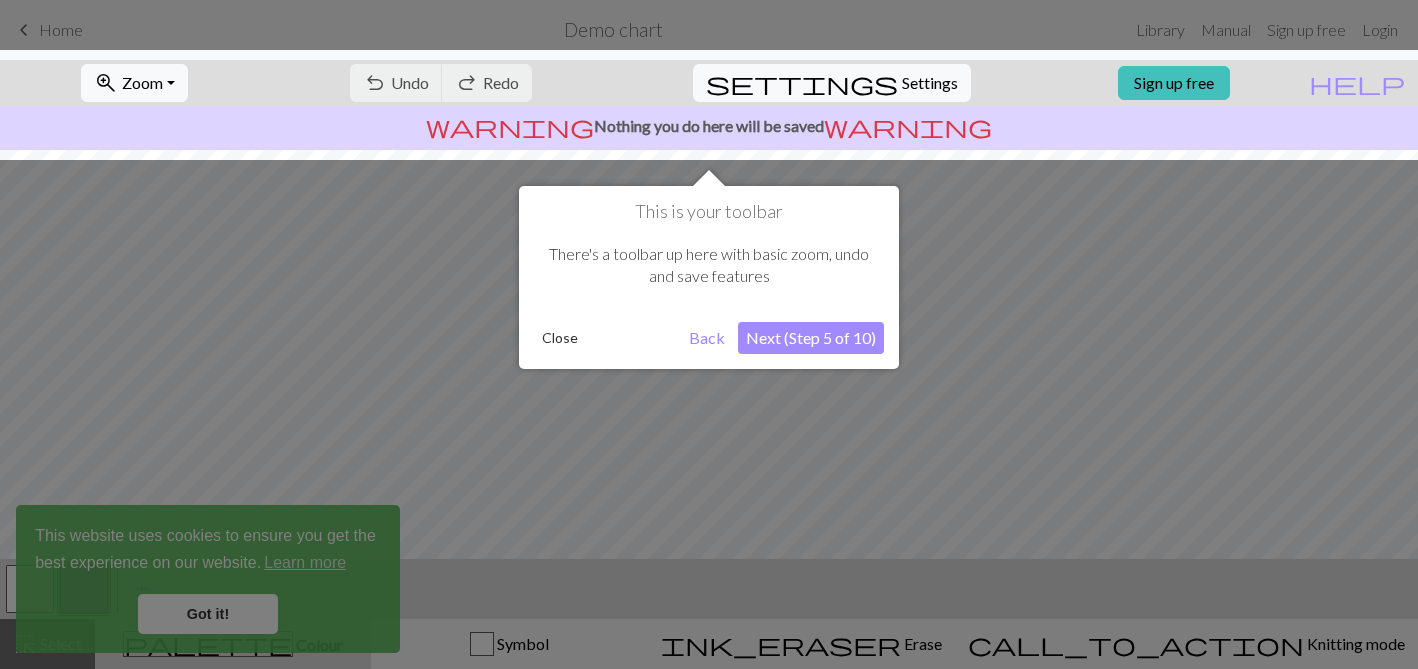 click on "Next (Step 5 of 10)" at bounding box center [811, 338] 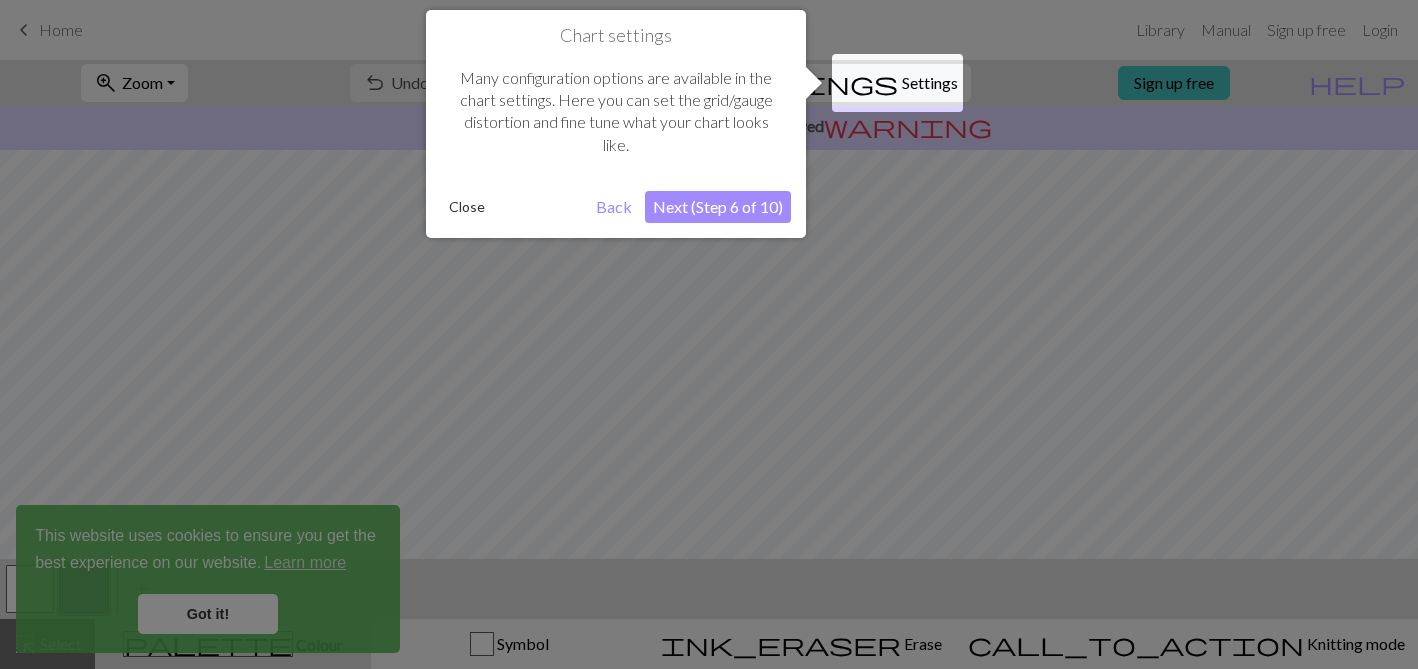 click on "Next (Step 6 of 10)" at bounding box center (718, 207) 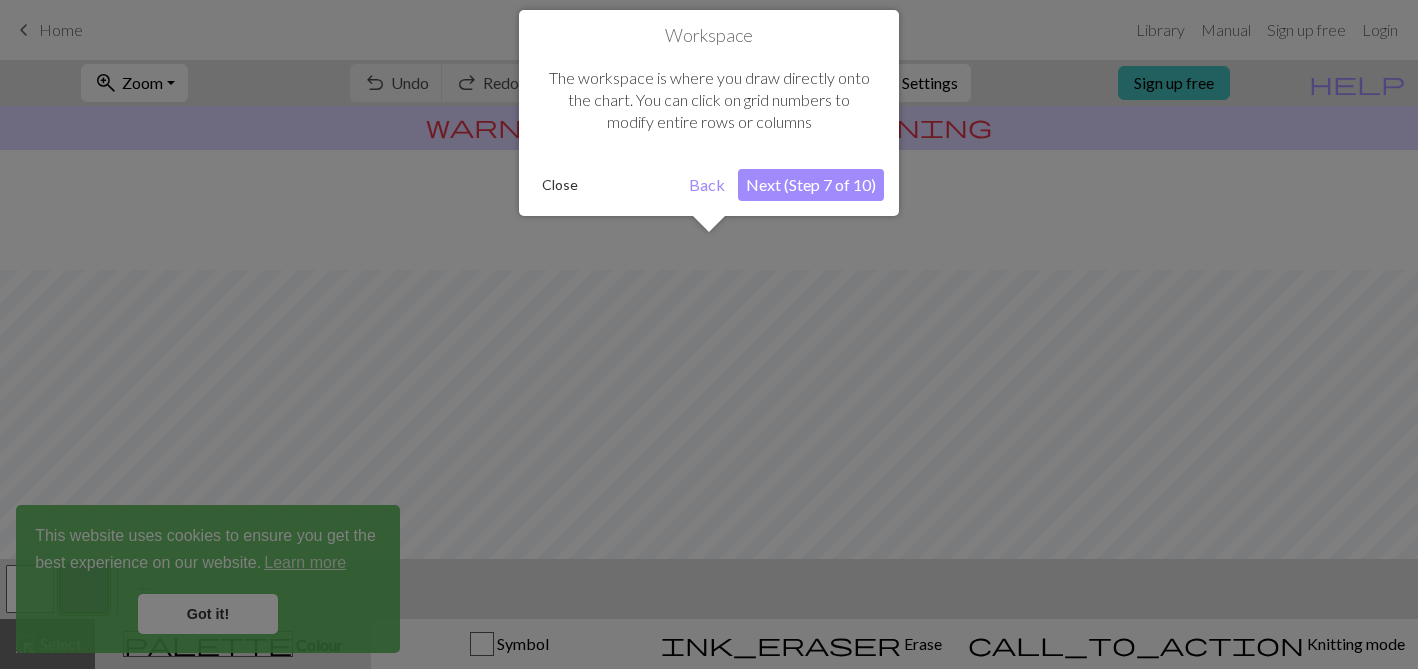 scroll, scrollTop: 120, scrollLeft: 0, axis: vertical 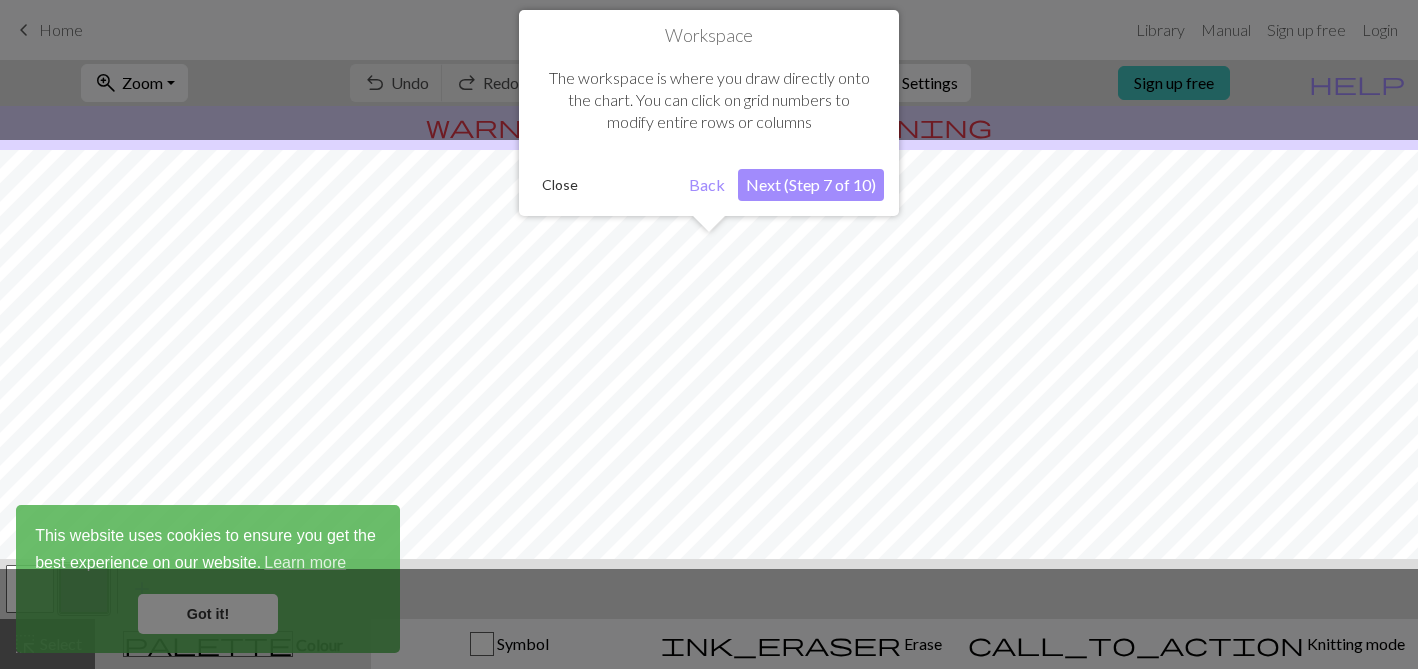 click on "Next (Step 7 of 10)" at bounding box center [811, 185] 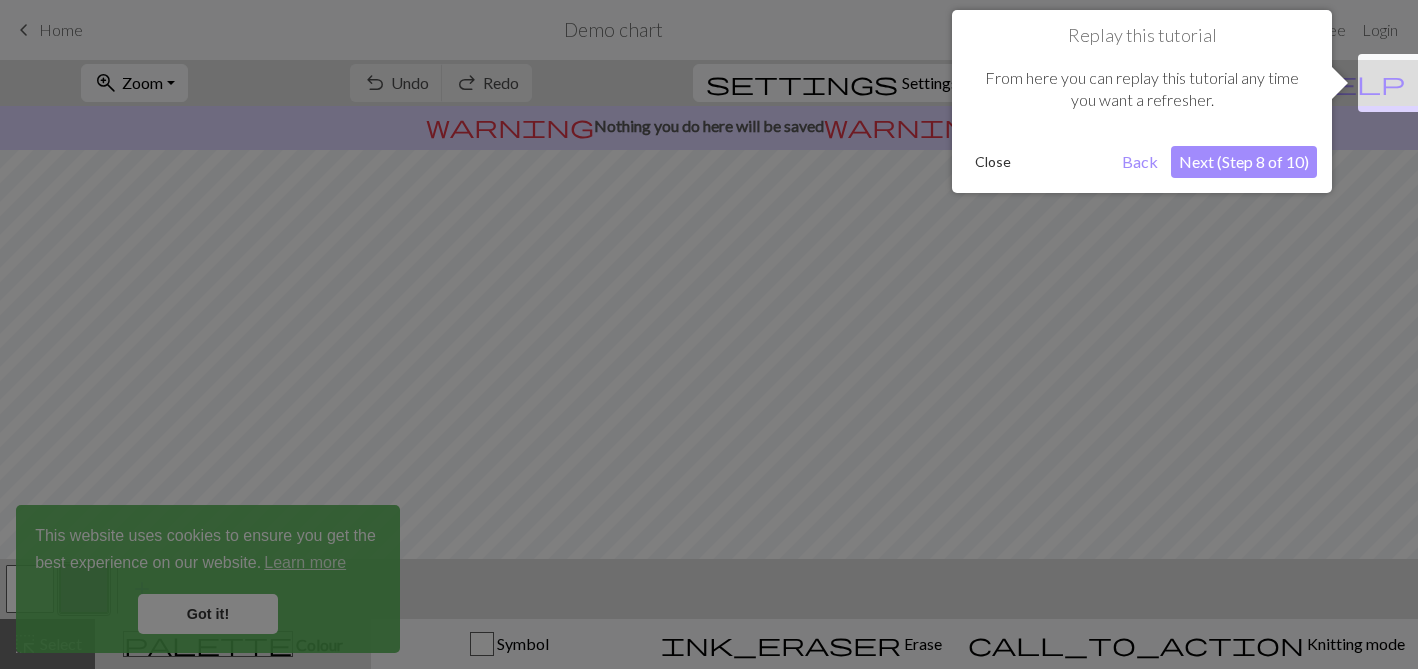click on "Next (Step 8 of 10)" at bounding box center (1244, 162) 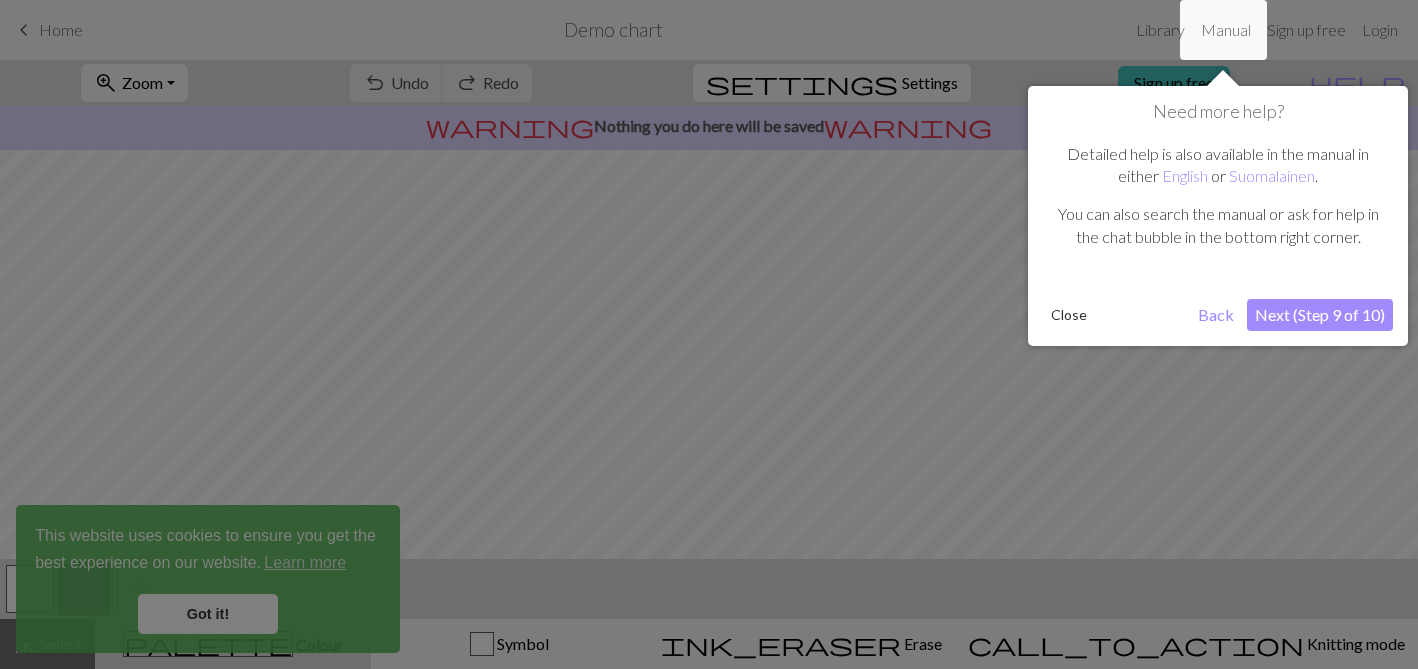 click on "Next (Step 9 of 10)" at bounding box center [1320, 315] 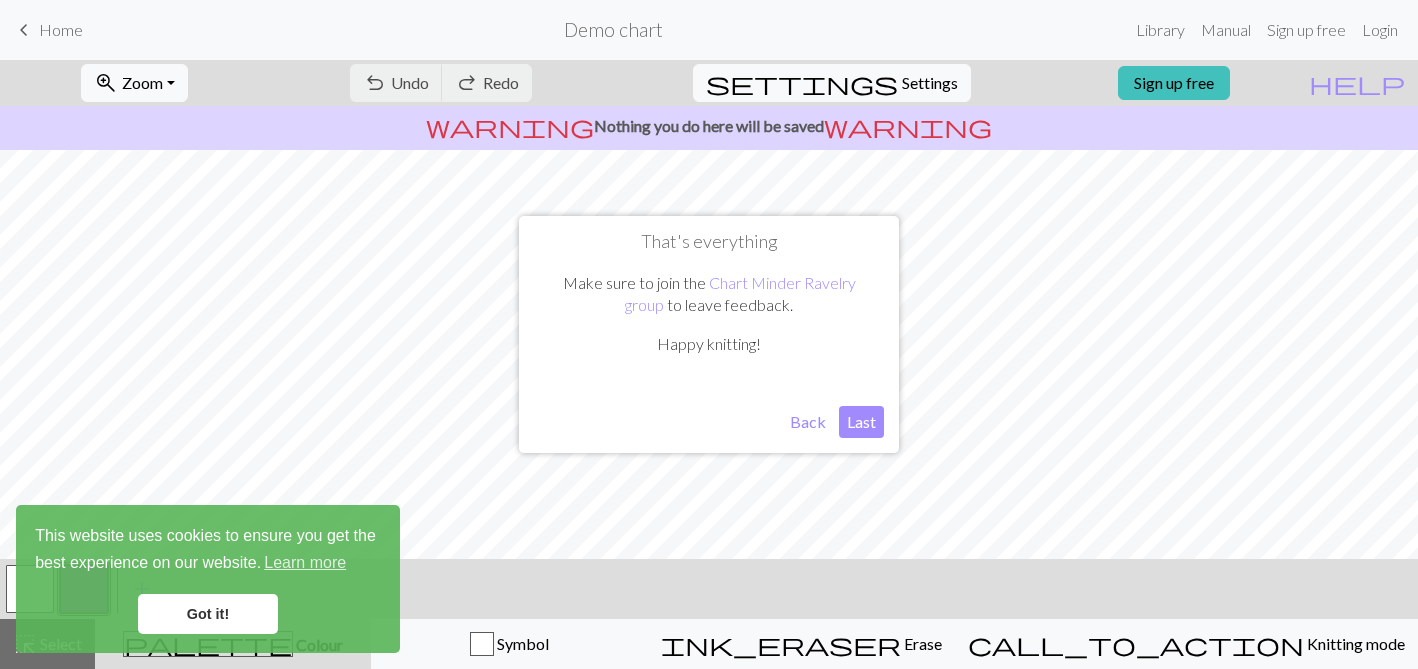 click on "Last" at bounding box center (861, 422) 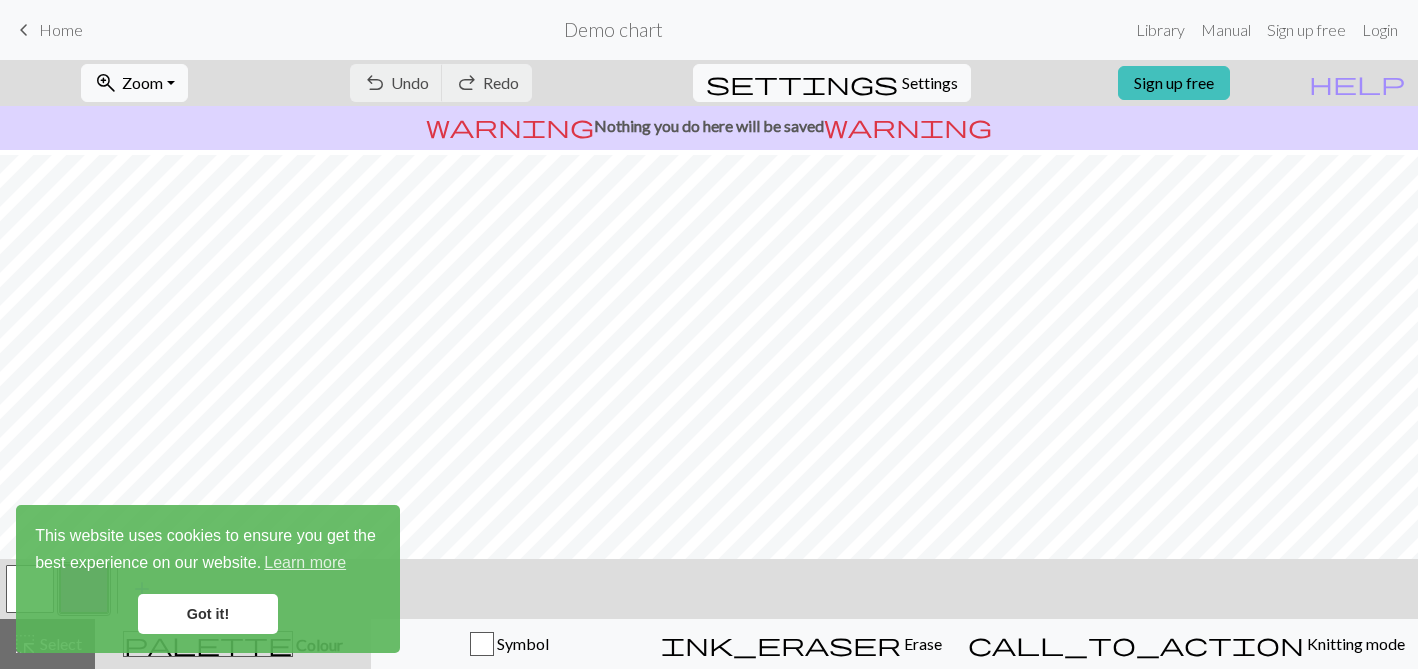 scroll, scrollTop: 142, scrollLeft: 0, axis: vertical 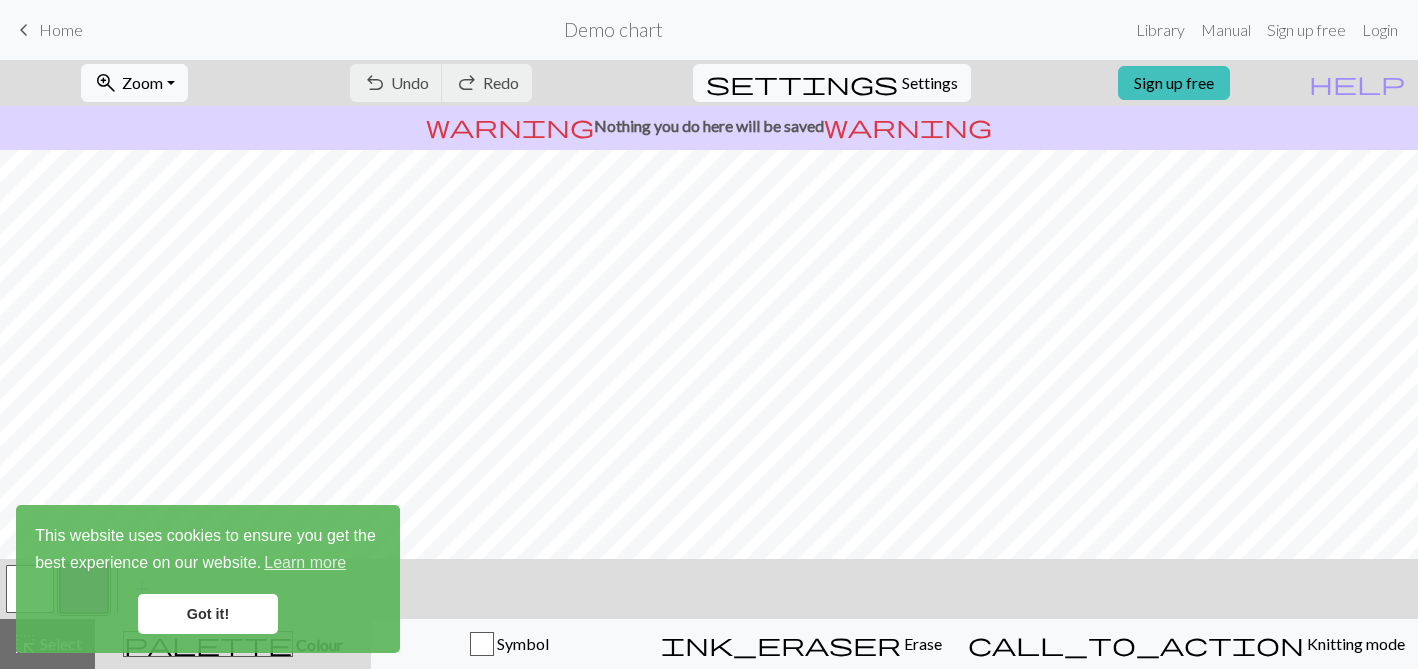 click on "Got it!" at bounding box center (208, 614) 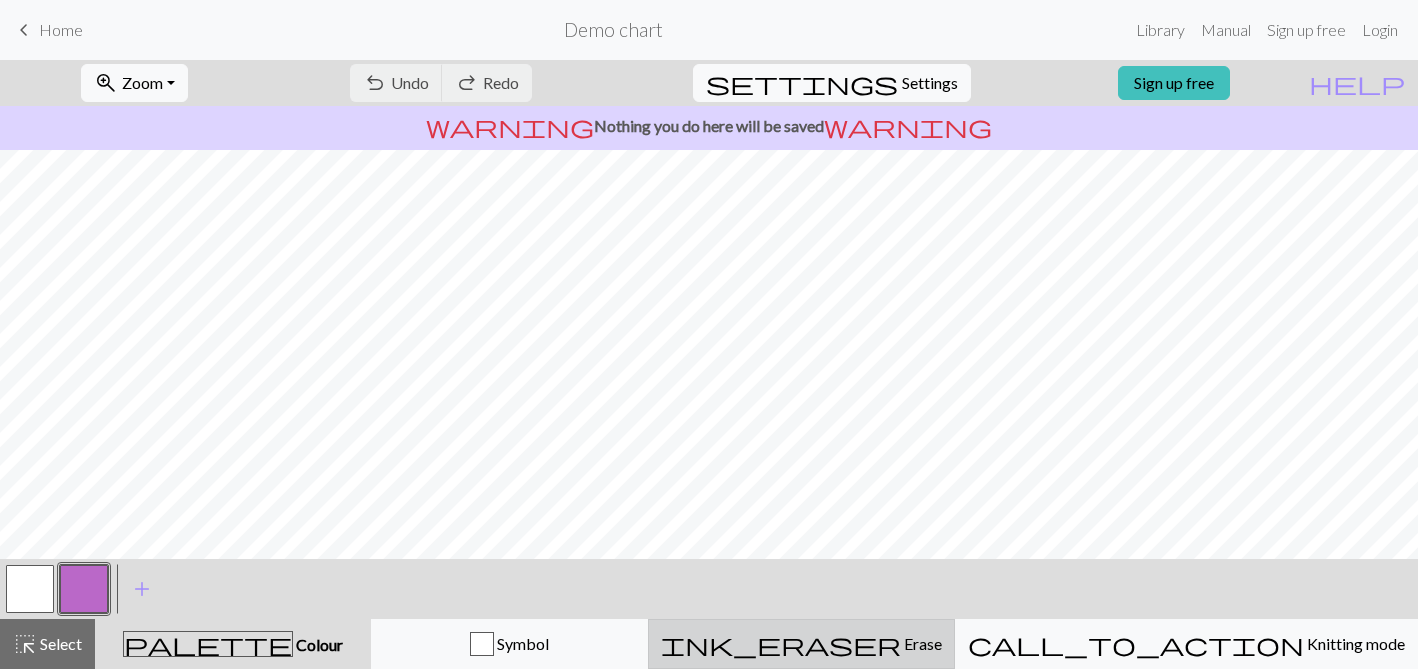 click on "Erase" at bounding box center [921, 643] 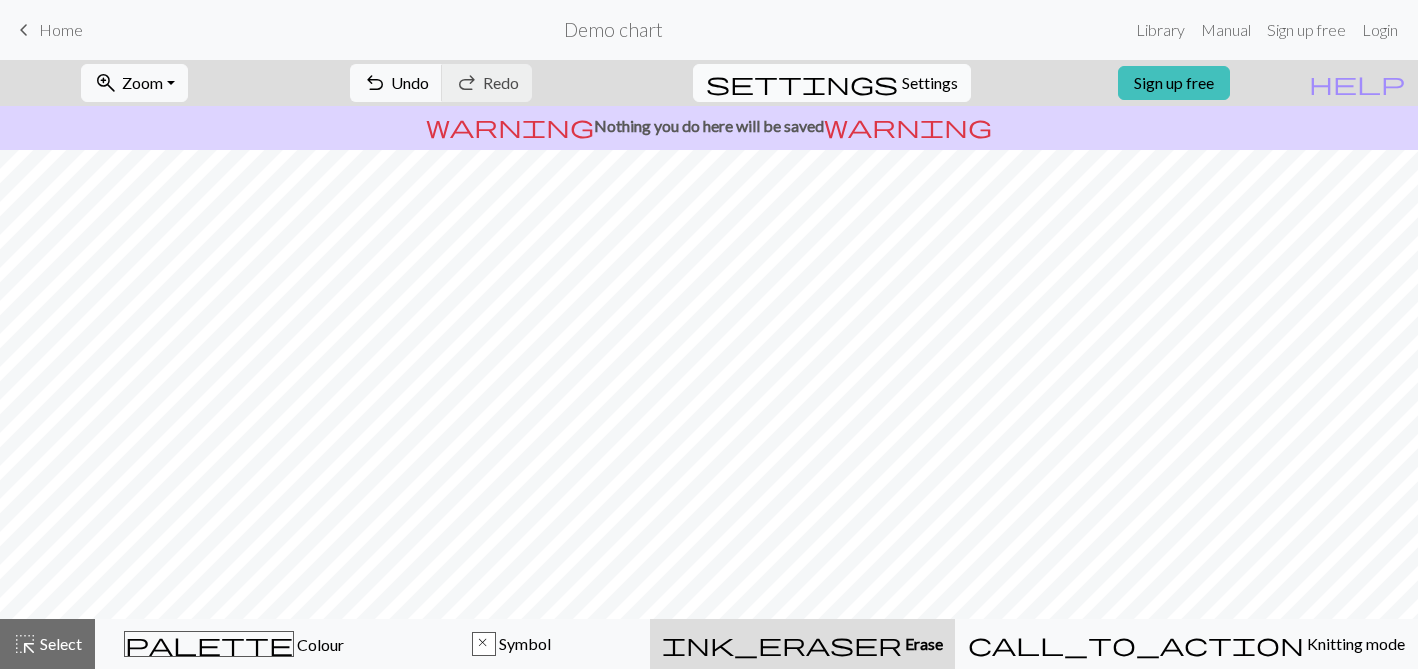 click on "settings  Settings" at bounding box center (832, 83) 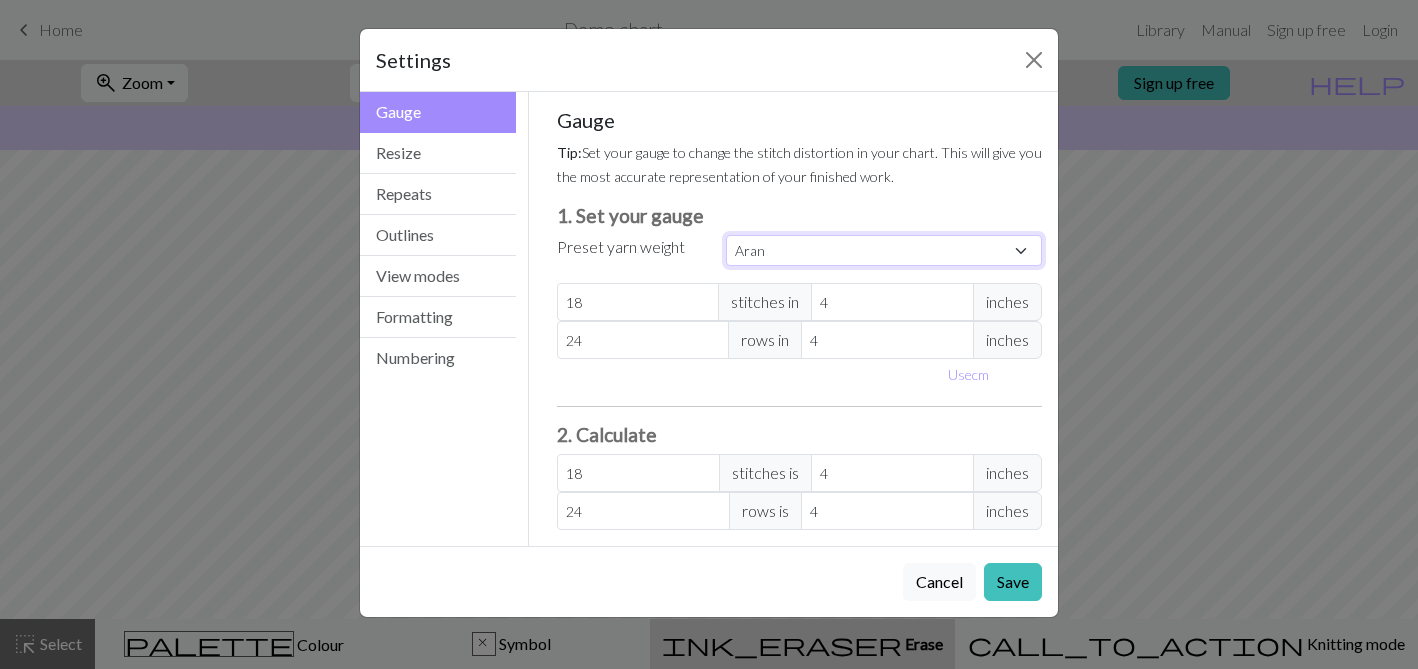 click on "Custom Square Lace Light Fingering Fingering Sport Double knit Worsted Aran Bulky Super Bulky" at bounding box center (884, 250) 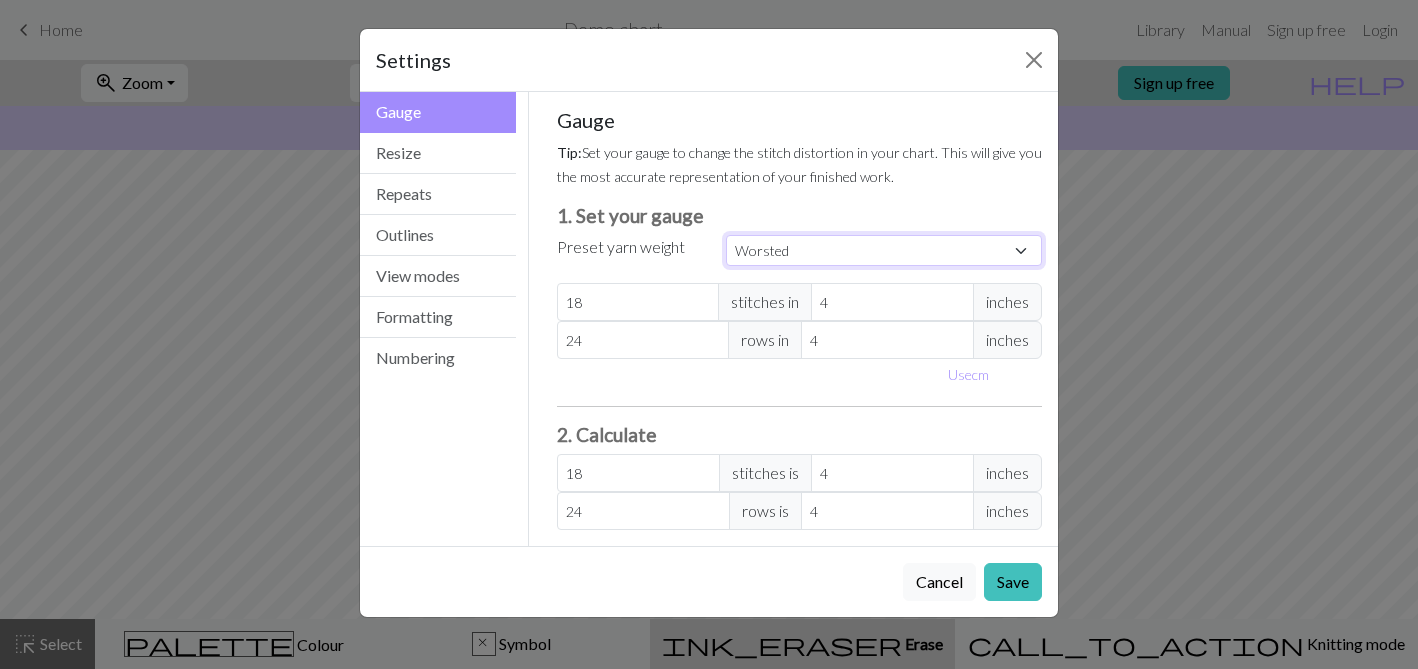 type on "20" 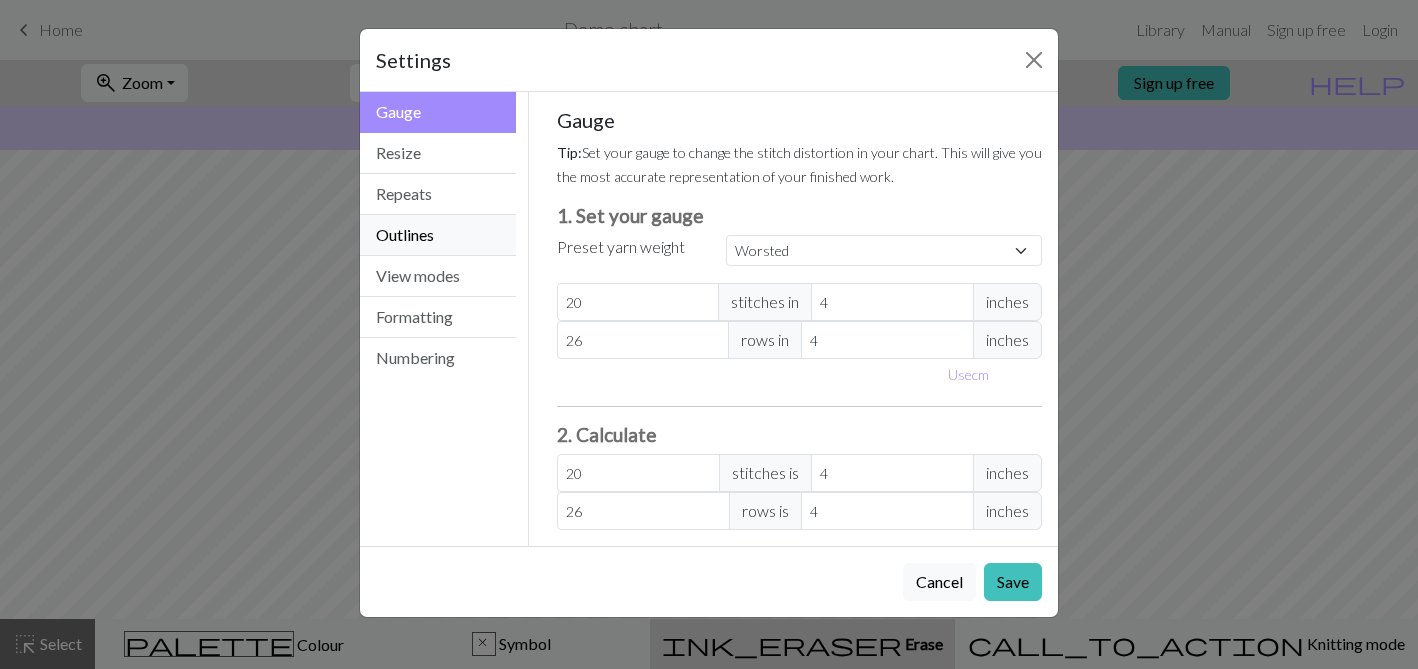 click on "Outlines" at bounding box center (438, 235) 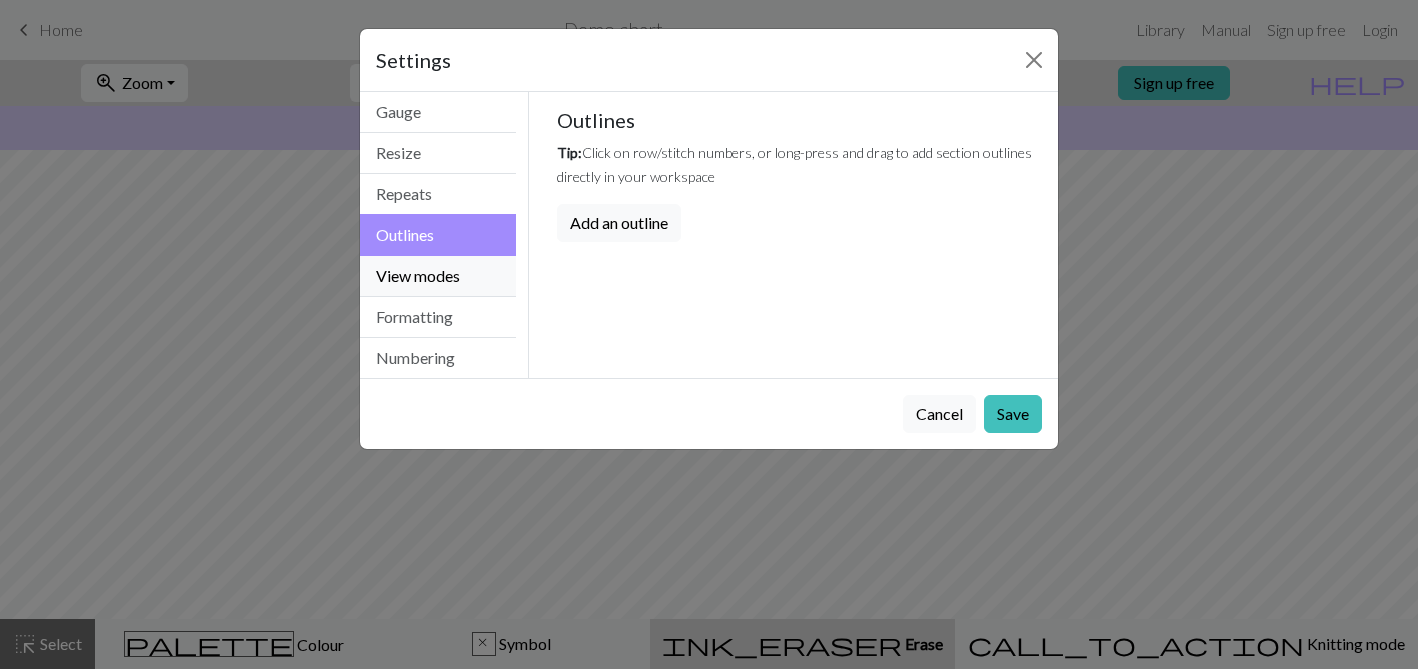 click on "View modes" at bounding box center [438, 276] 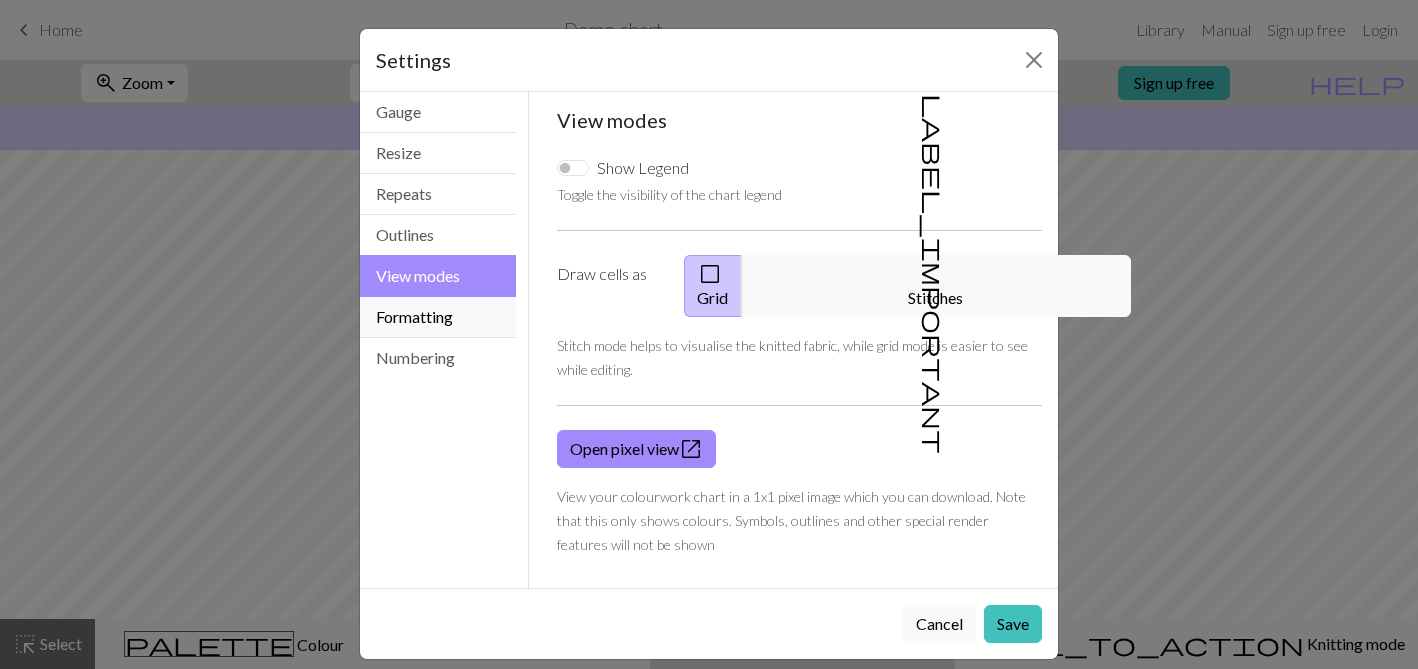click on "Formatting" at bounding box center [438, 317] 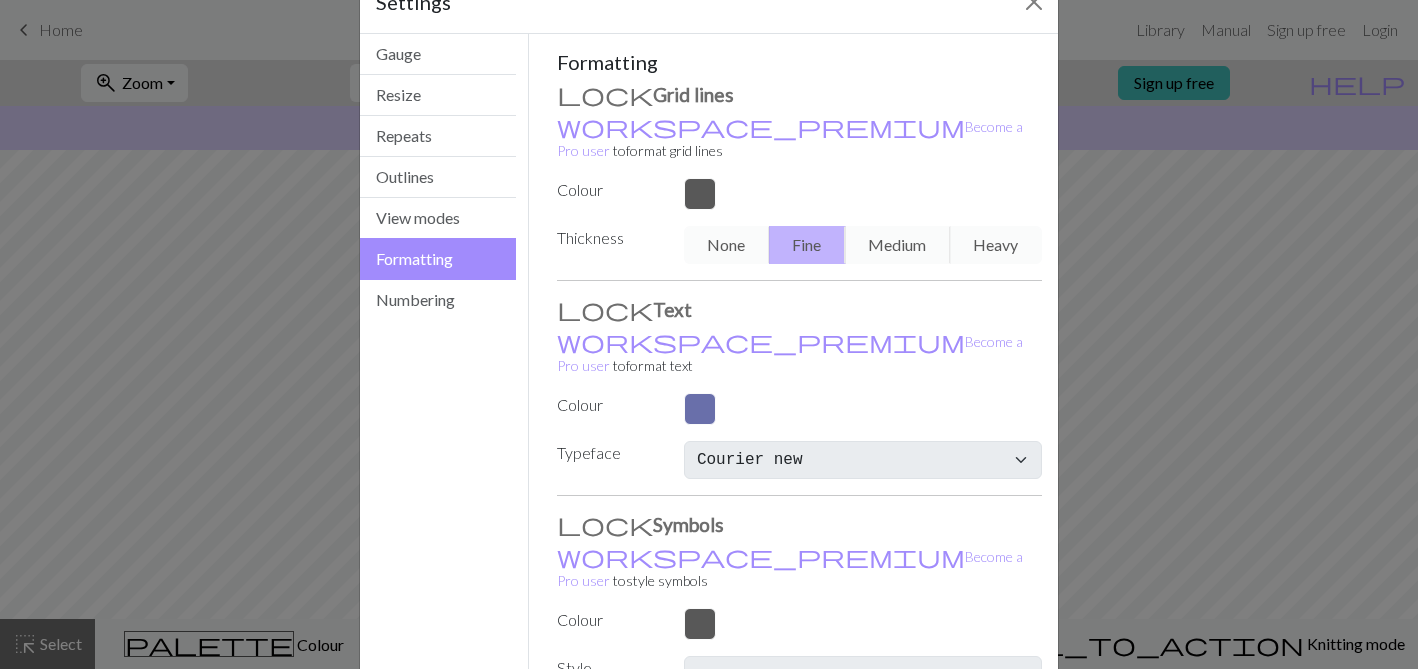 scroll, scrollTop: 0, scrollLeft: 0, axis: both 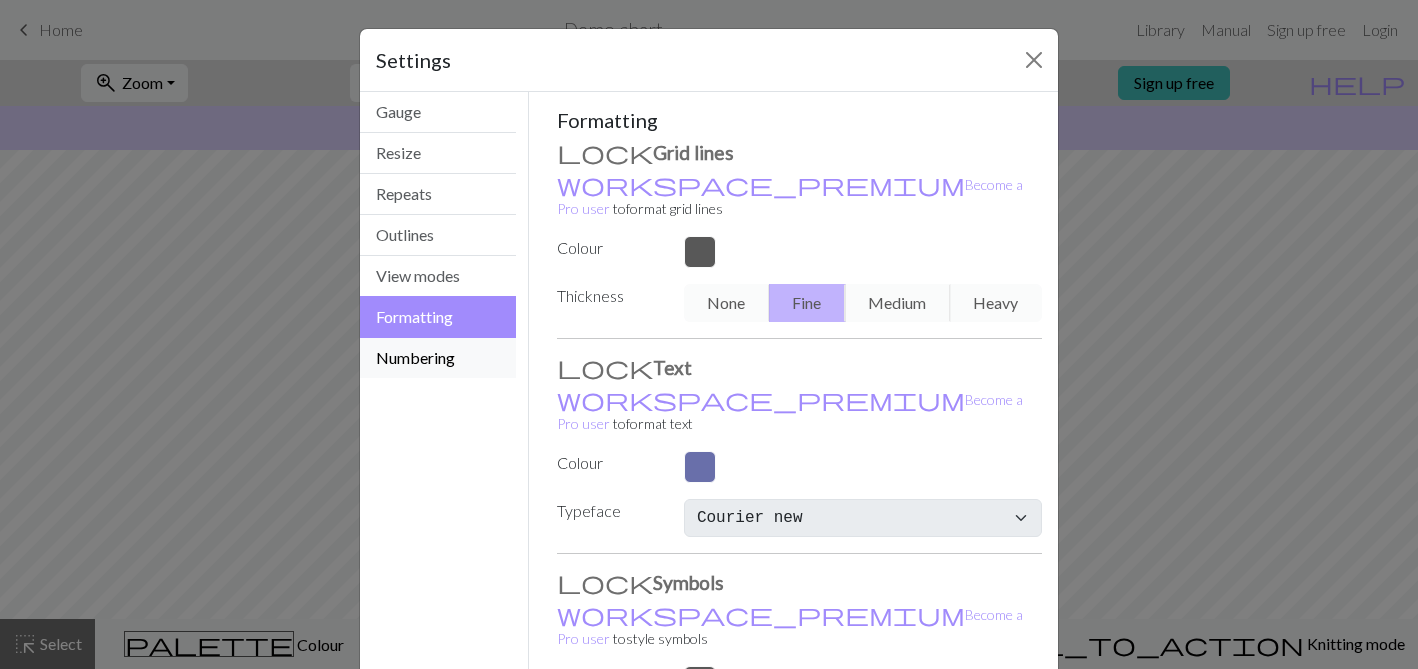 click on "Numbering" at bounding box center [438, 358] 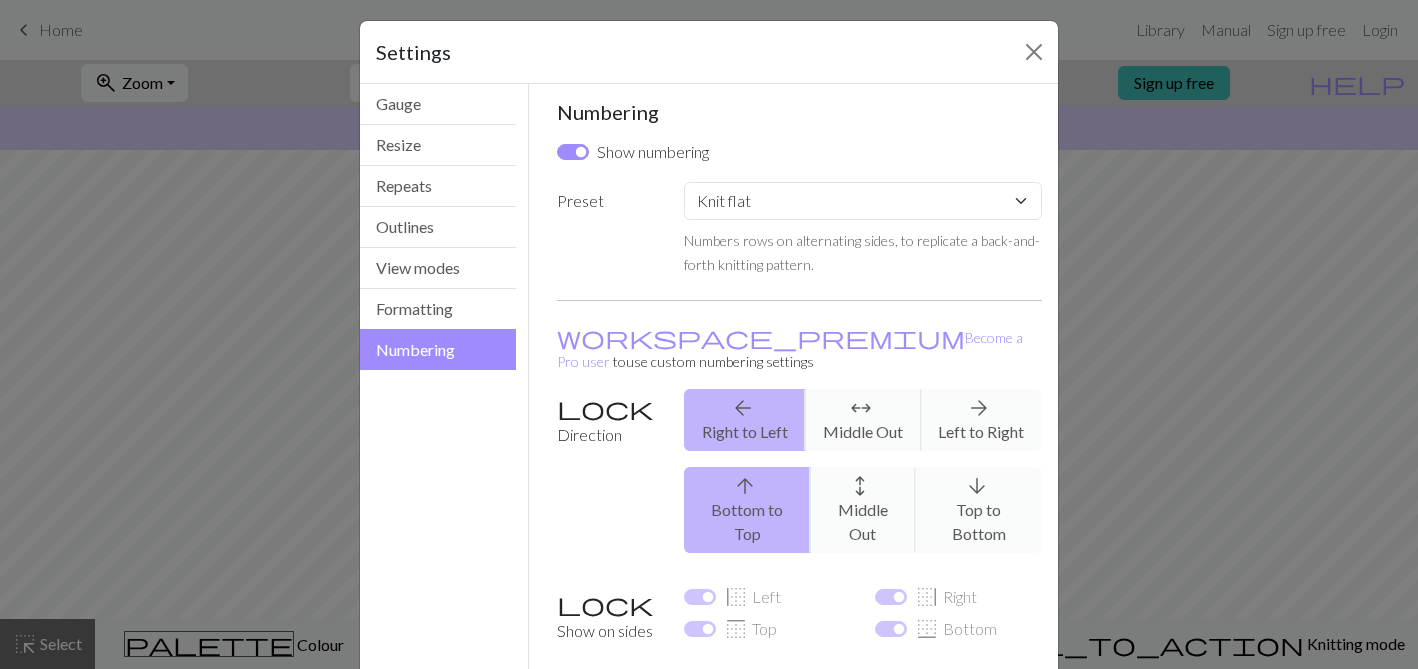 scroll, scrollTop: 0, scrollLeft: 0, axis: both 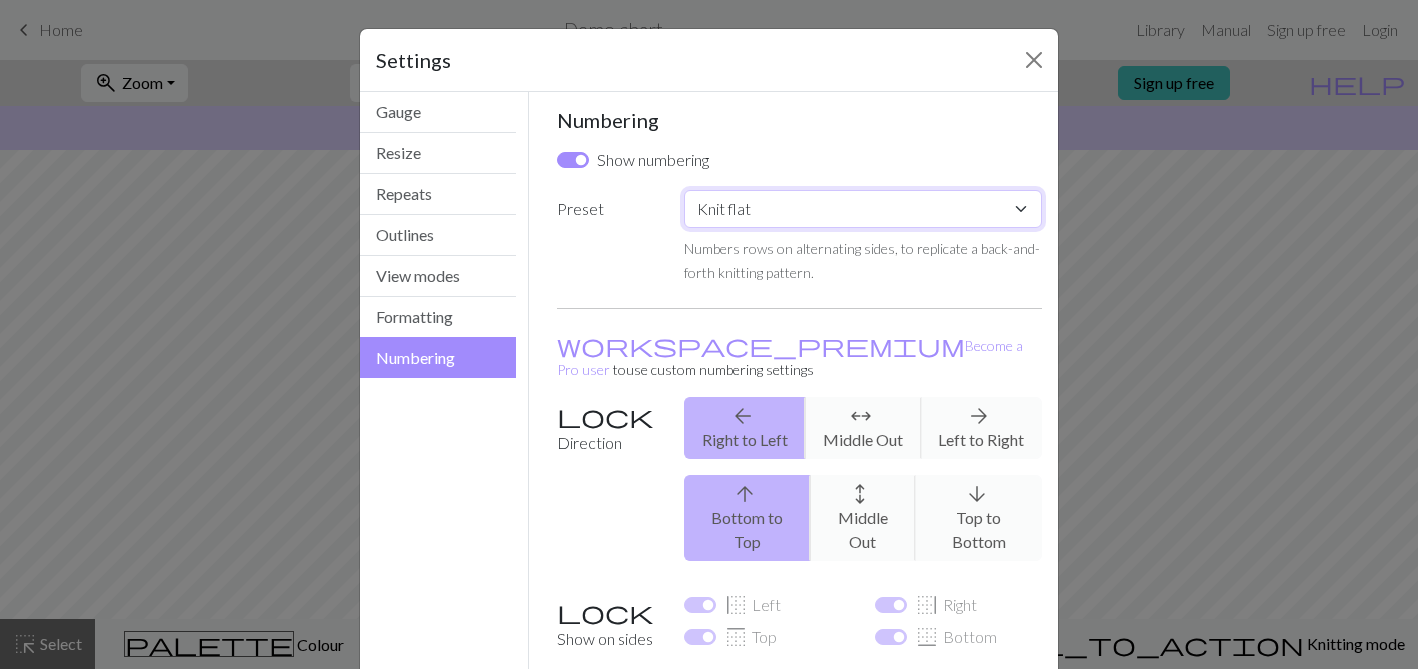 click on "Custom Knit flat Knit in the round Lace knitting Cross stitch" at bounding box center [863, 209] 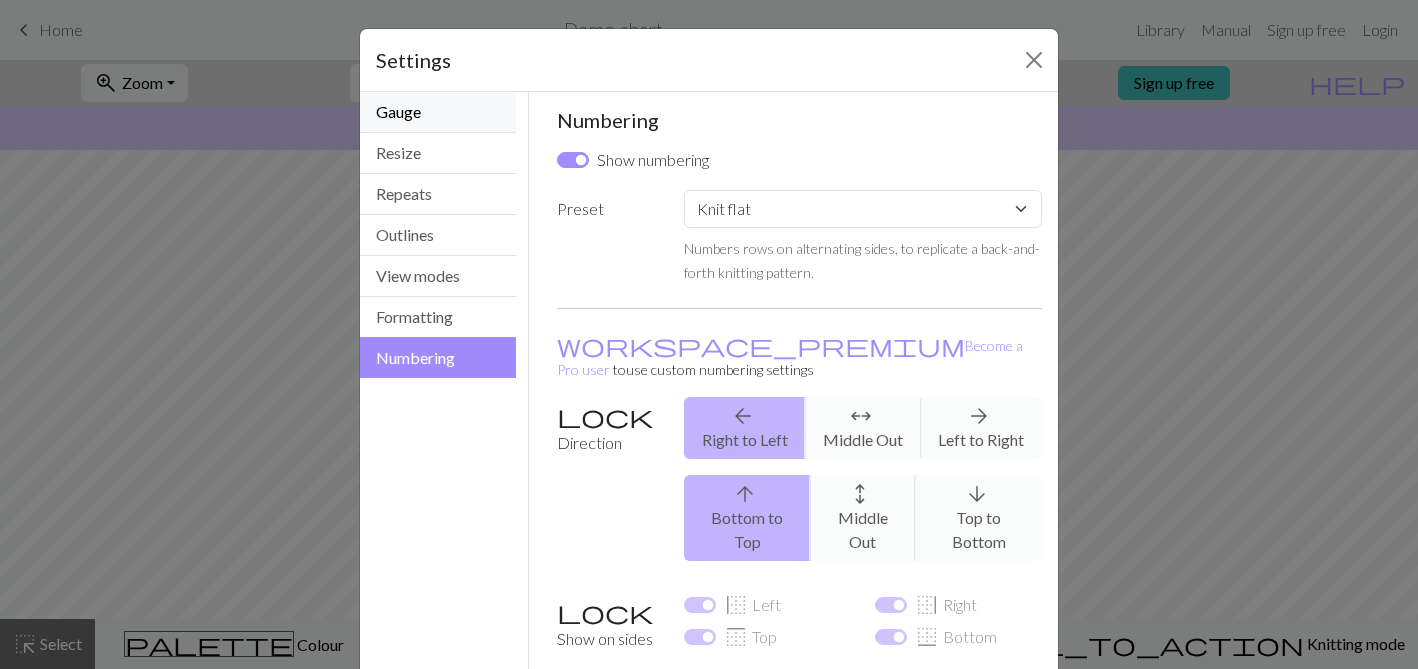 click on "Gauge" at bounding box center (438, 112) 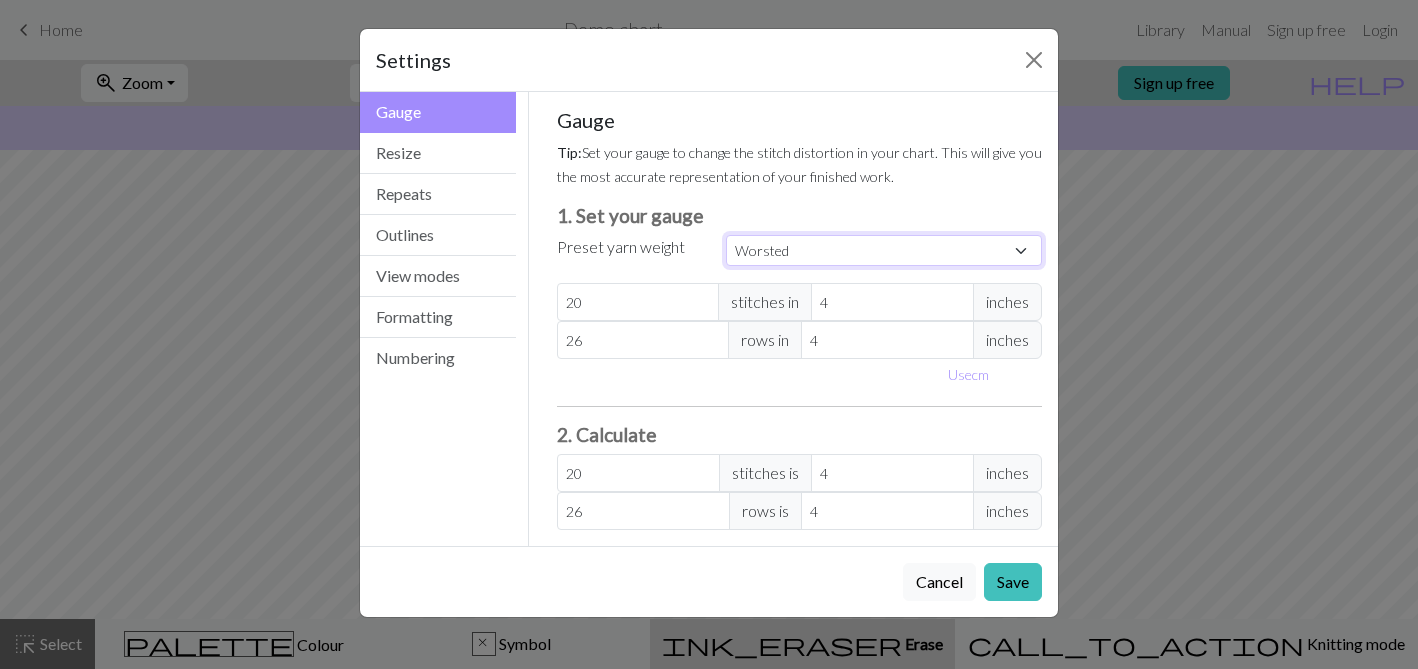 click on "Custom Square Lace Light Fingering Fingering Sport Double knit Worsted Aran Bulky Super Bulky" at bounding box center (884, 250) 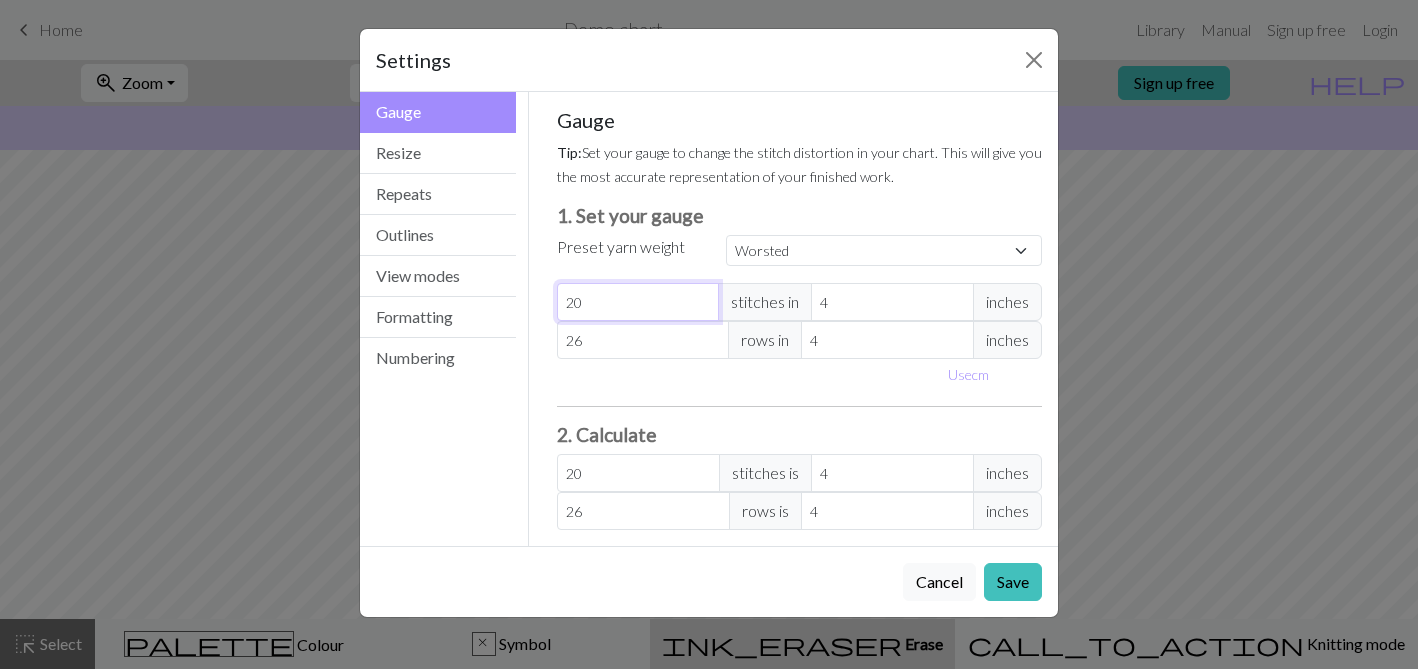 type on "21" 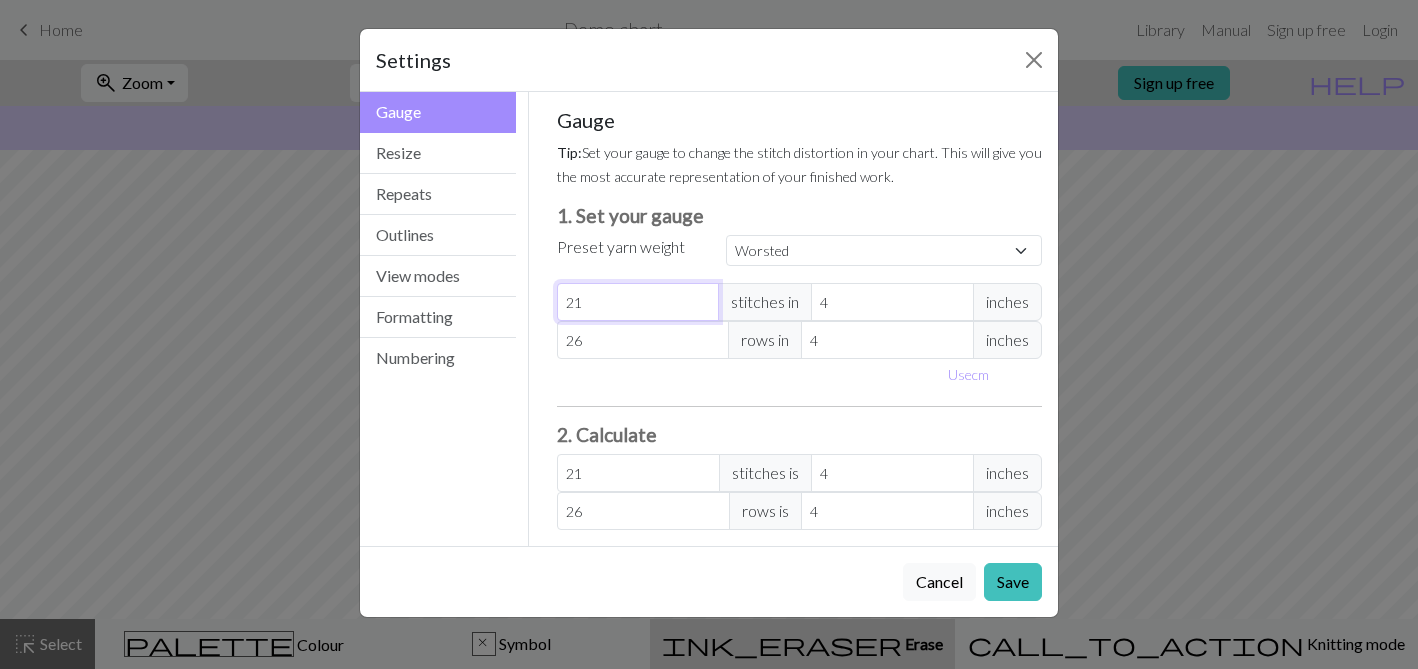 type on "22" 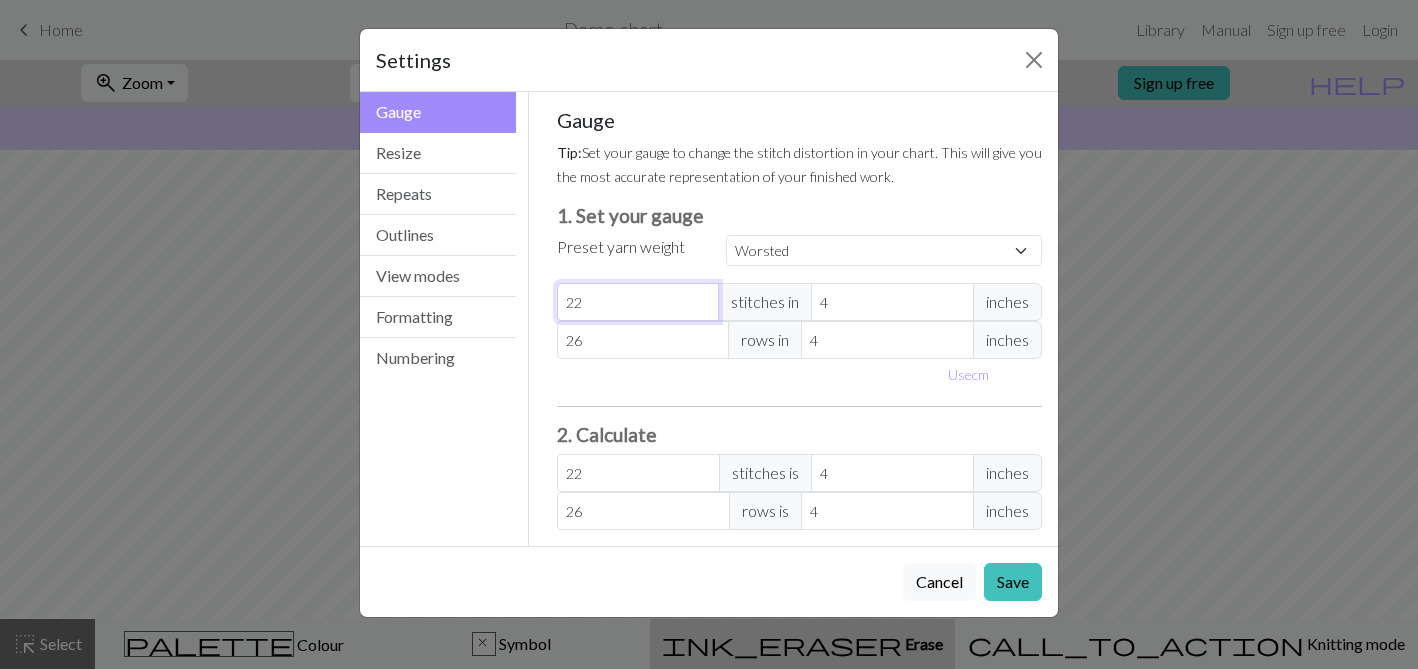type on "23" 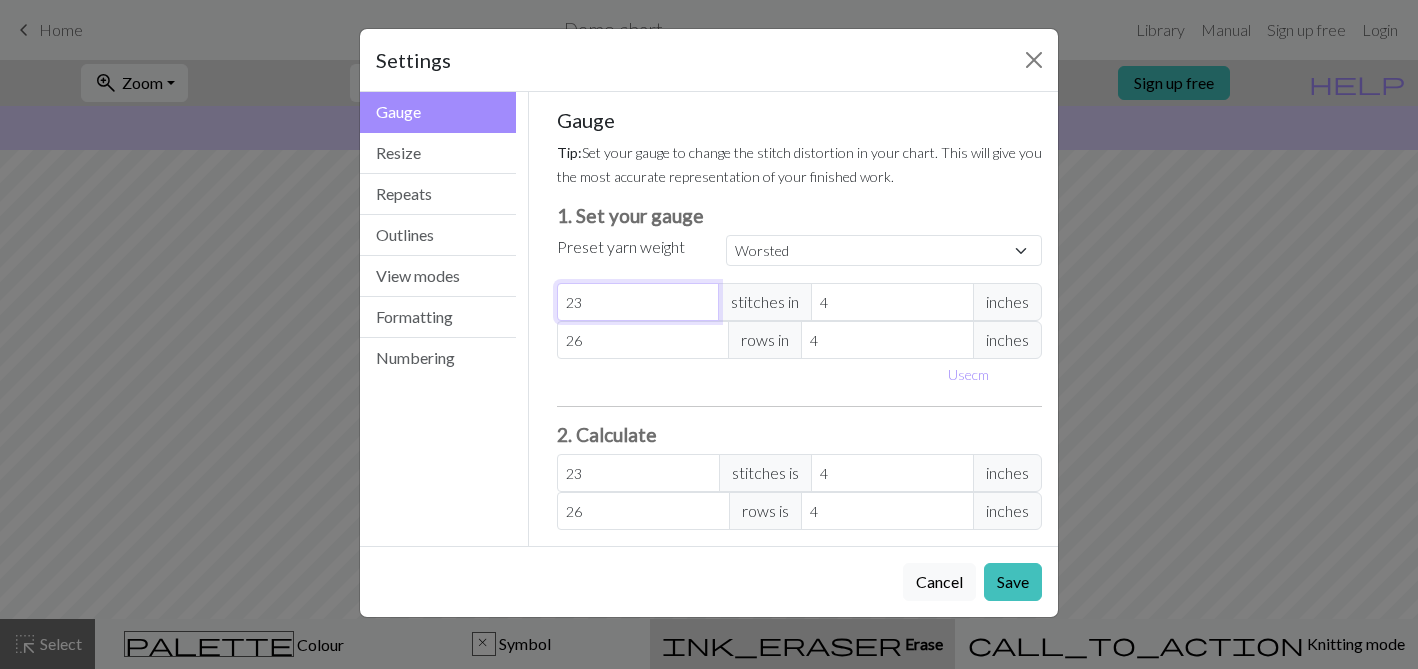 type on "24" 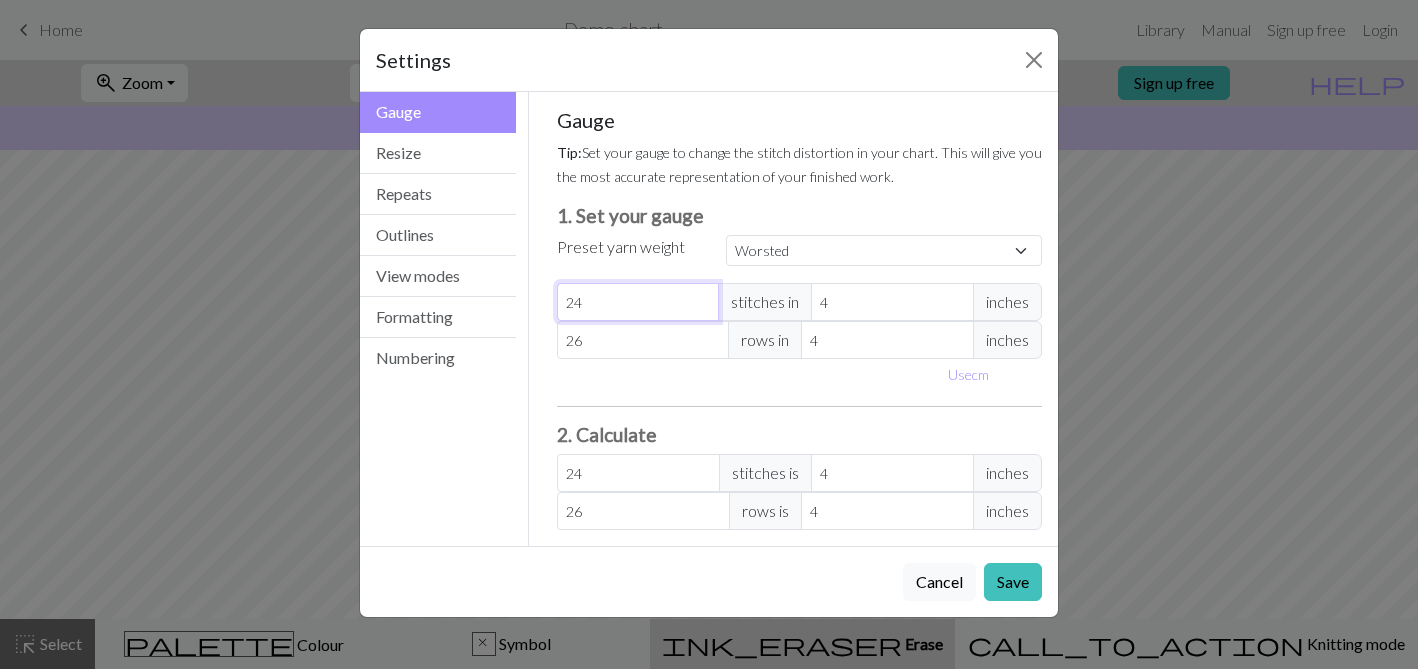 type on "25" 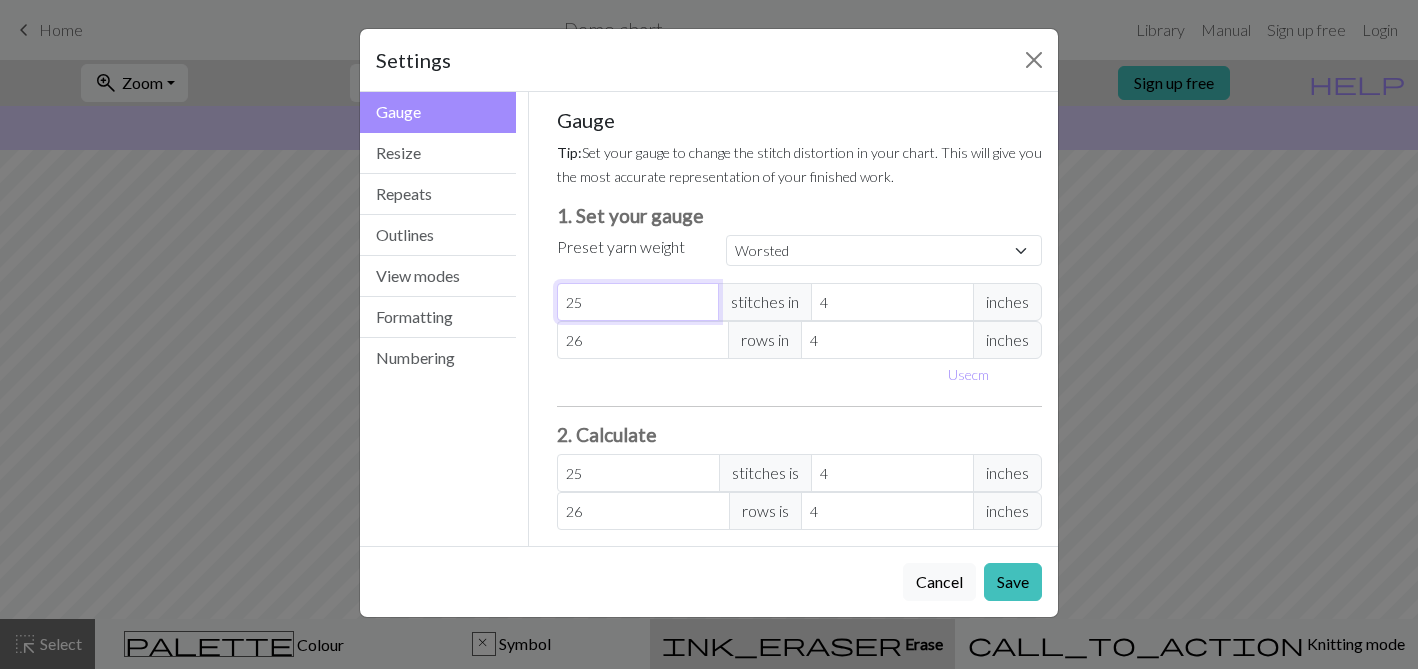 click on "25" at bounding box center (638, 302) 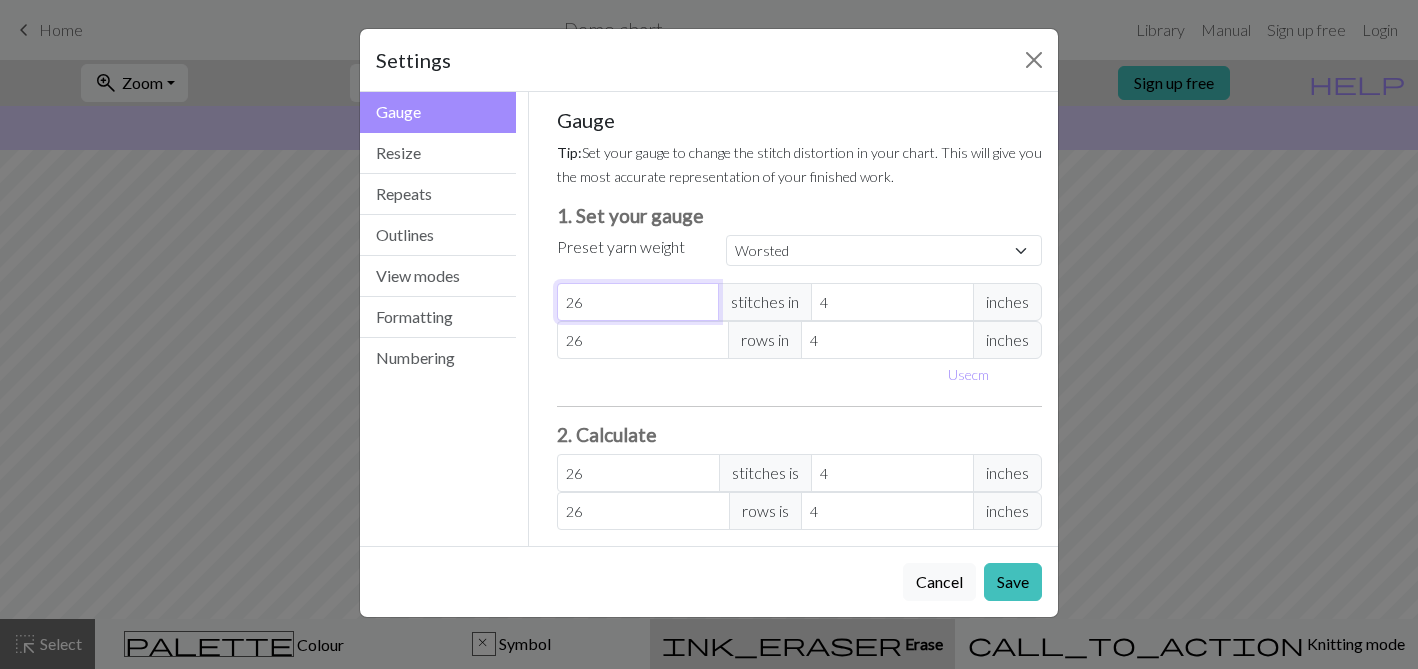 click on "26" at bounding box center [638, 302] 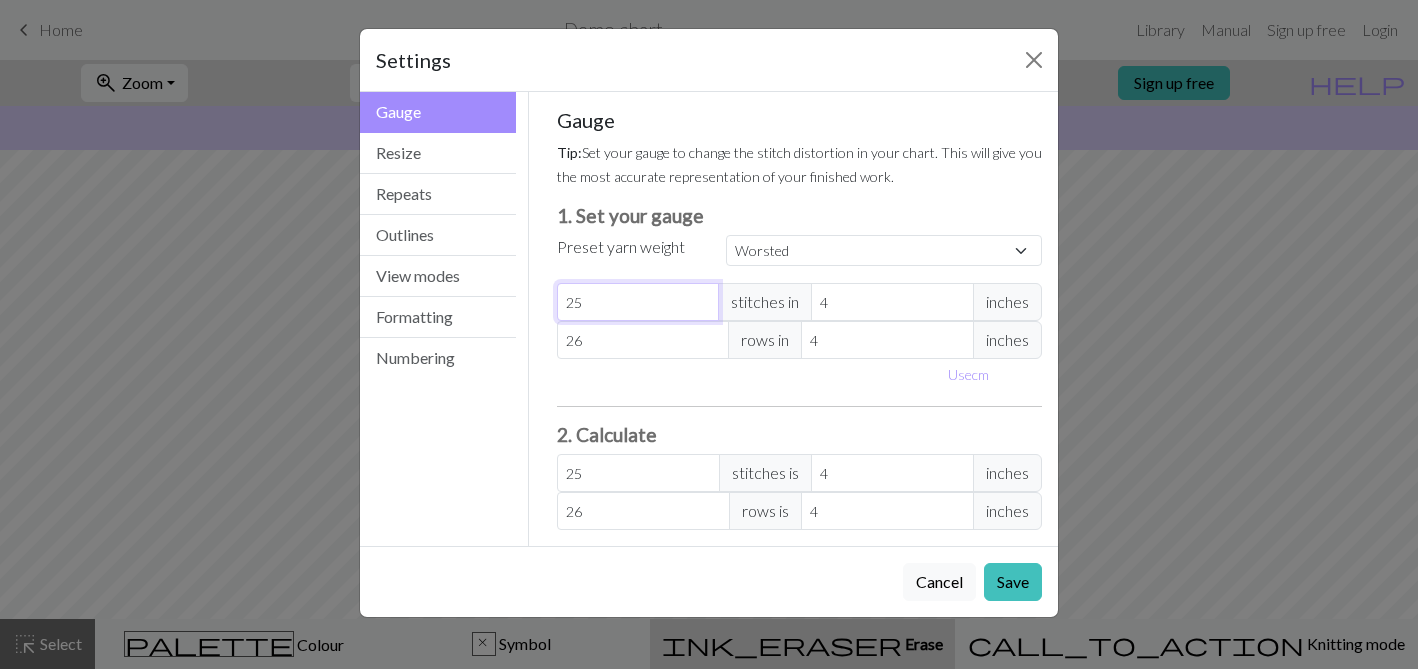 click on "25" at bounding box center (638, 302) 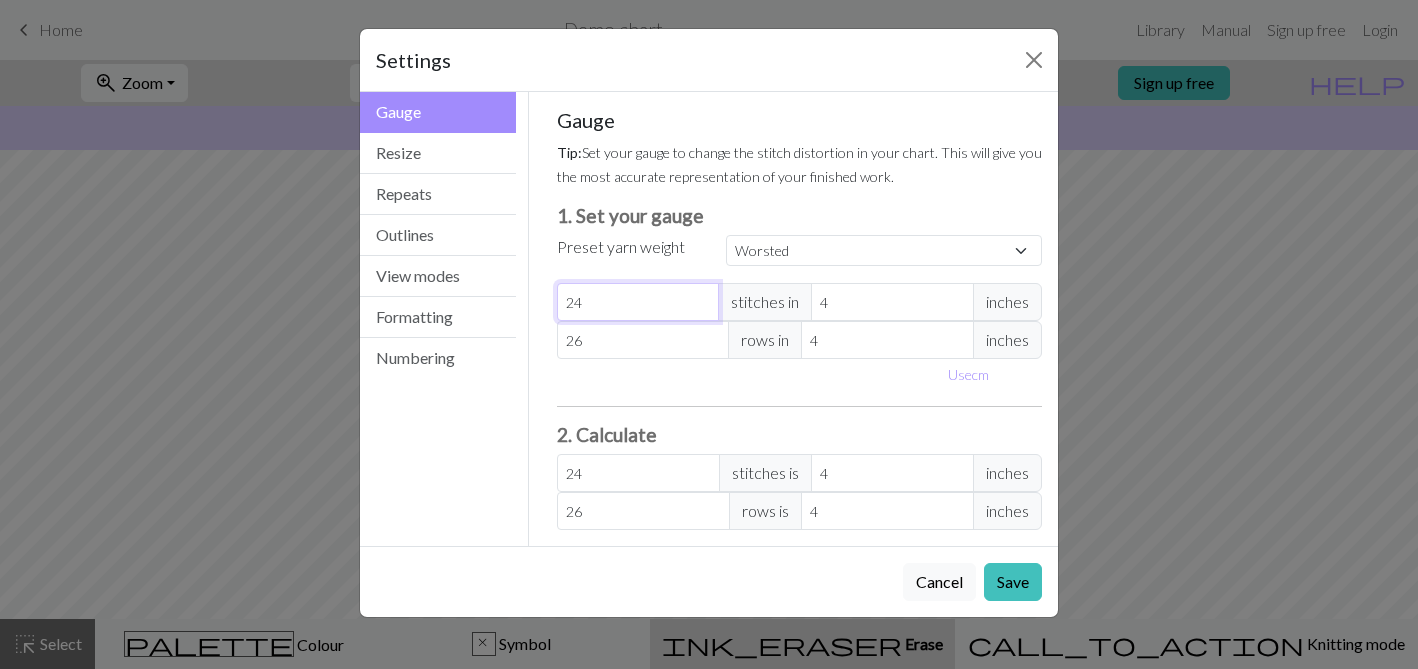 type on "24" 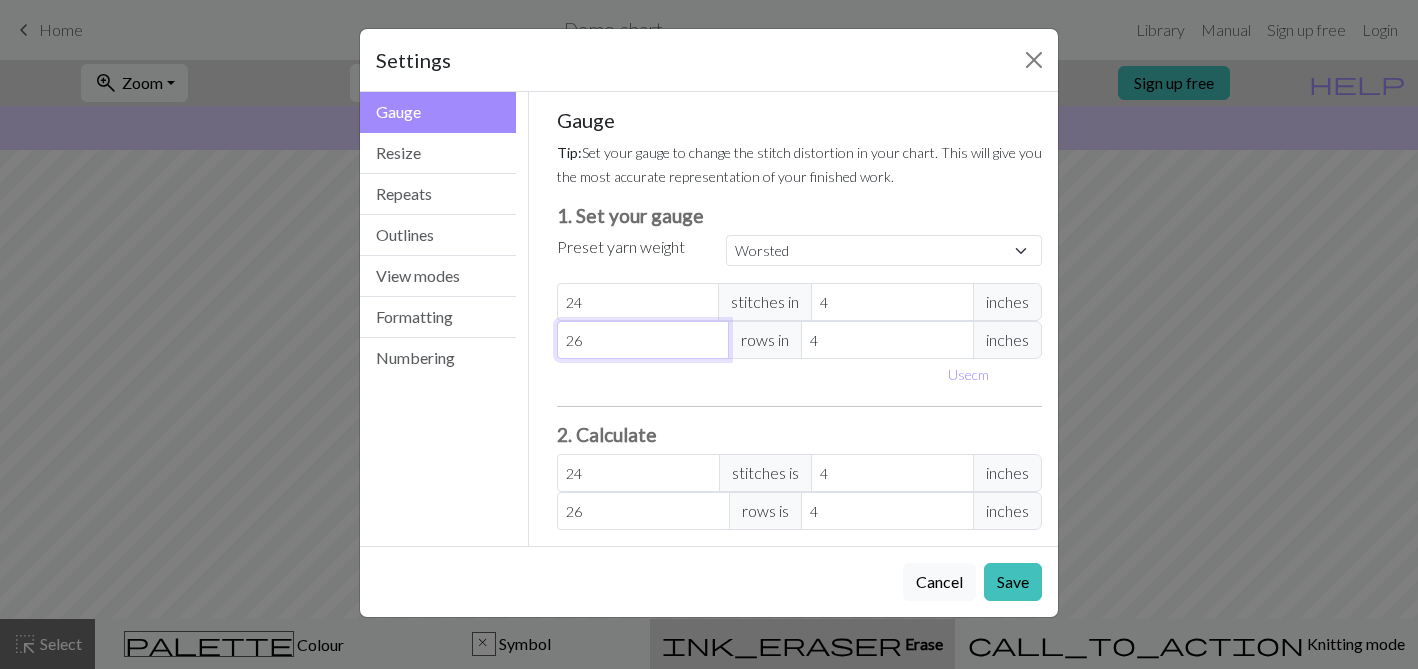 type on "25" 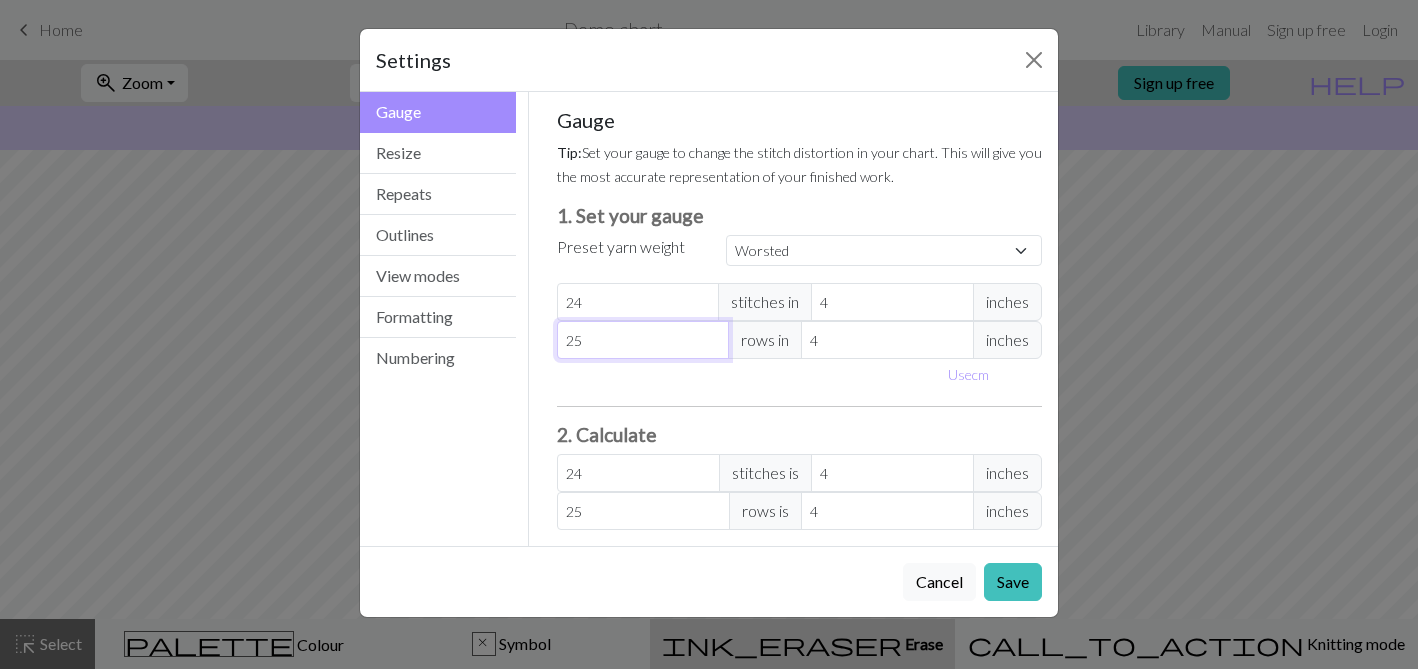 click on "25" at bounding box center [643, 340] 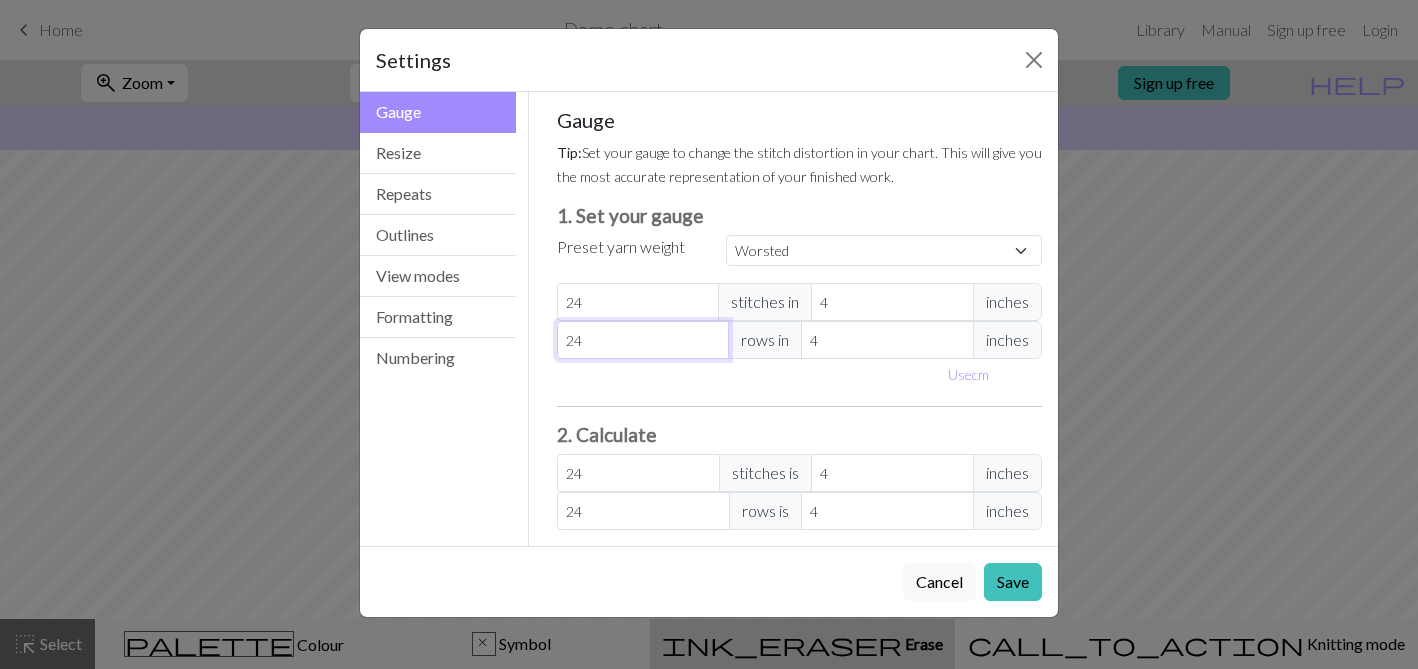type on "24" 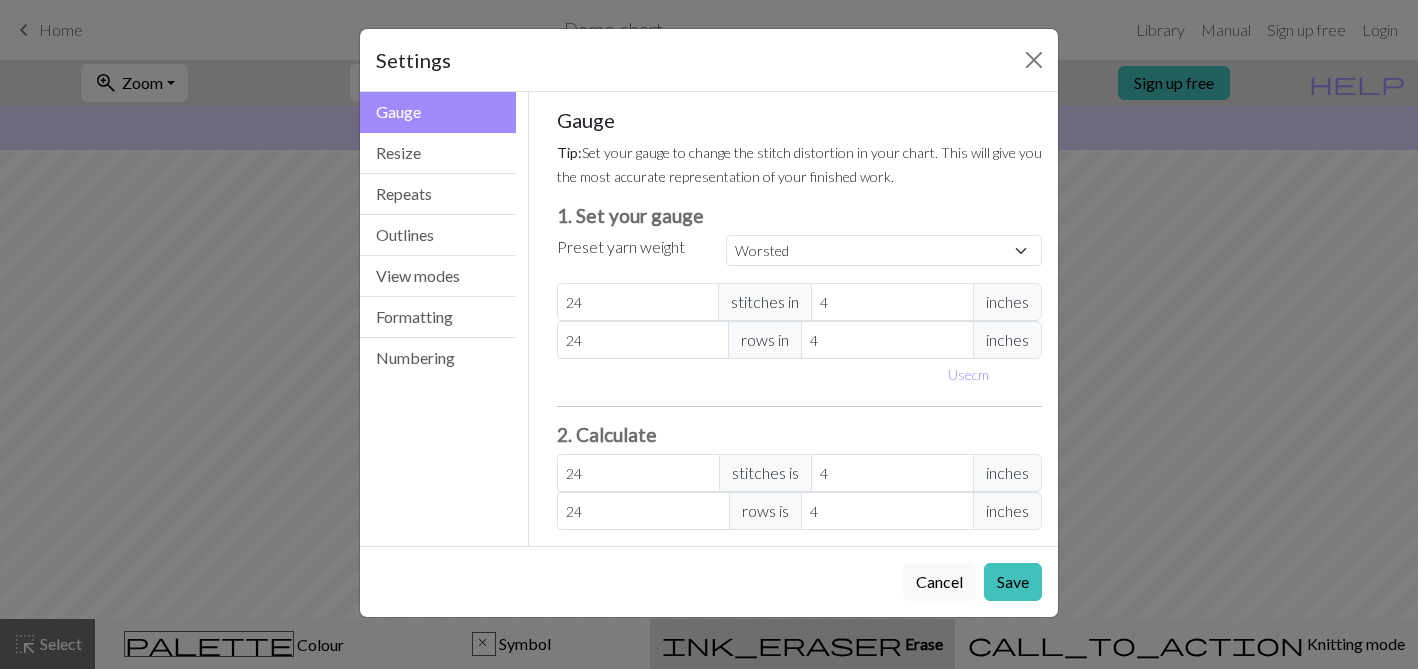 click on "Use  cm" at bounding box center [800, 374] 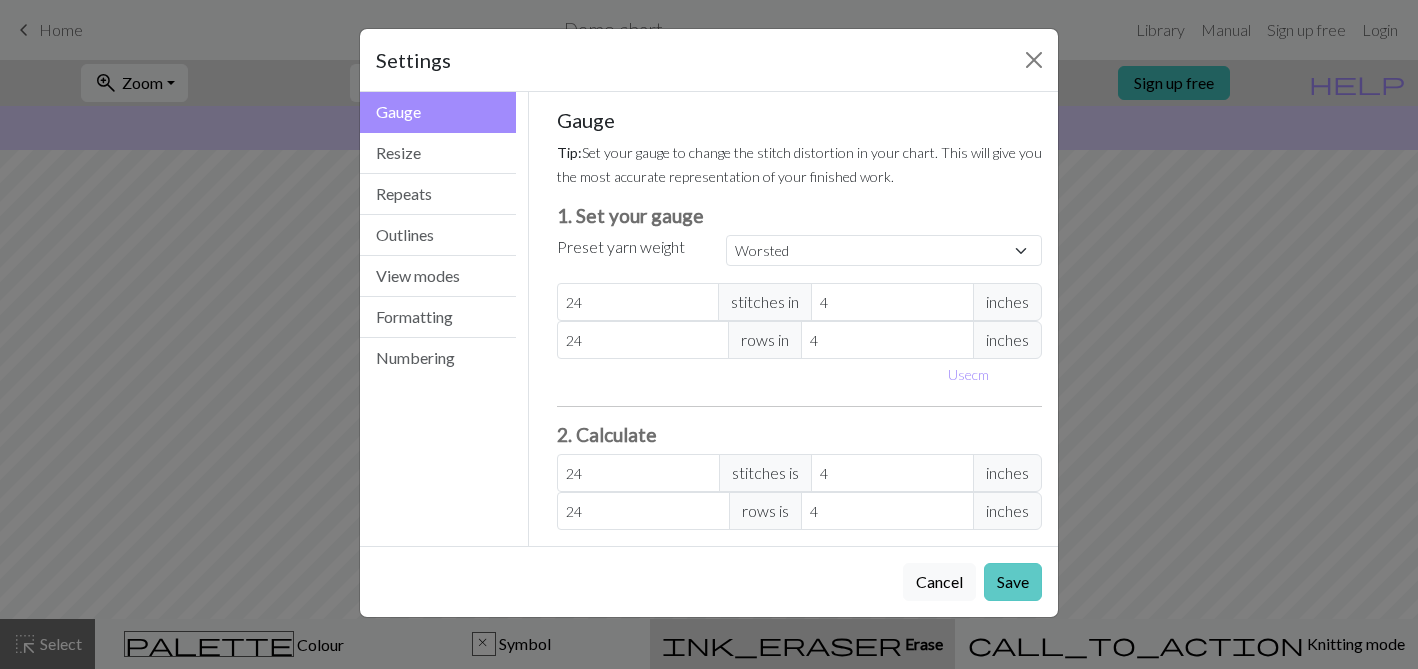 click on "Save" at bounding box center [1013, 582] 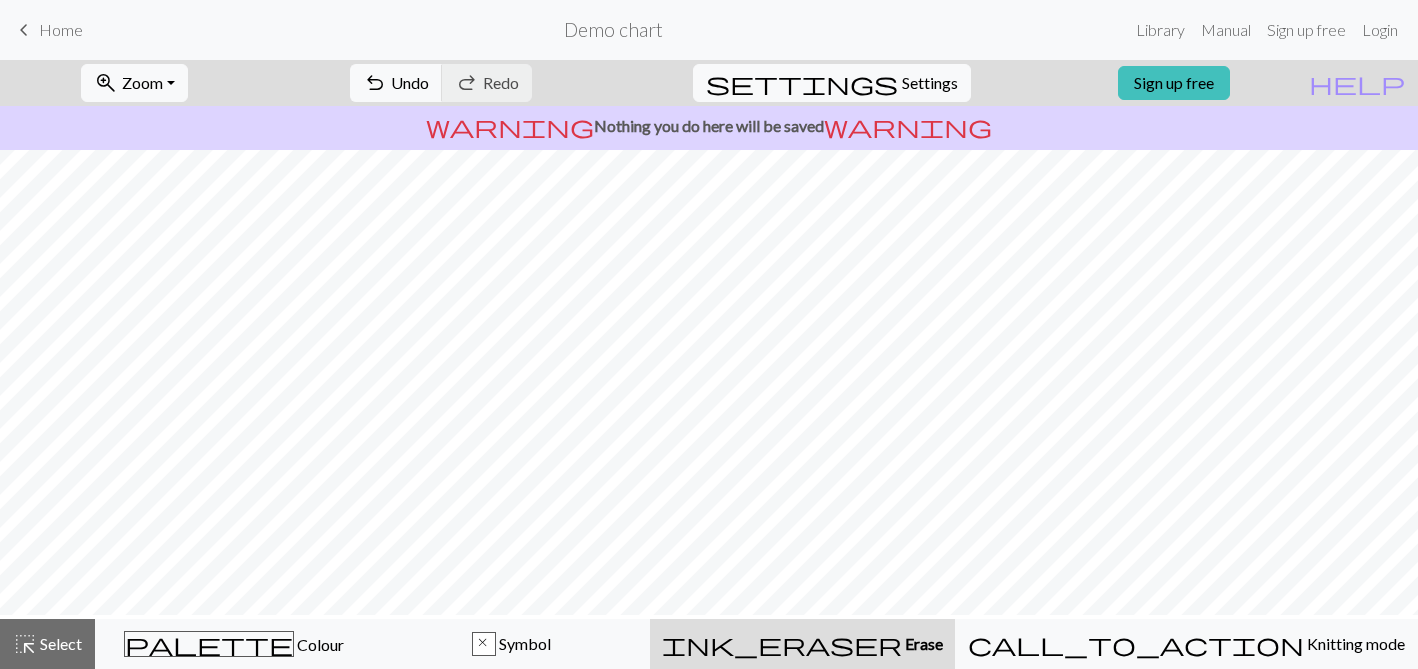 scroll, scrollTop: 0, scrollLeft: 0, axis: both 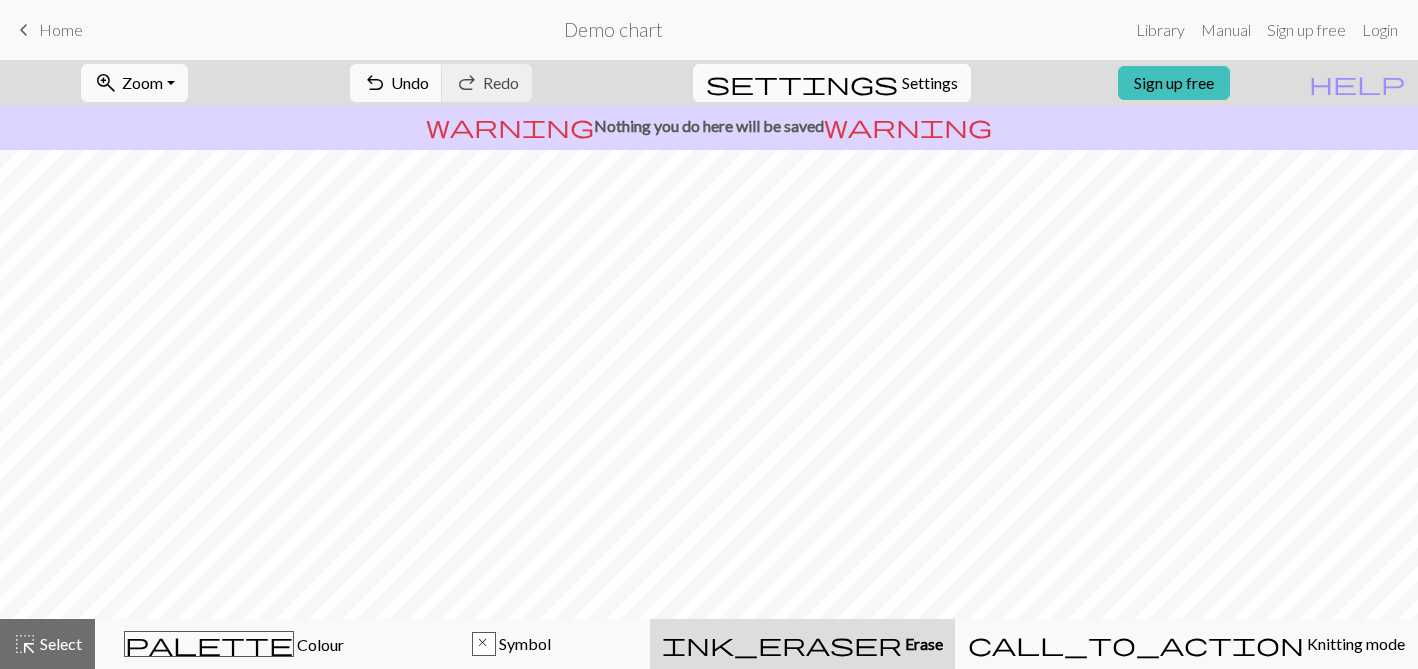 click on "Settings" at bounding box center (930, 83) 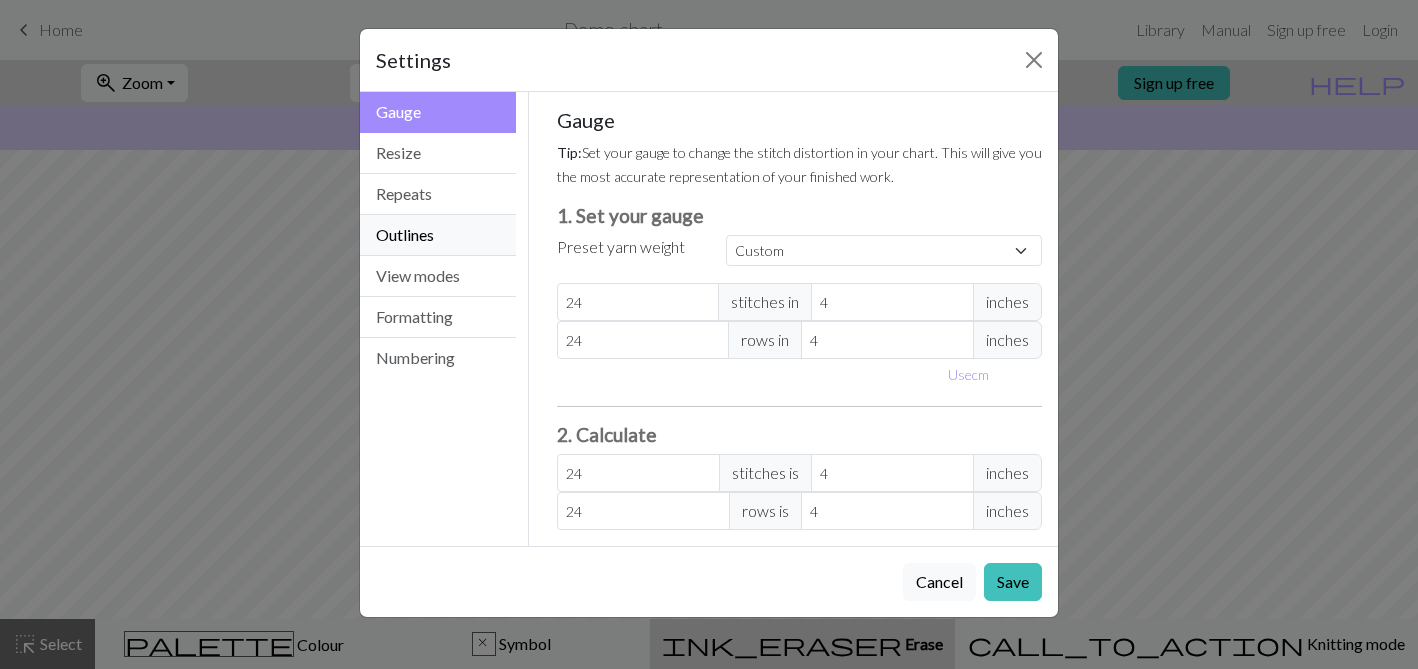 click on "Outlines" at bounding box center [438, 235] 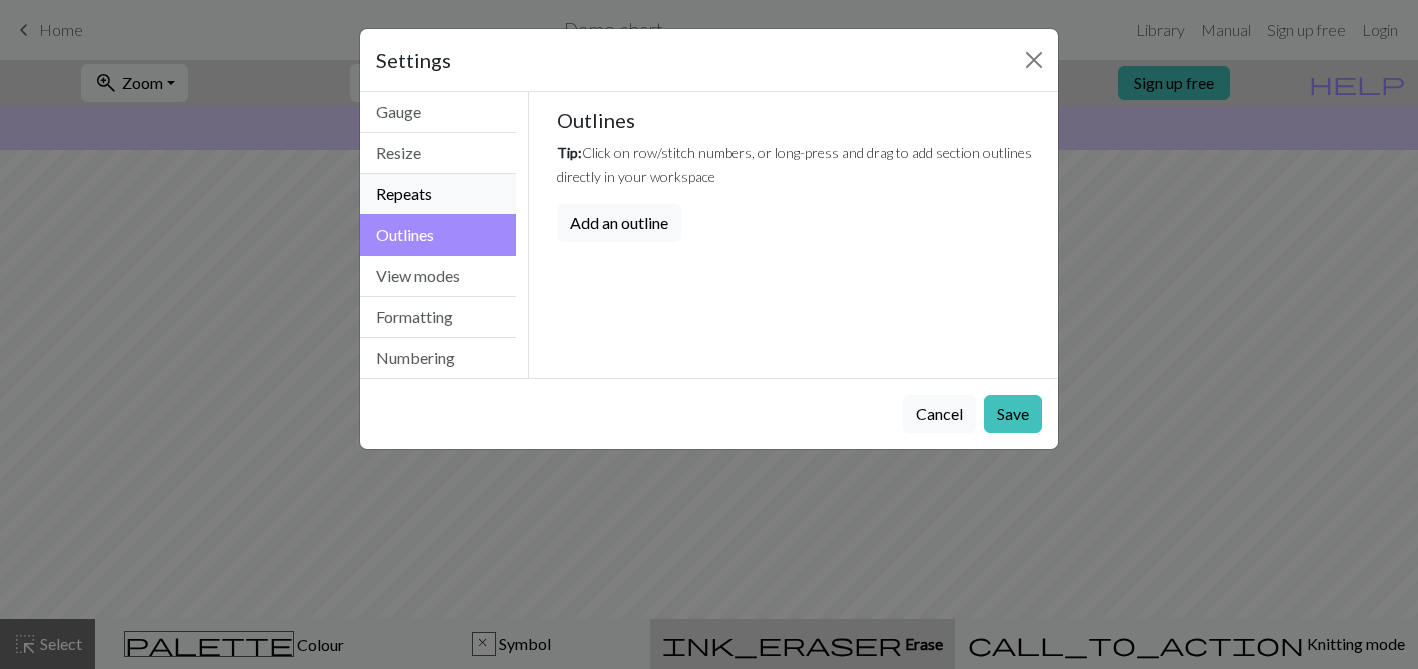 click on "Repeats" at bounding box center (438, 194) 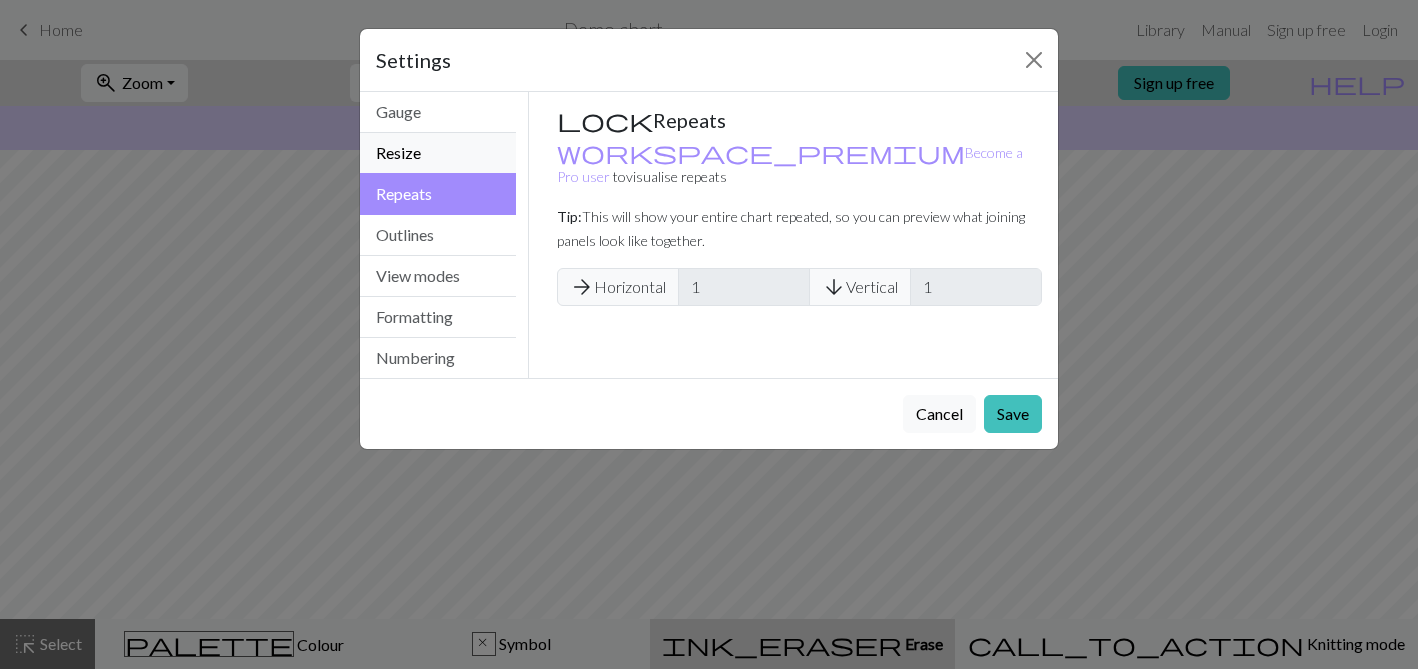click on "Resize" at bounding box center (438, 153) 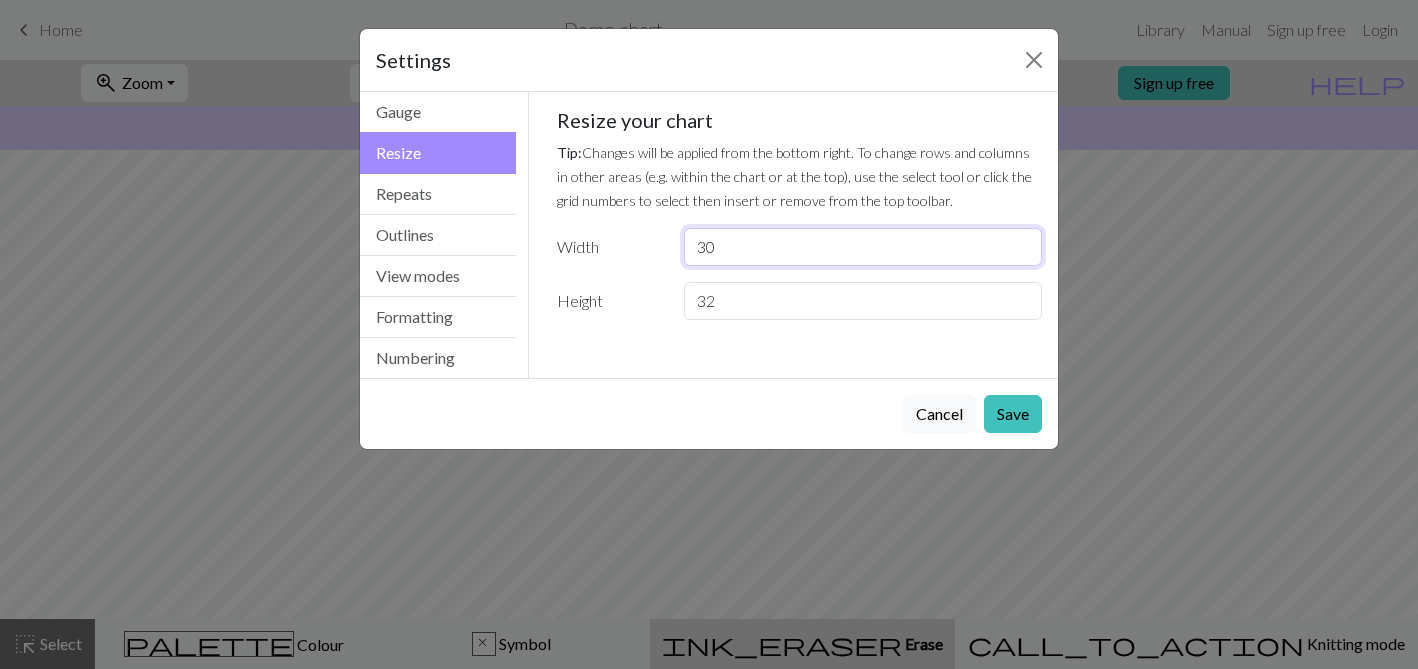 drag, startPoint x: 719, startPoint y: 250, endPoint x: 675, endPoint y: 252, distance: 44.04543 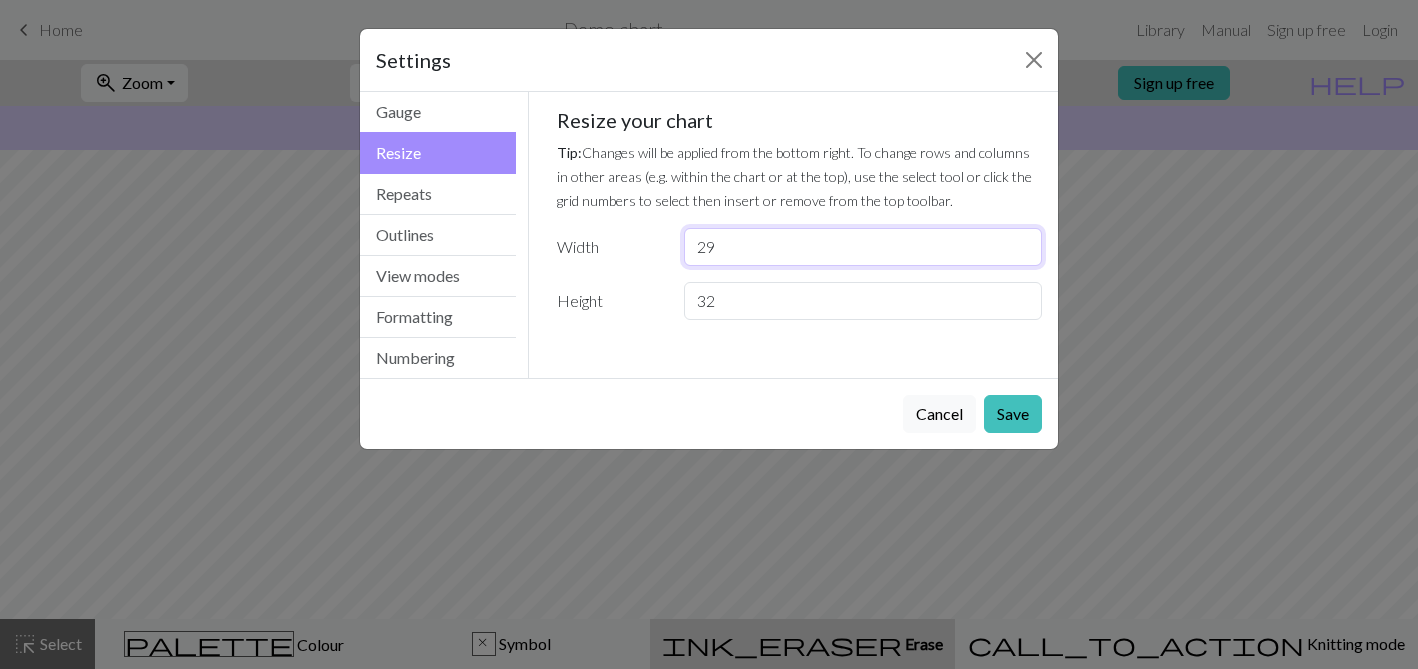 click on "29" at bounding box center (863, 247) 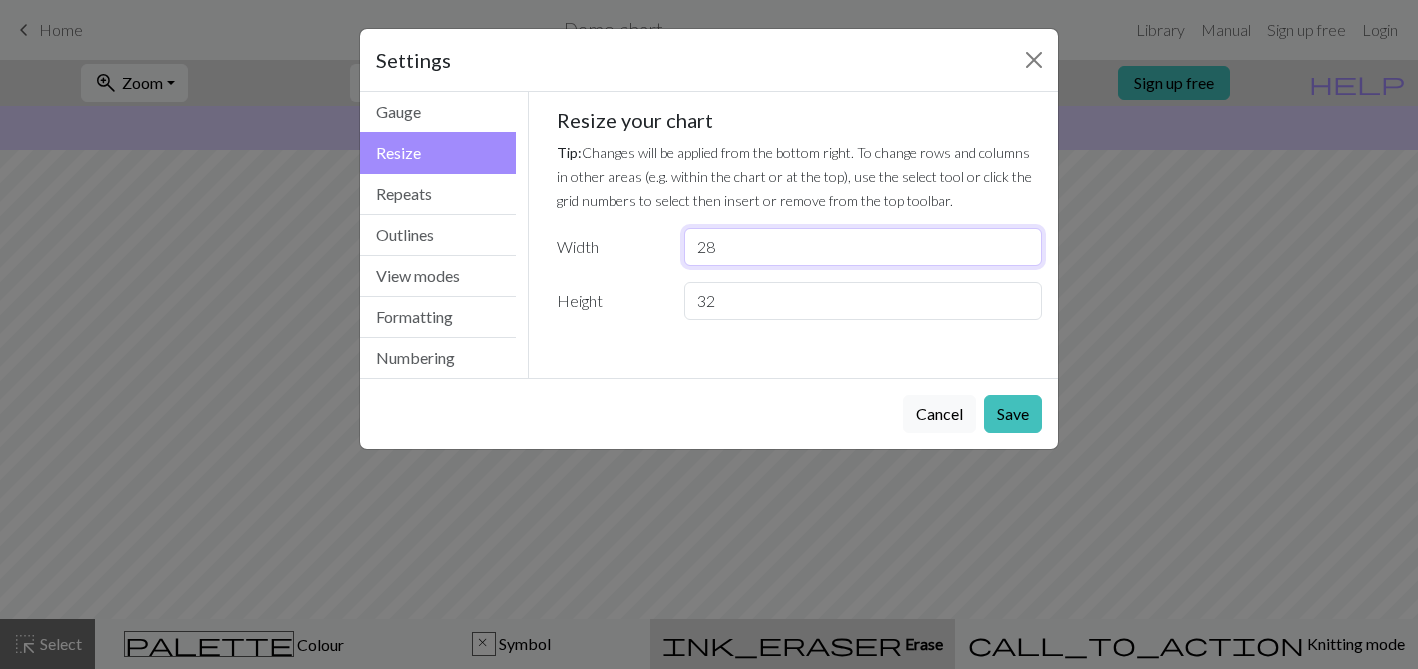 click on "28" at bounding box center (863, 247) 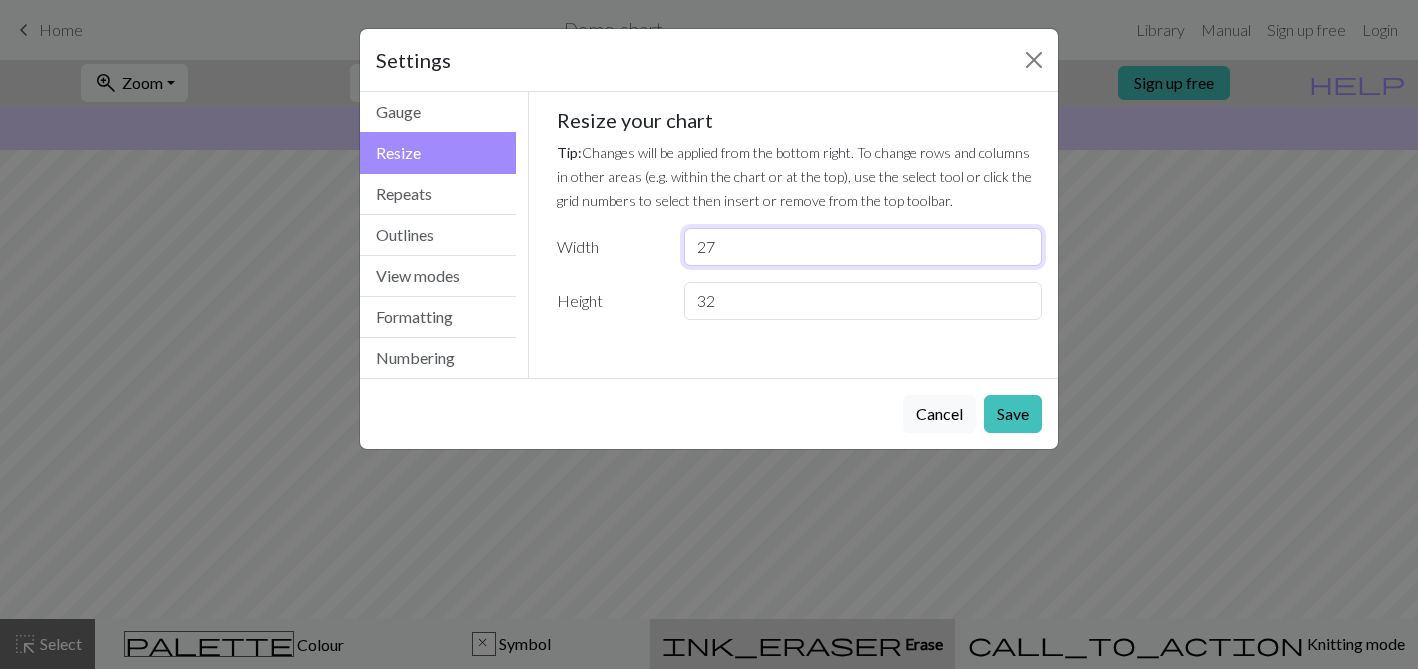click on "27" at bounding box center (863, 247) 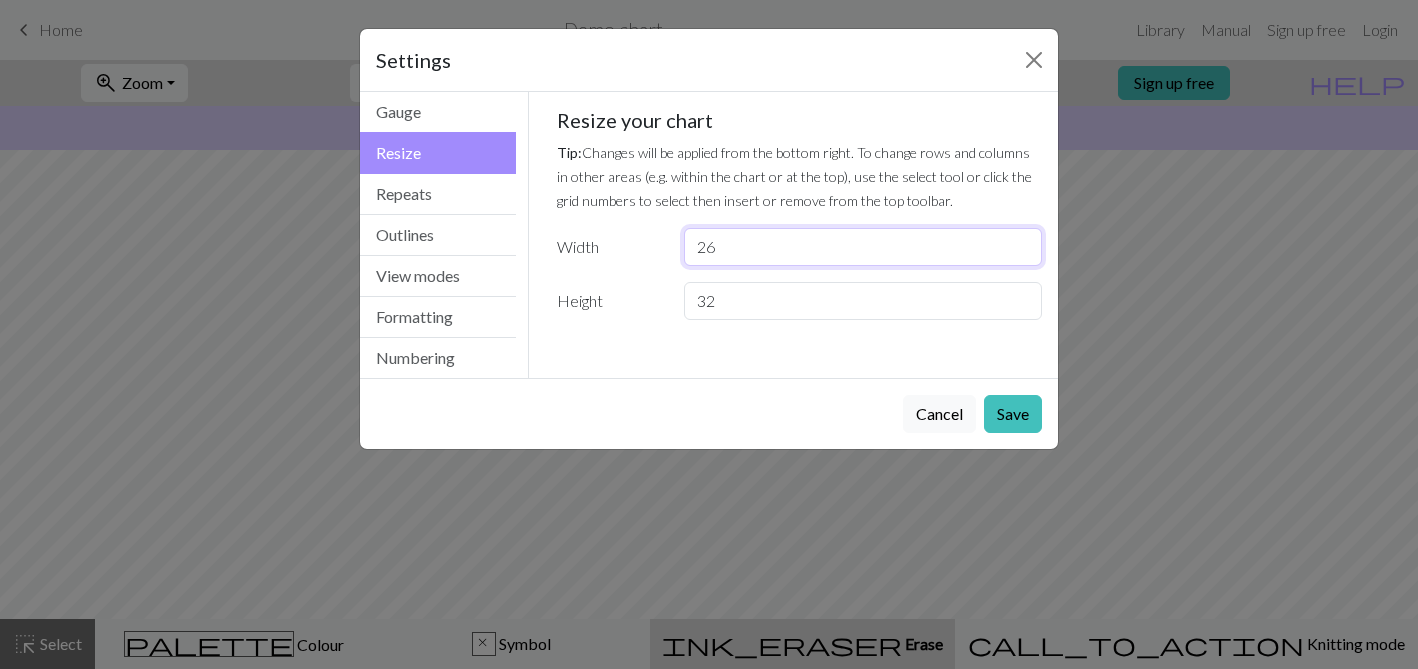 click on "26" at bounding box center [863, 247] 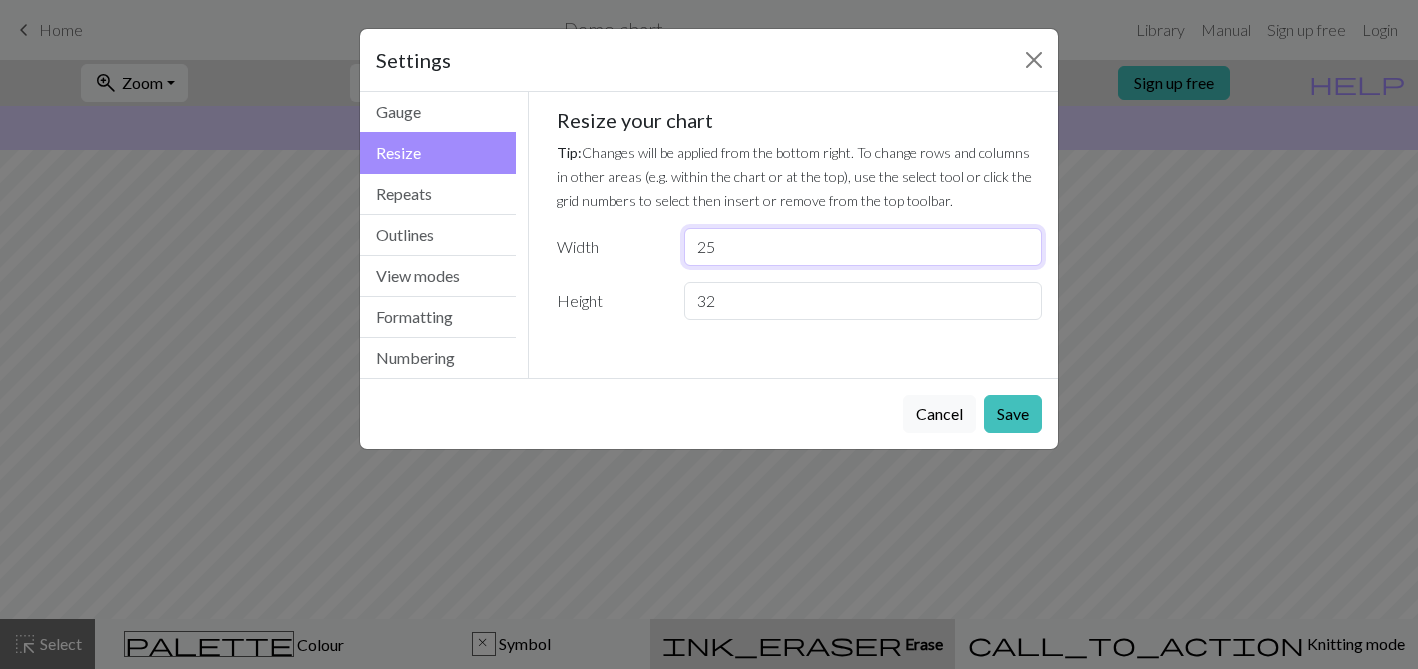 click on "25" at bounding box center (863, 247) 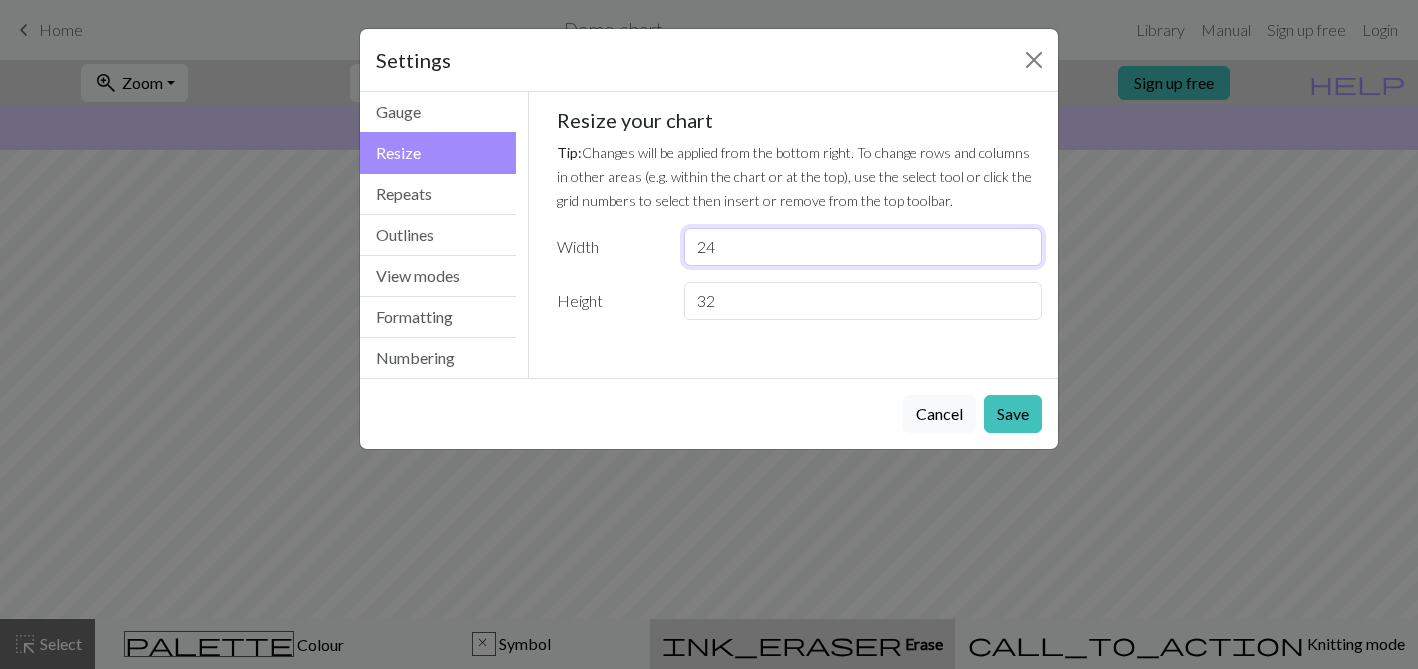 type on "24" 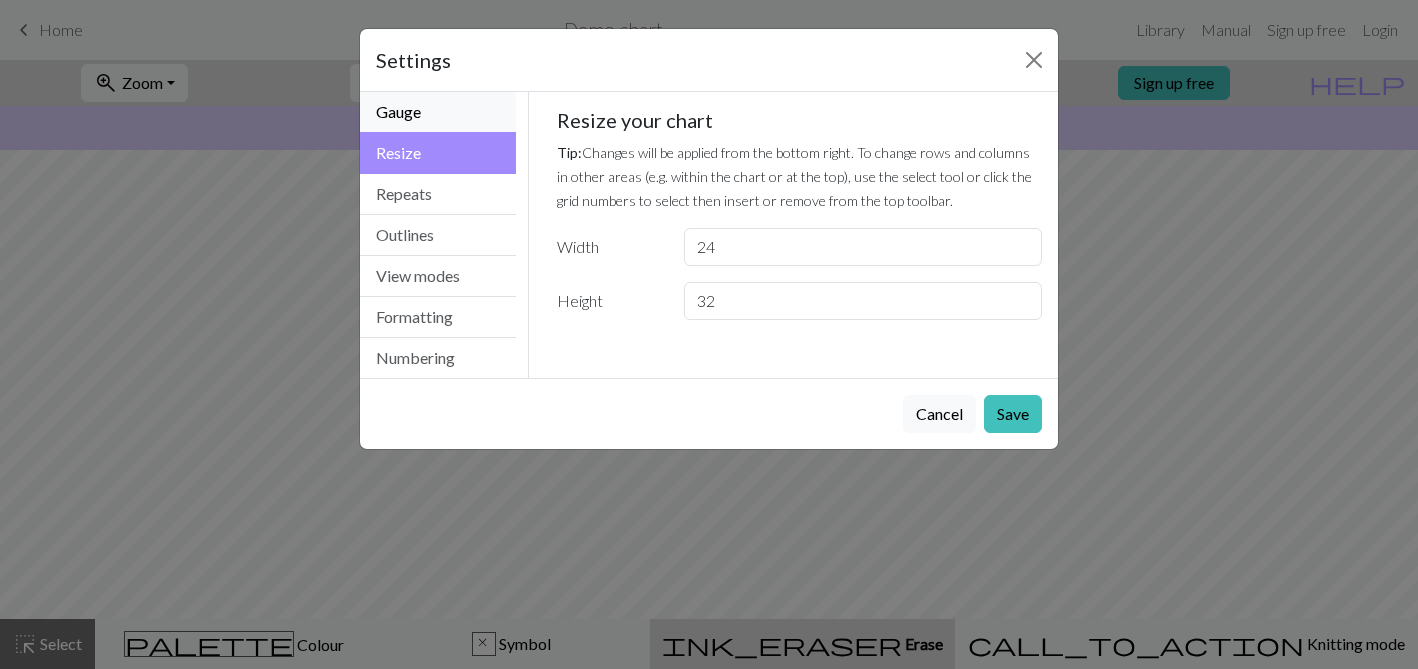 click on "Gauge" at bounding box center (438, 112) 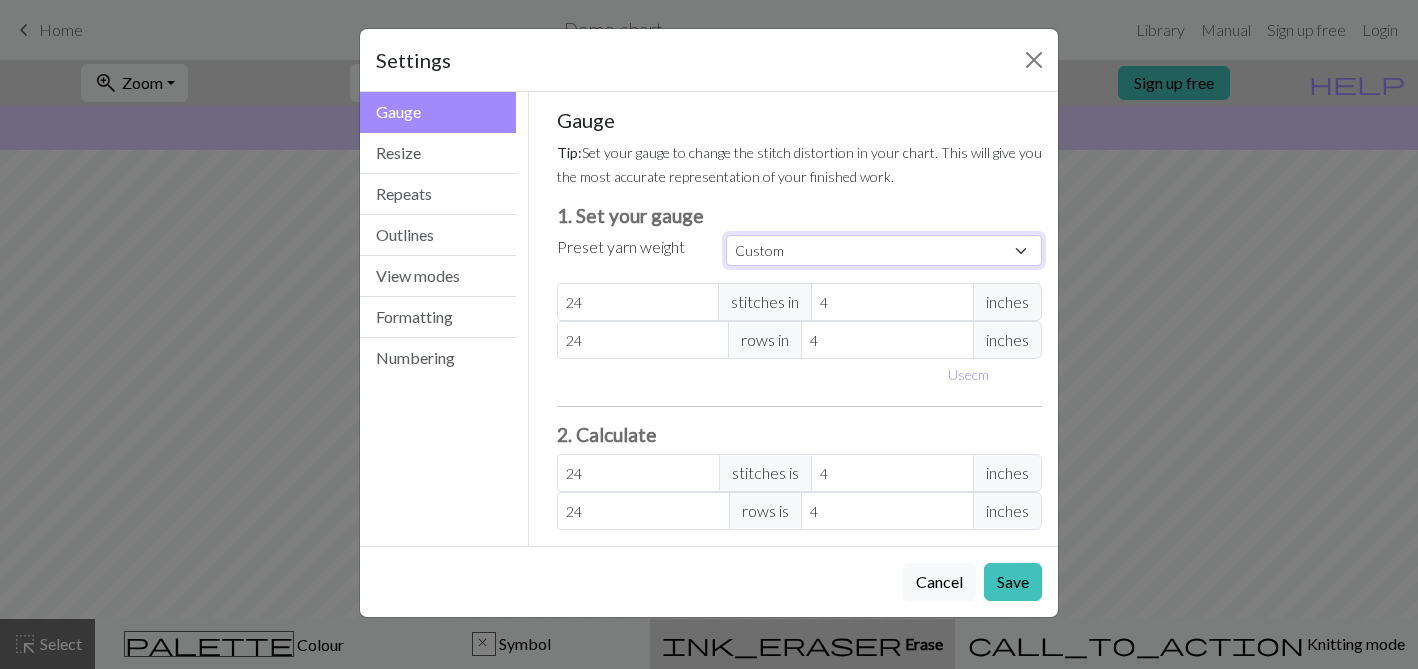 click on "Custom Square Lace Light Fingering Fingering Sport Double knit Worsted Aran Bulky Super Bulky" at bounding box center [884, 250] 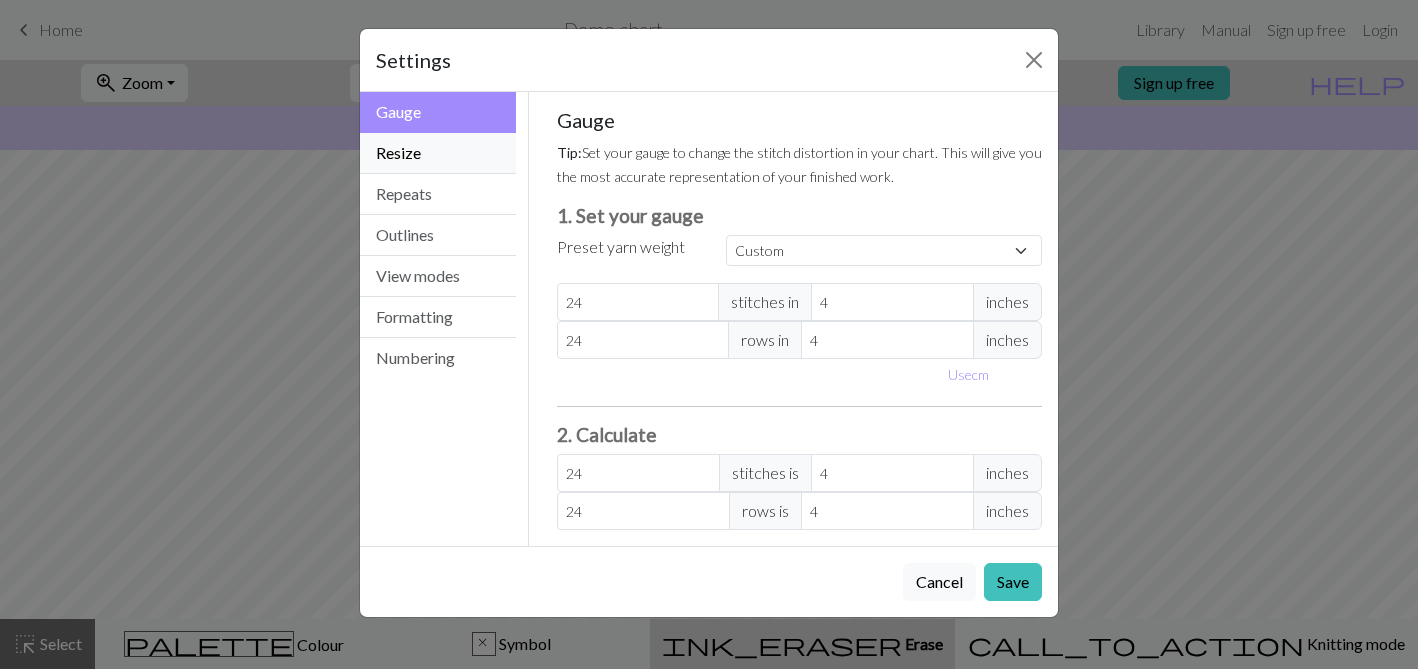 click on "Resize" at bounding box center (438, 153) 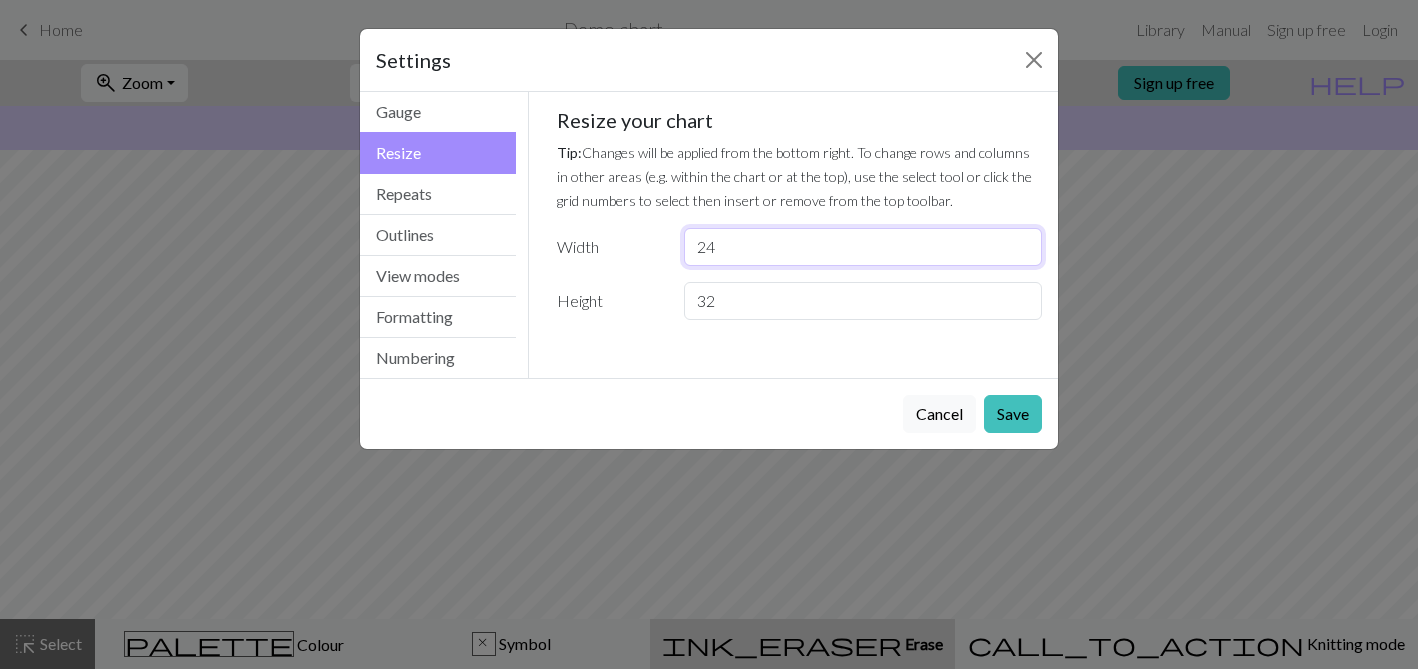 click on "24" at bounding box center (863, 247) 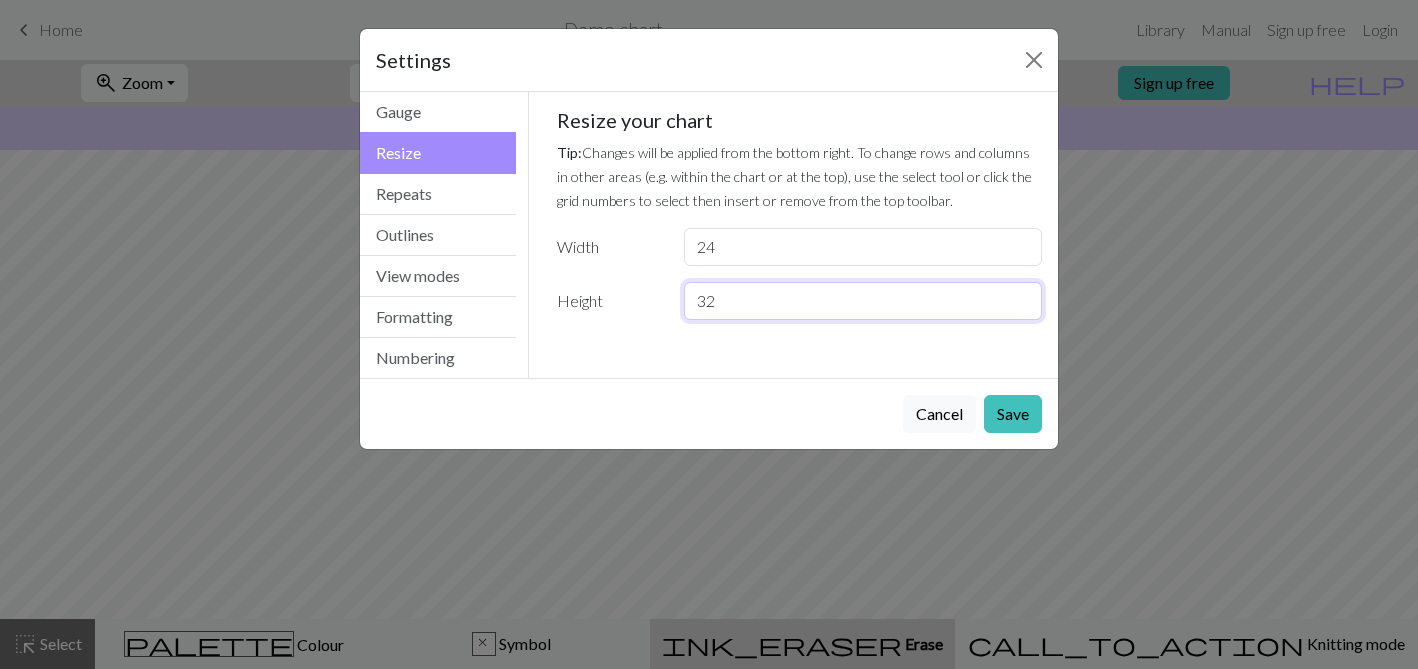 drag, startPoint x: 721, startPoint y: 307, endPoint x: 684, endPoint y: 307, distance: 37 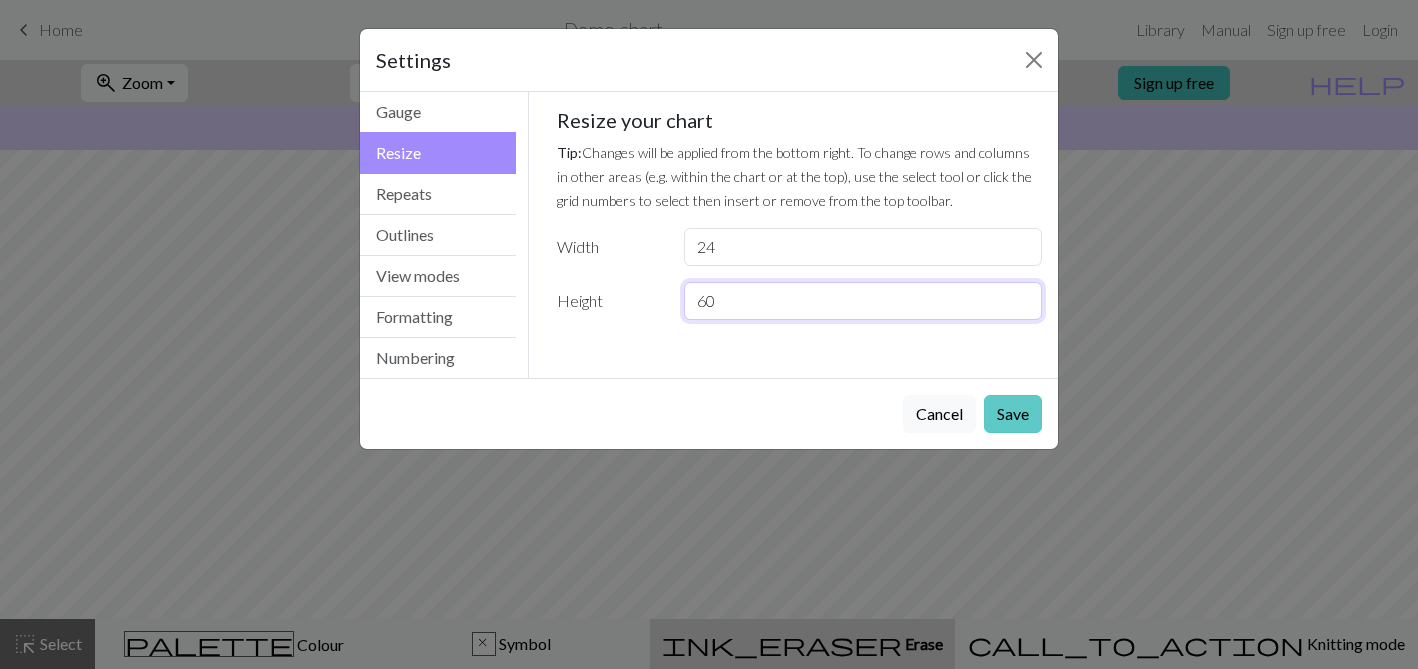 type on "60" 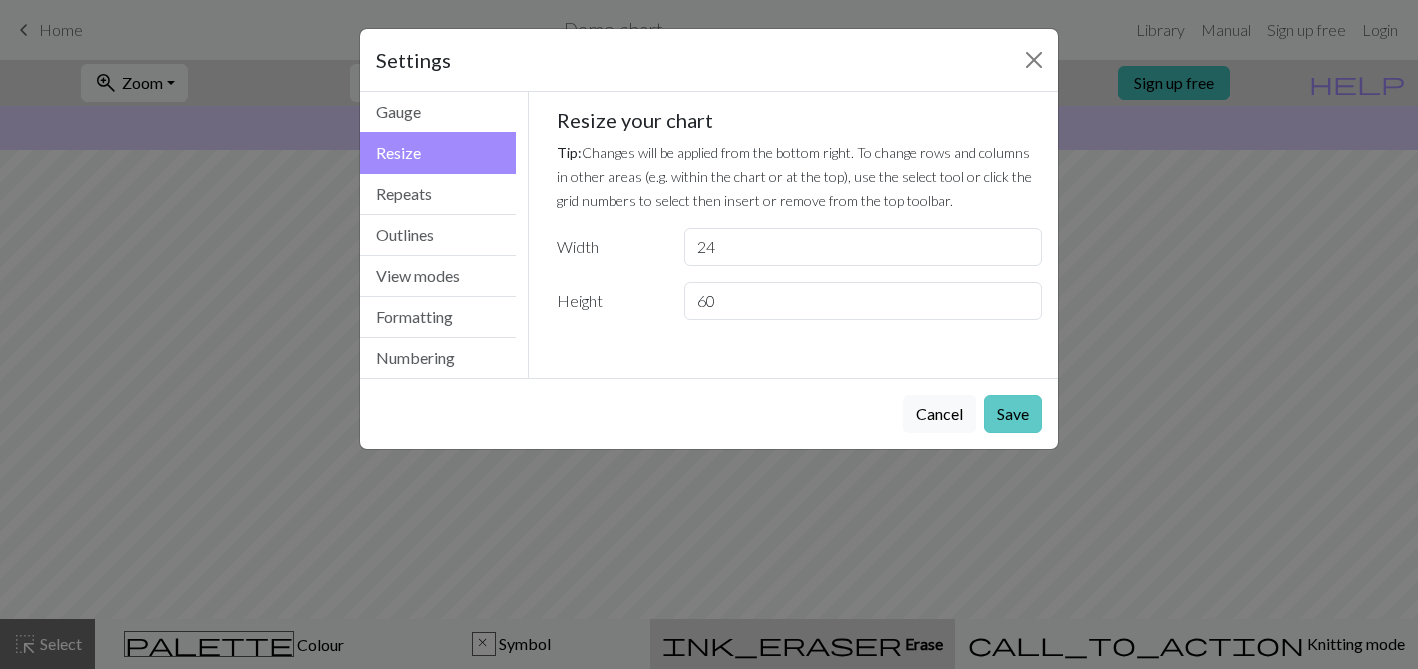 click on "Save" at bounding box center [1013, 414] 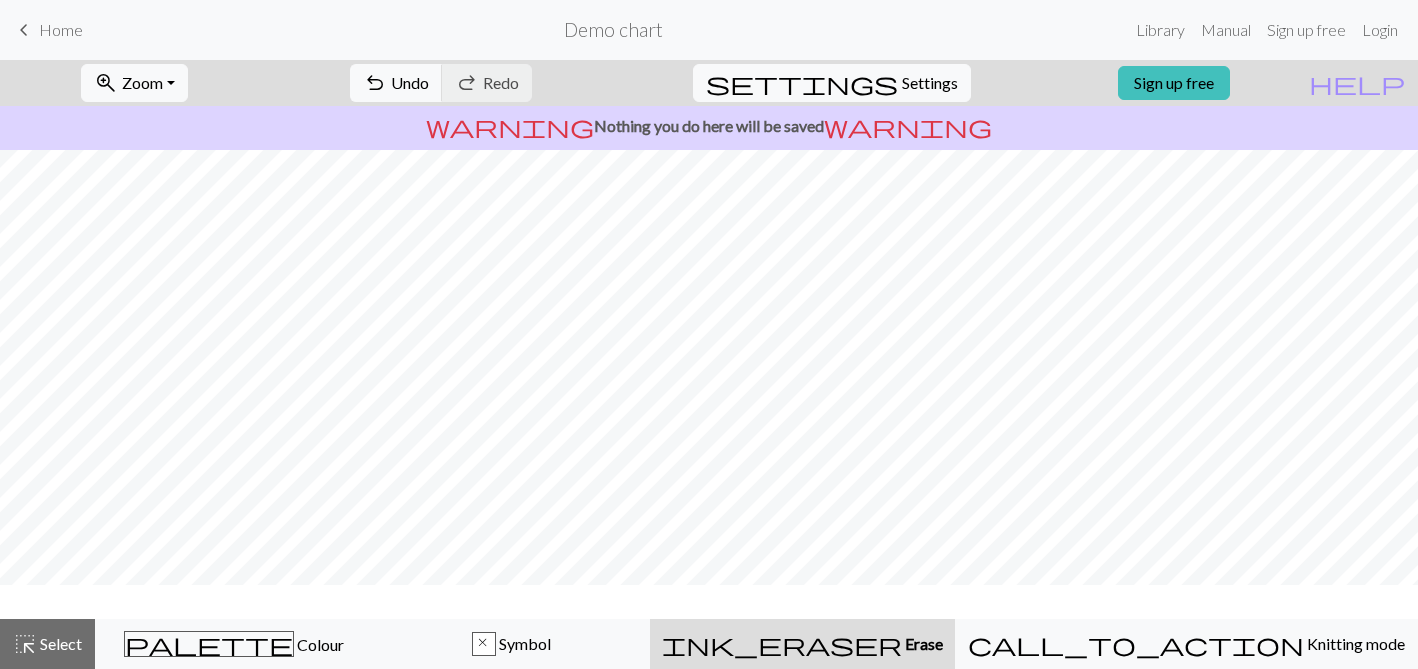 scroll, scrollTop: 0, scrollLeft: 0, axis: both 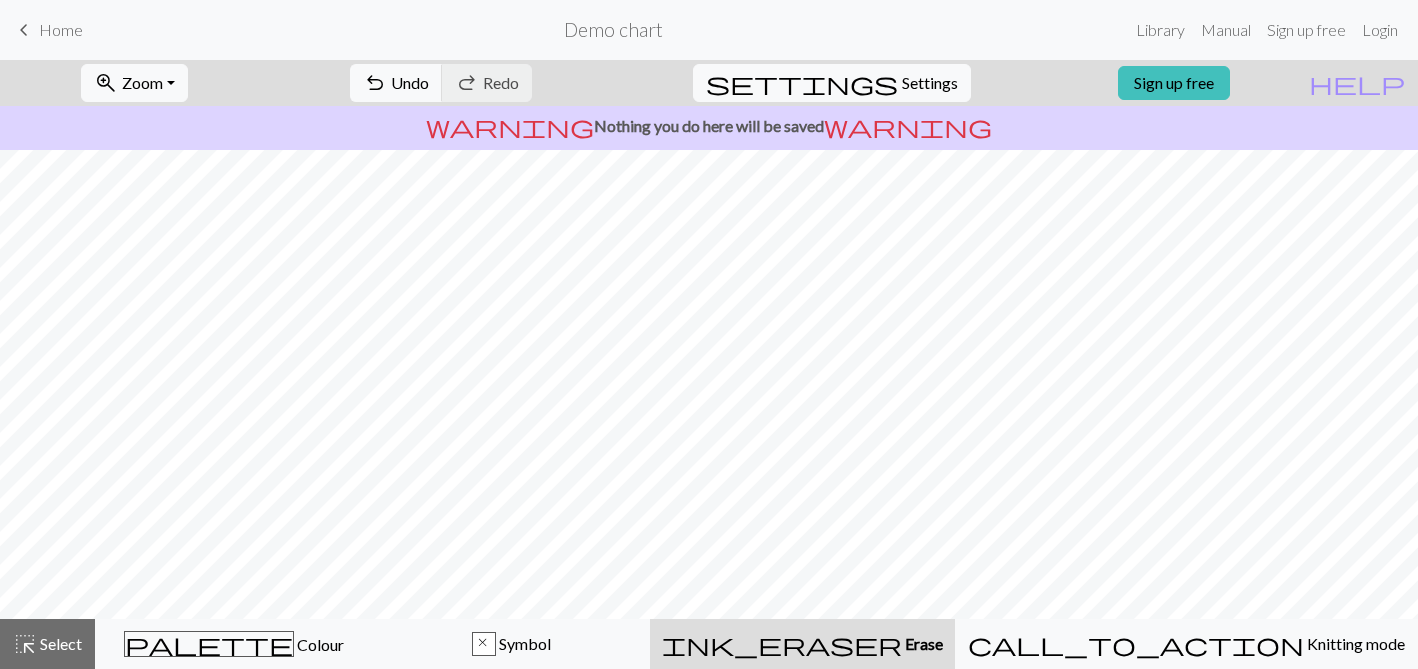 click on "Demo chart" at bounding box center (613, 29) 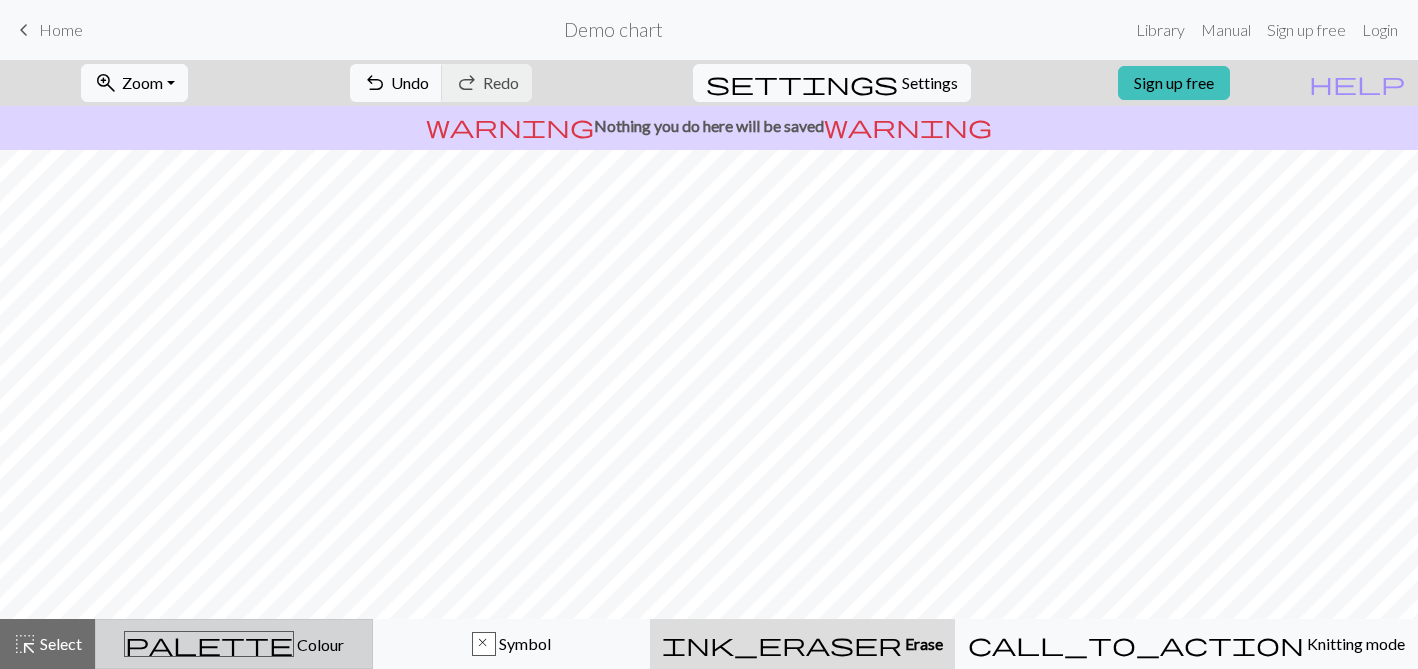 click on "Colour" at bounding box center (319, 644) 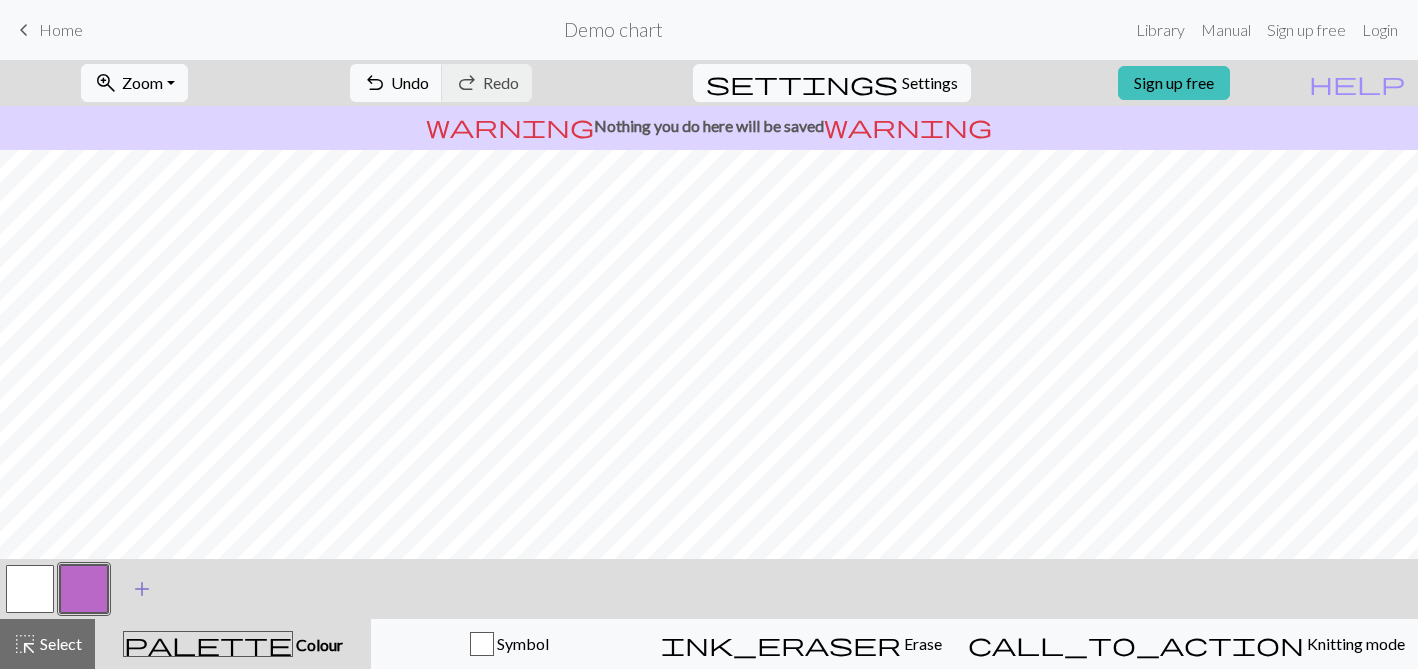 click on "add" at bounding box center (142, 589) 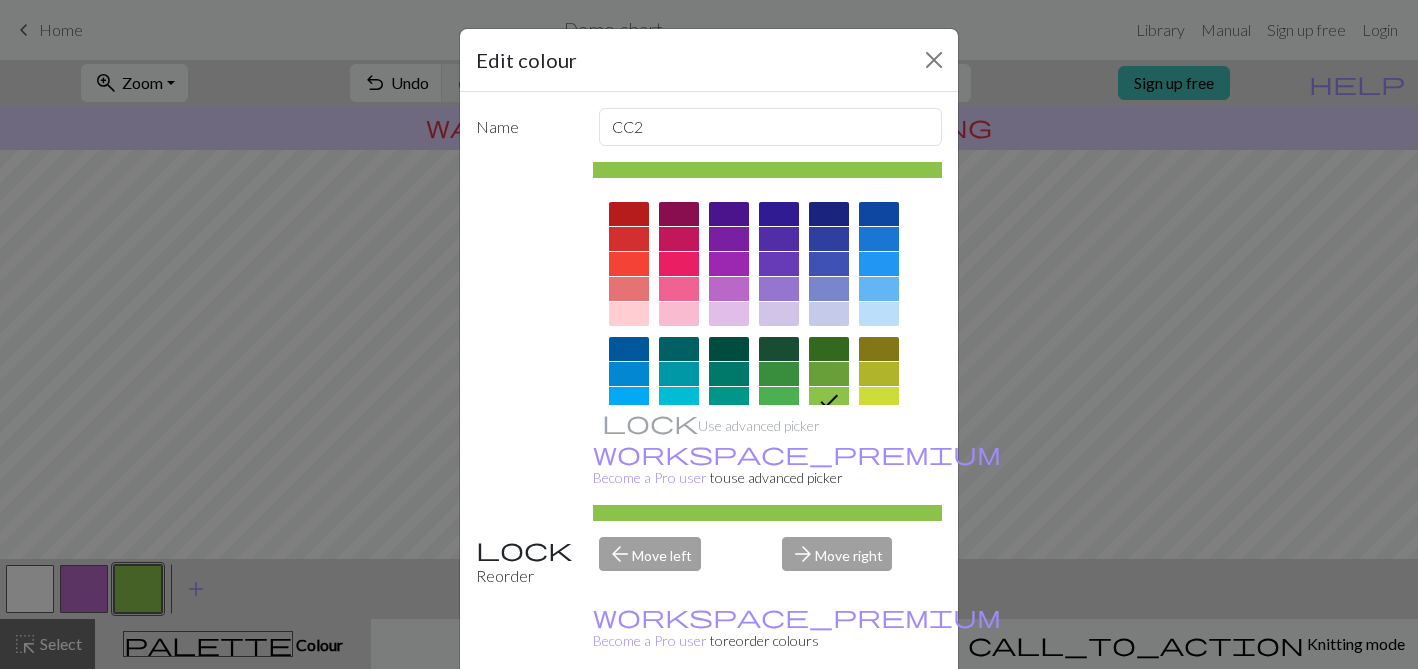 click at bounding box center [829, 349] 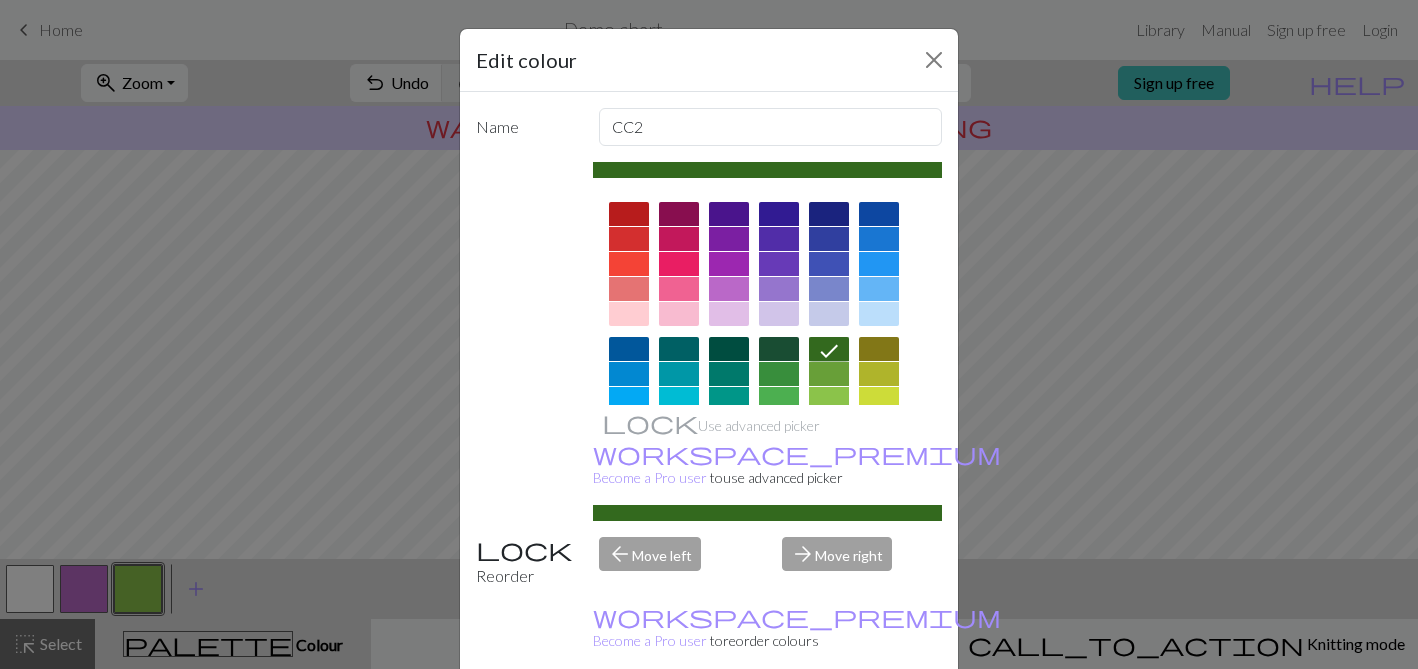 click on "Done" at bounding box center [829, 720] 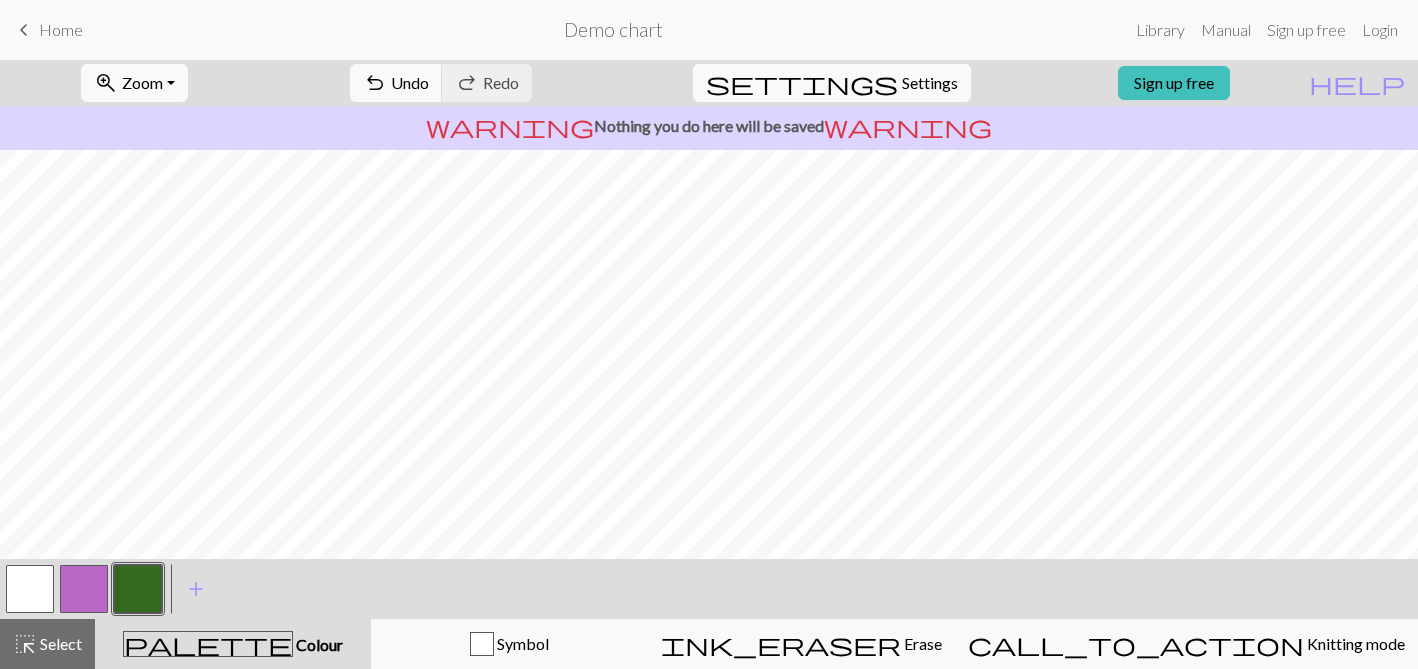 click on "Demo chart" at bounding box center [613, 29] 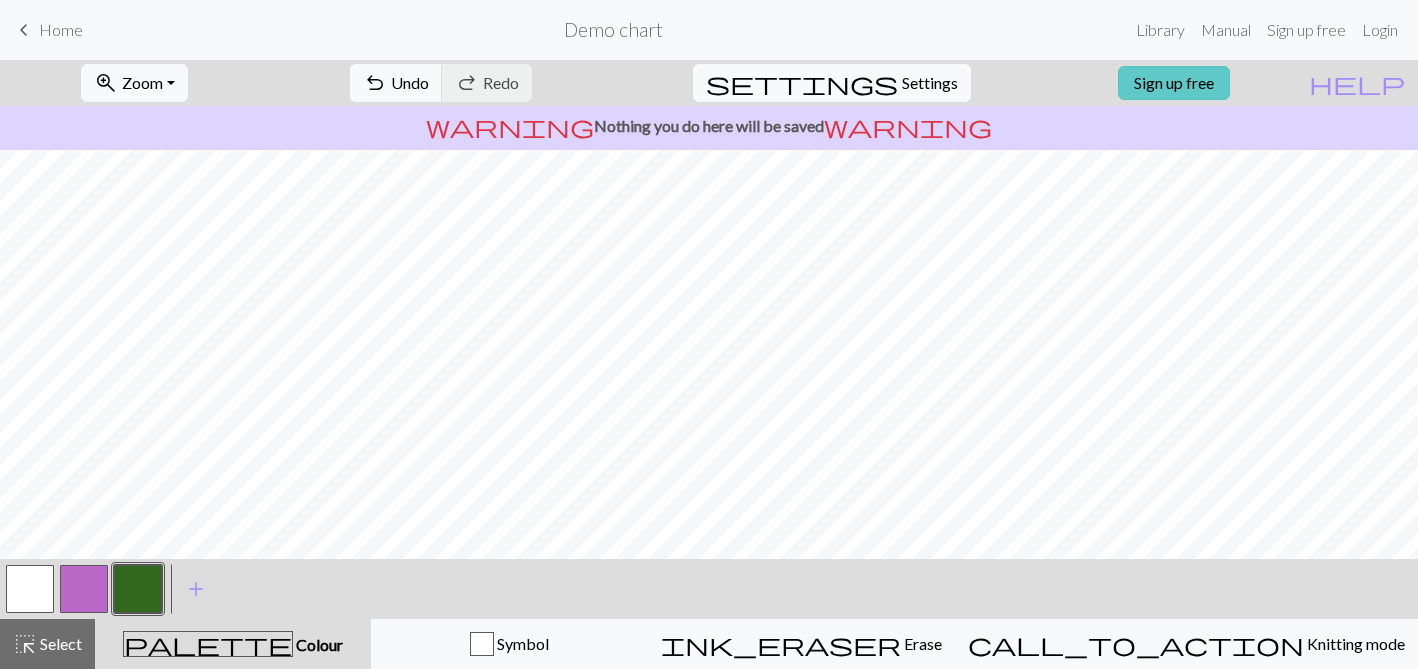 click on "Sign up free" at bounding box center (1174, 83) 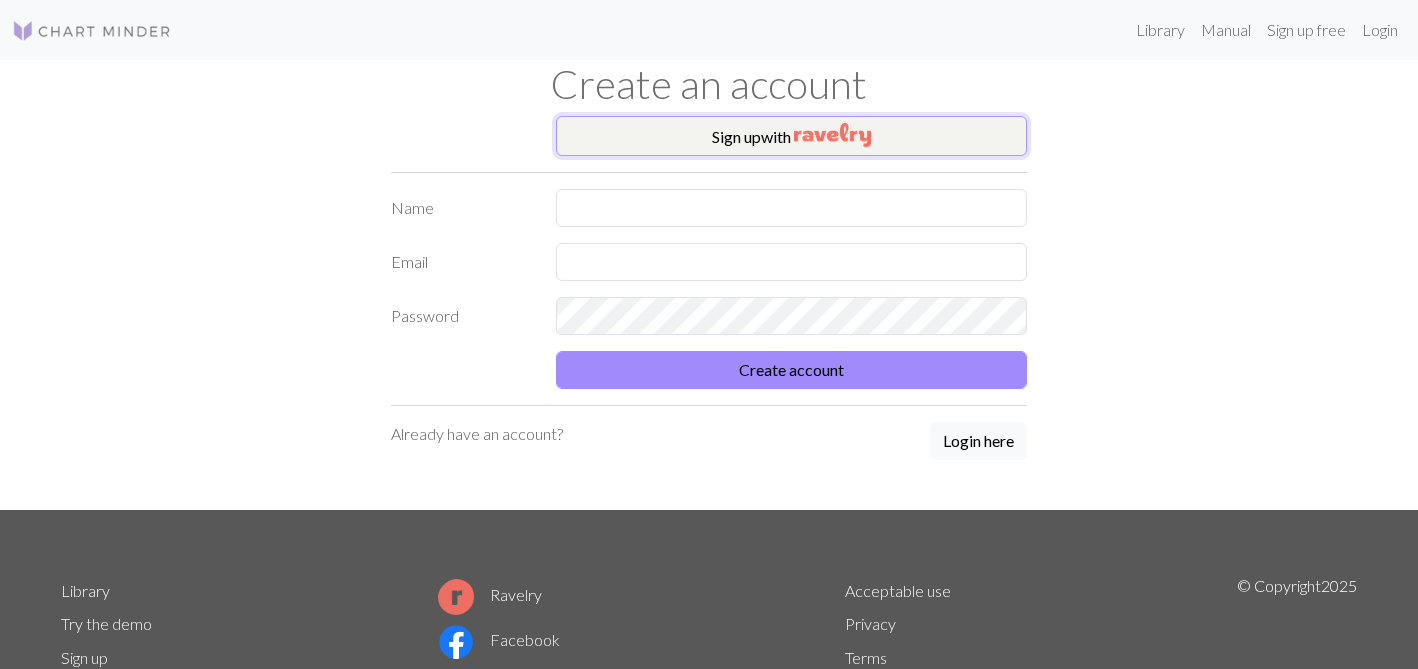 click at bounding box center (832, 135) 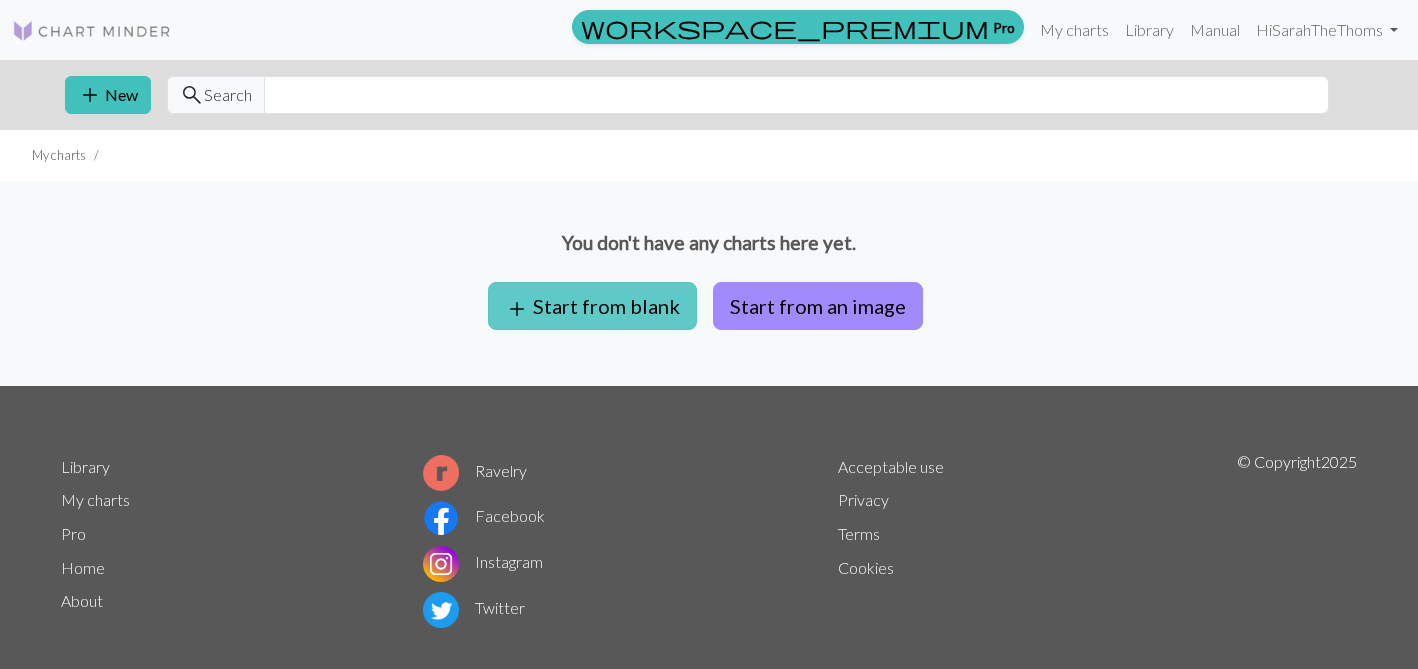 click on "add   Start from blank" at bounding box center [592, 306] 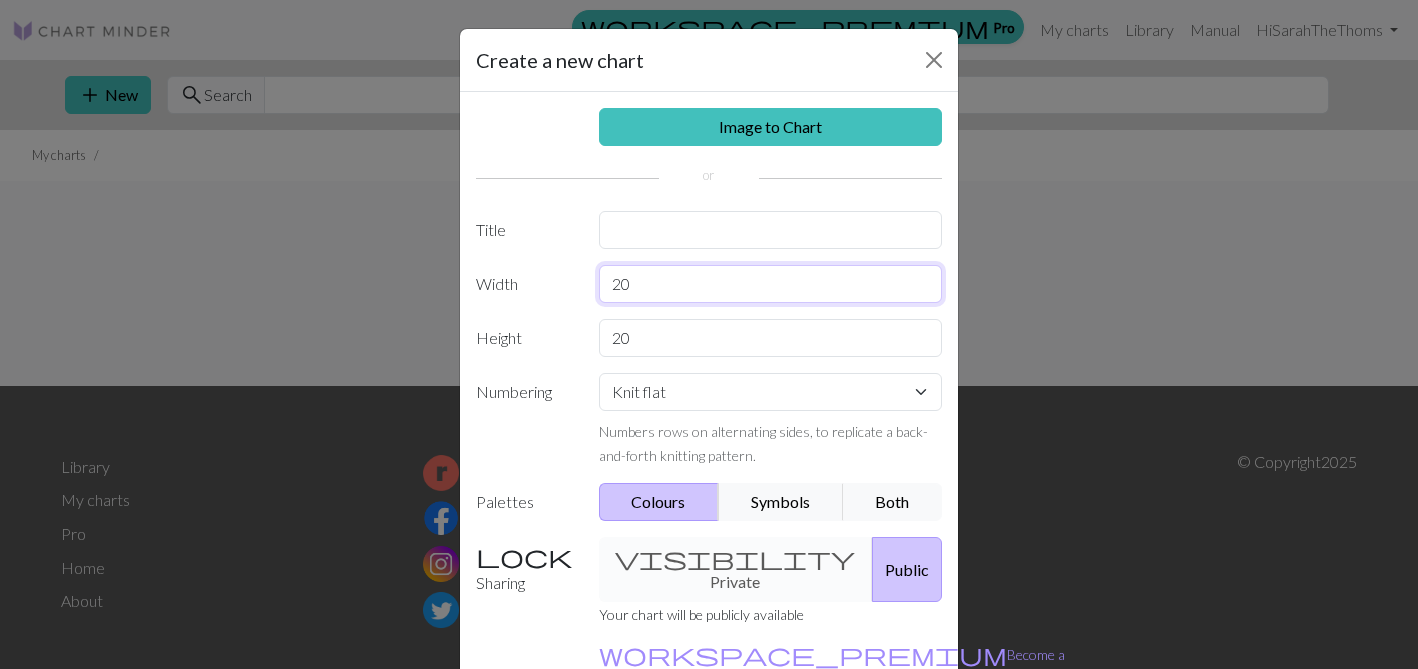 drag, startPoint x: 658, startPoint y: 285, endPoint x: 590, endPoint y: 284, distance: 68.007355 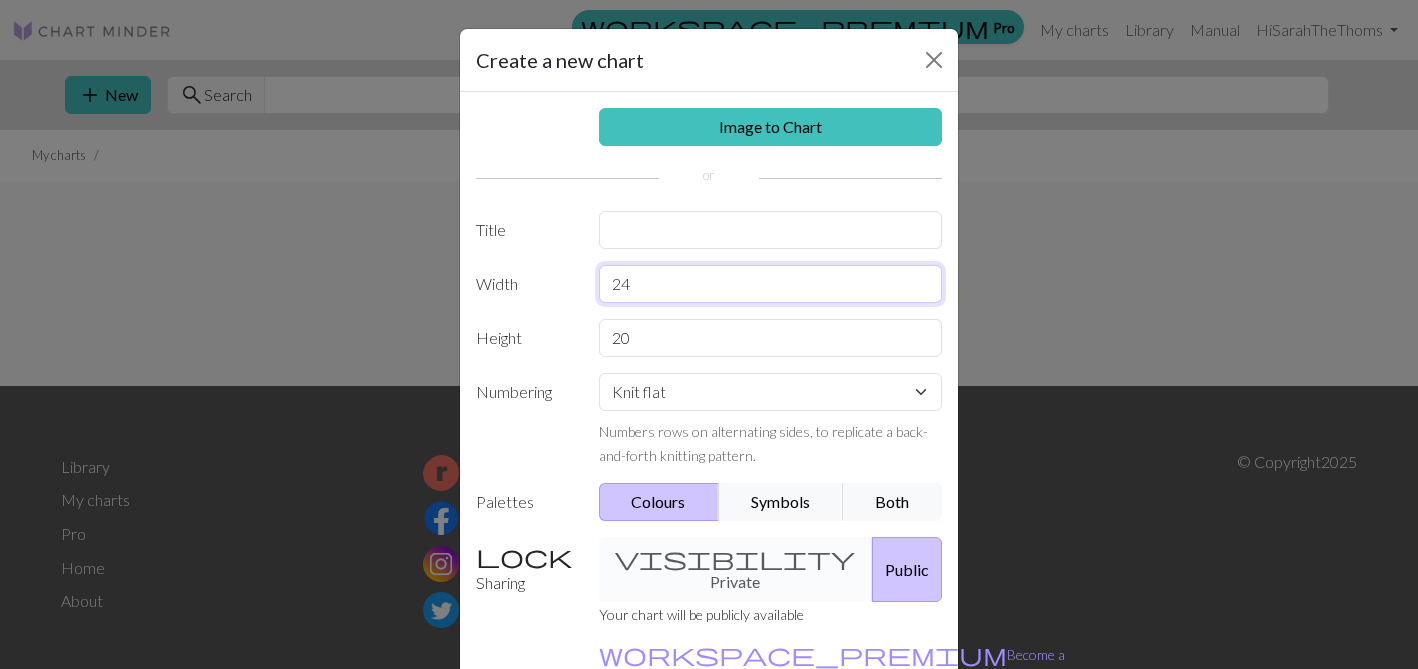 type on "24" 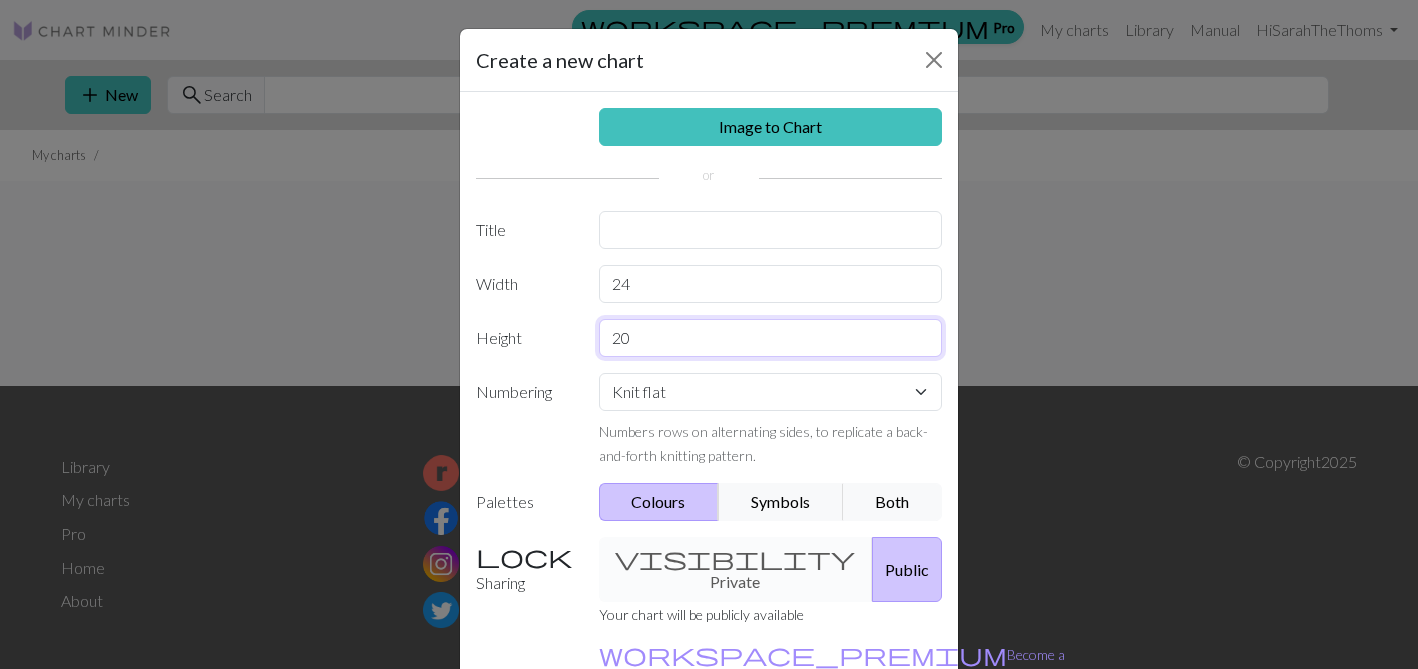 drag, startPoint x: 642, startPoint y: 346, endPoint x: 615, endPoint y: 346, distance: 27 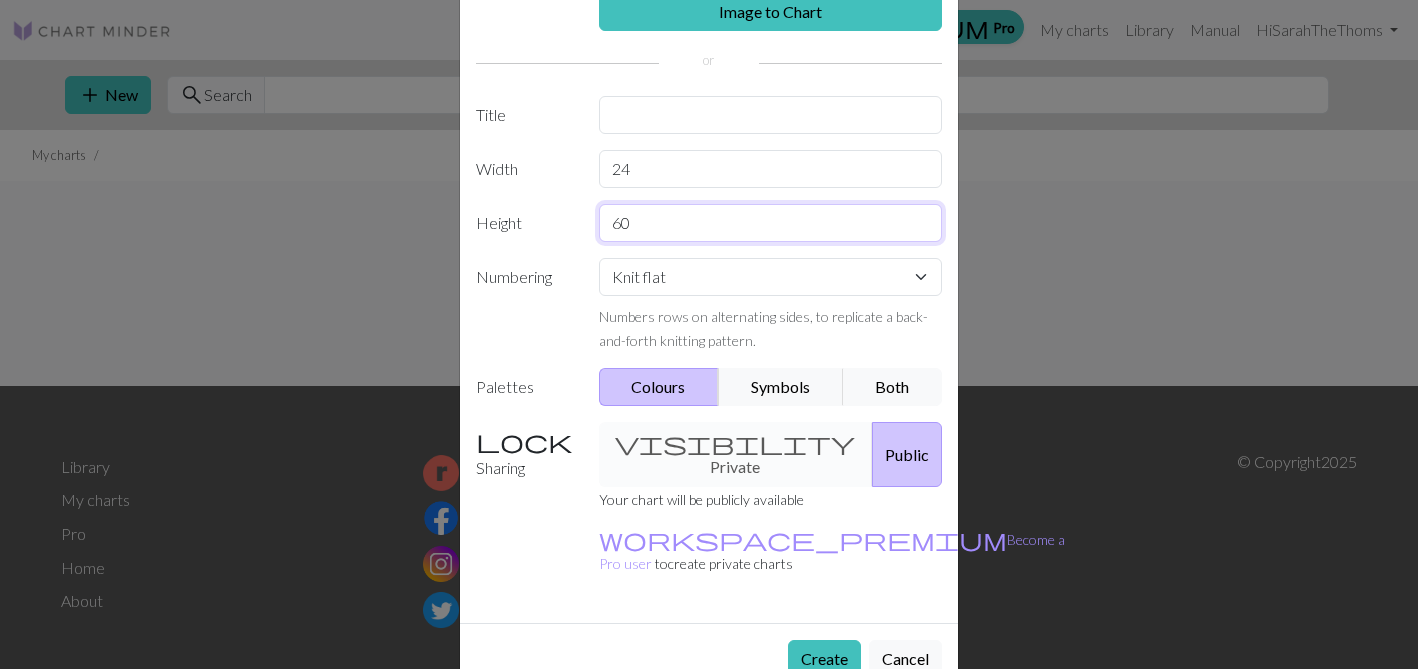 scroll, scrollTop: 120, scrollLeft: 0, axis: vertical 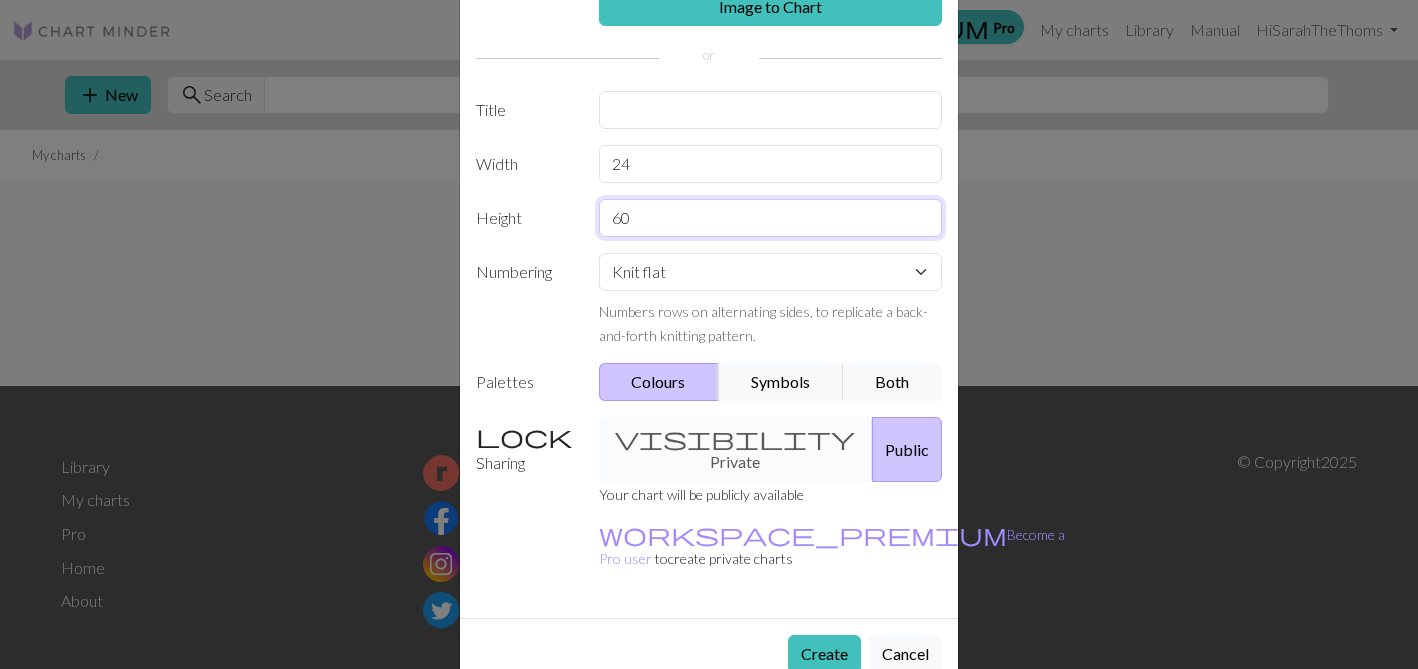 type on "60" 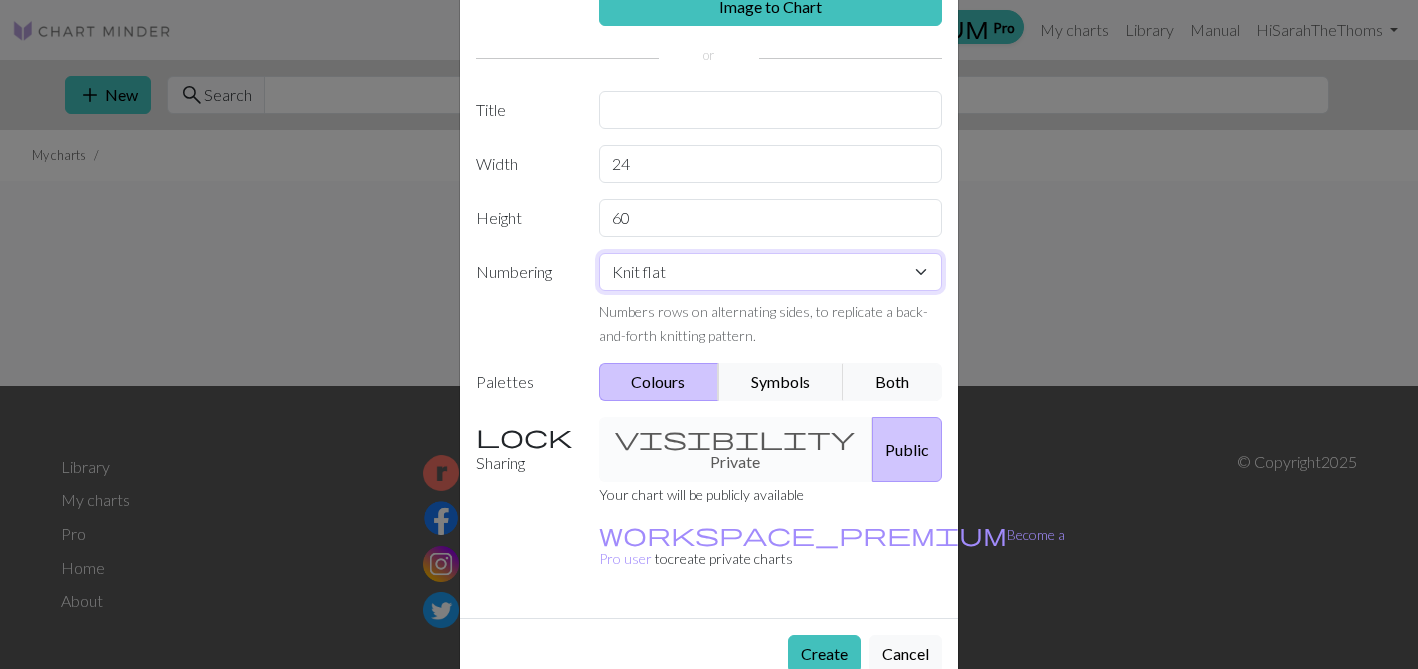 click on "Knit flat Knit in the round Lace knitting Cross stitch" at bounding box center (771, 272) 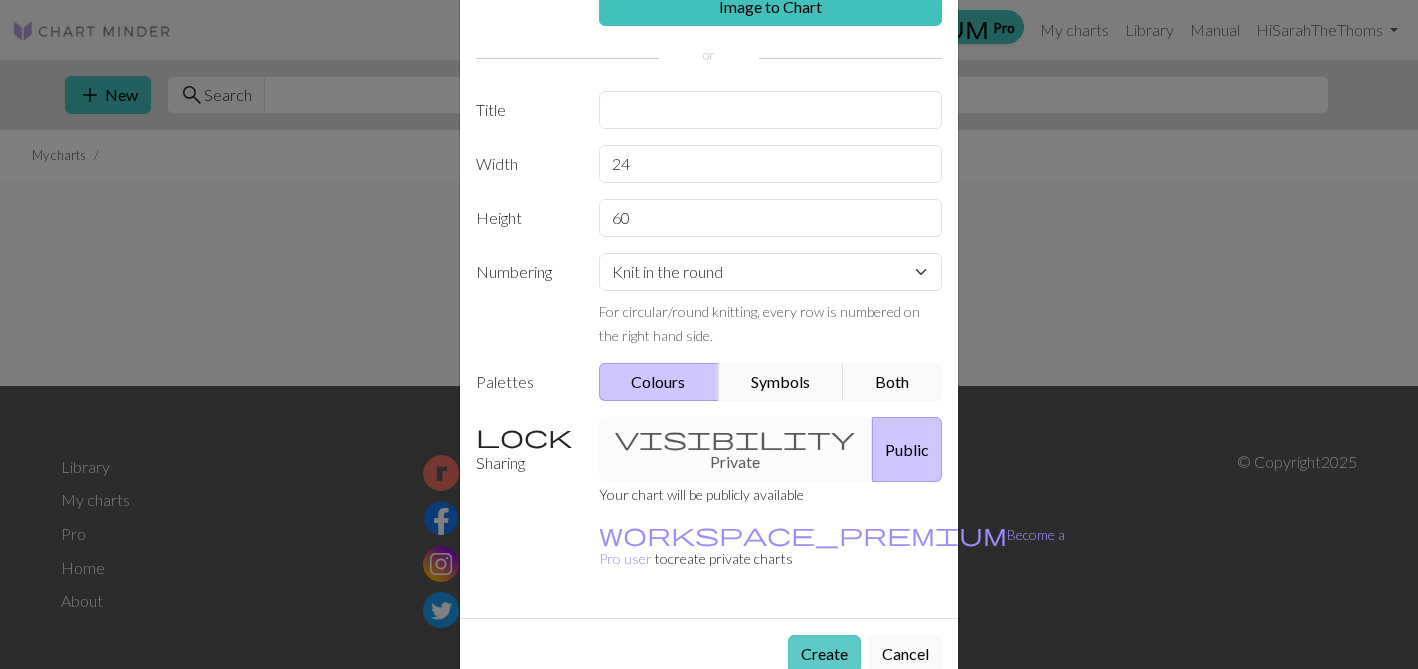 click on "Create" at bounding box center (824, 654) 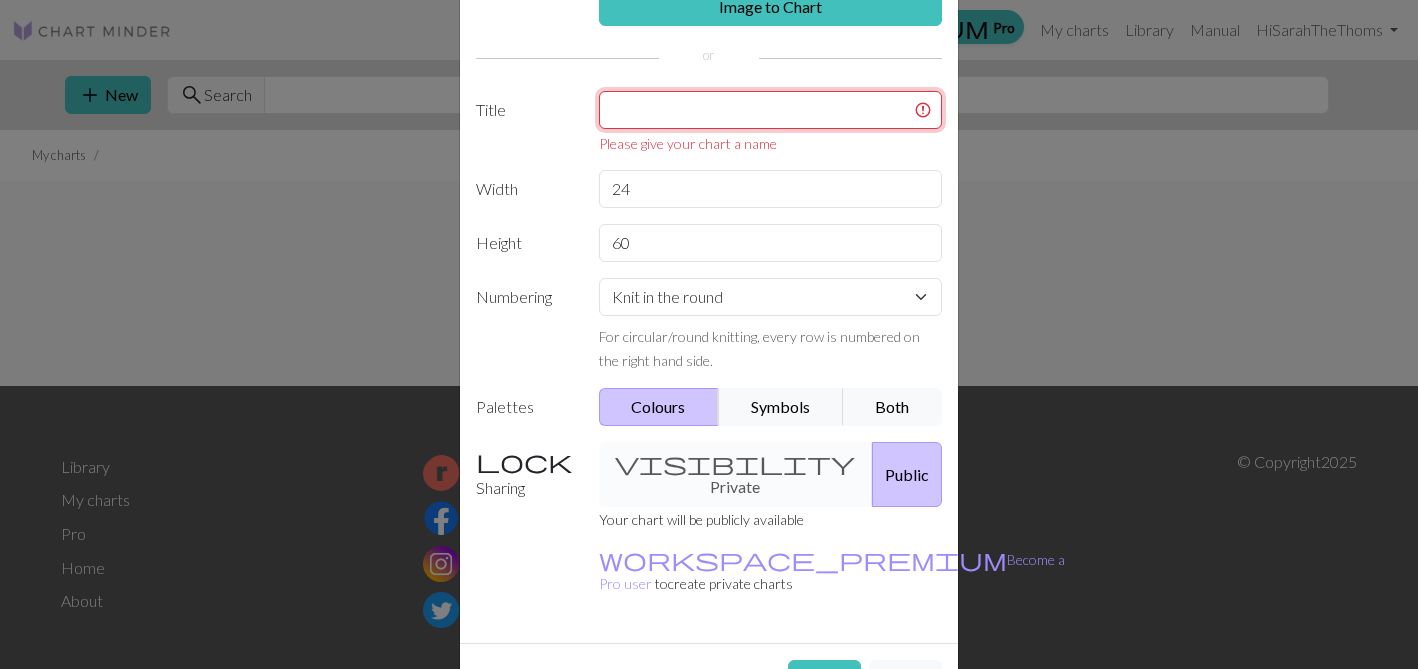 click at bounding box center [771, 110] 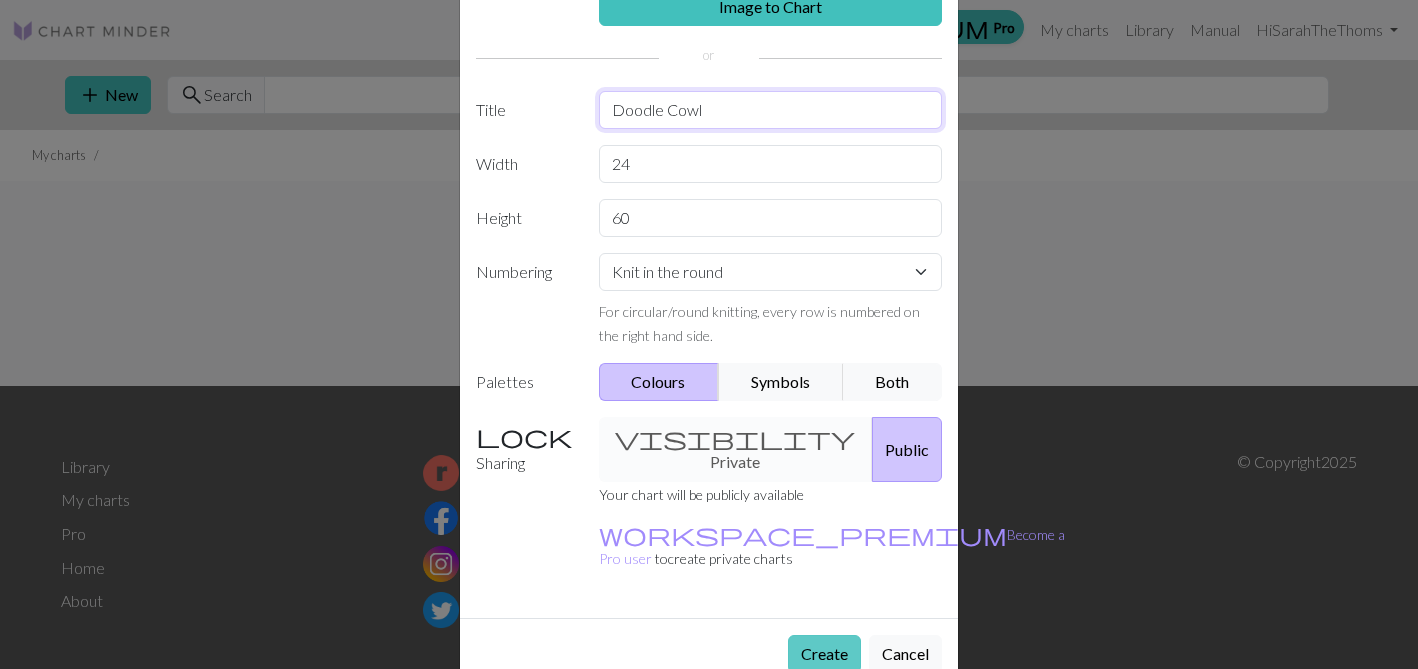 type on "Doodle Cowl" 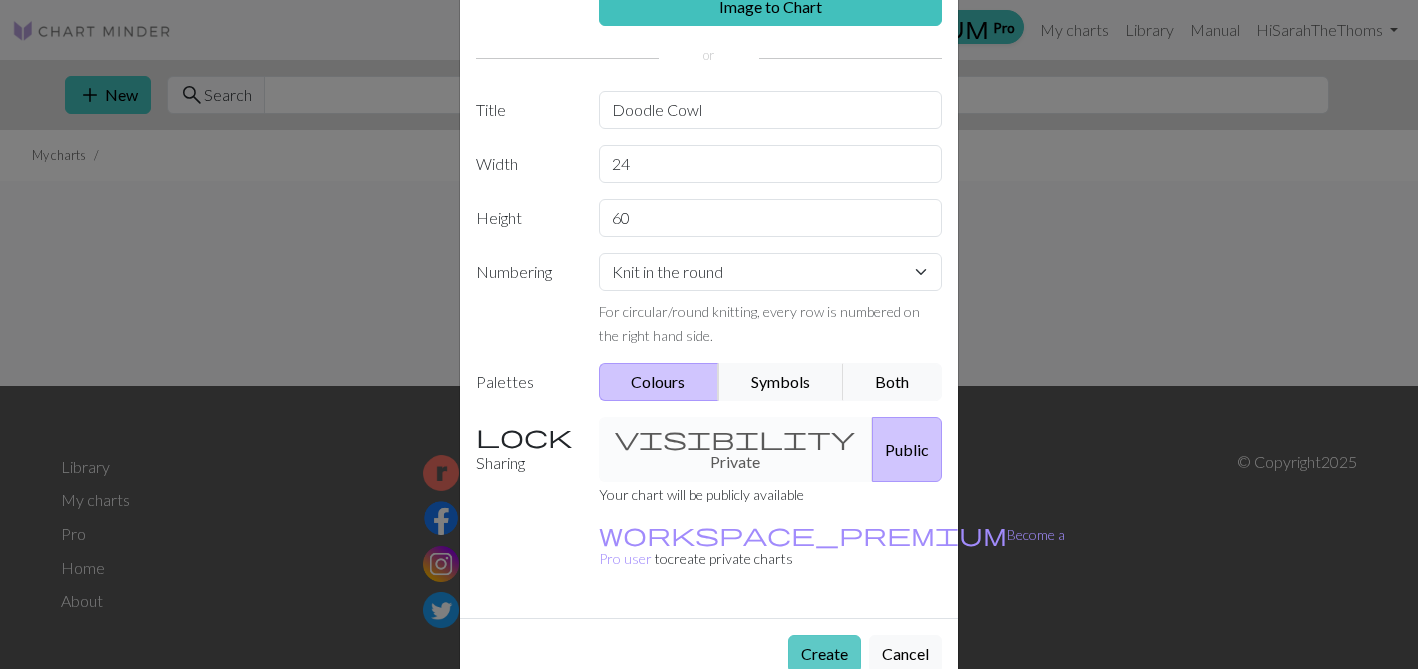 click on "Create" at bounding box center [824, 654] 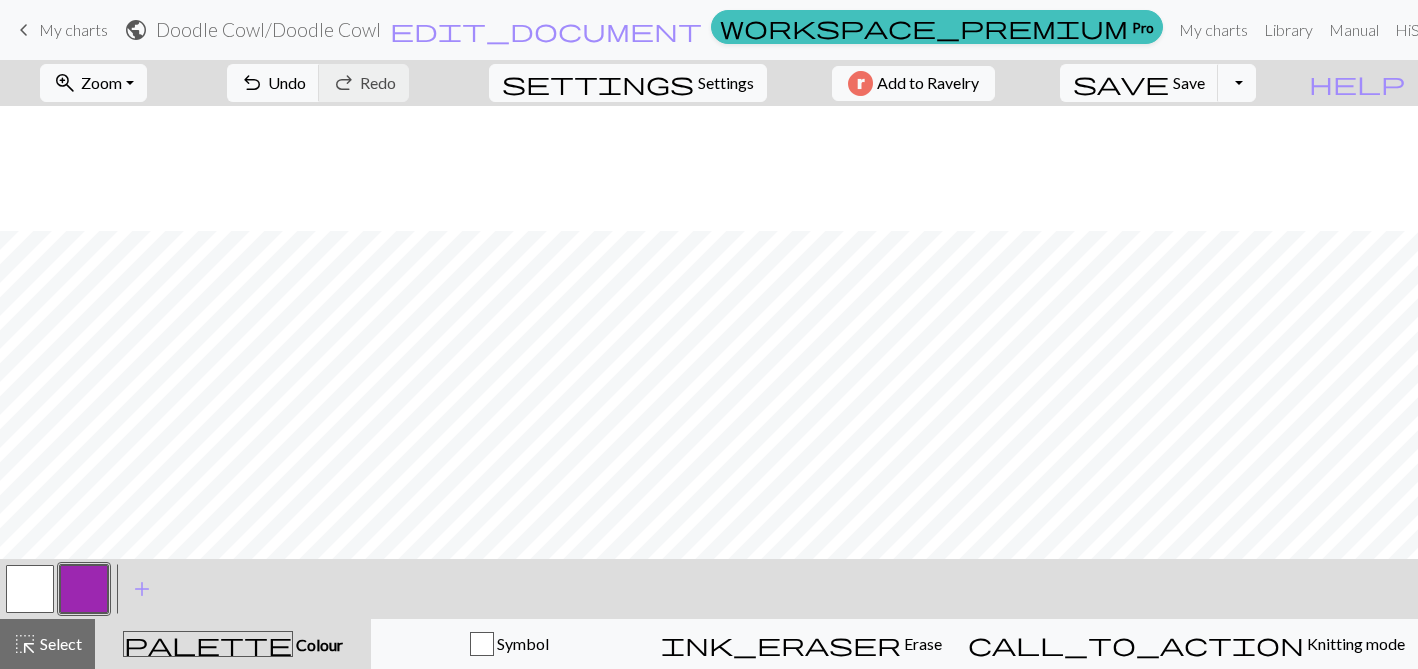 scroll, scrollTop: 837, scrollLeft: 0, axis: vertical 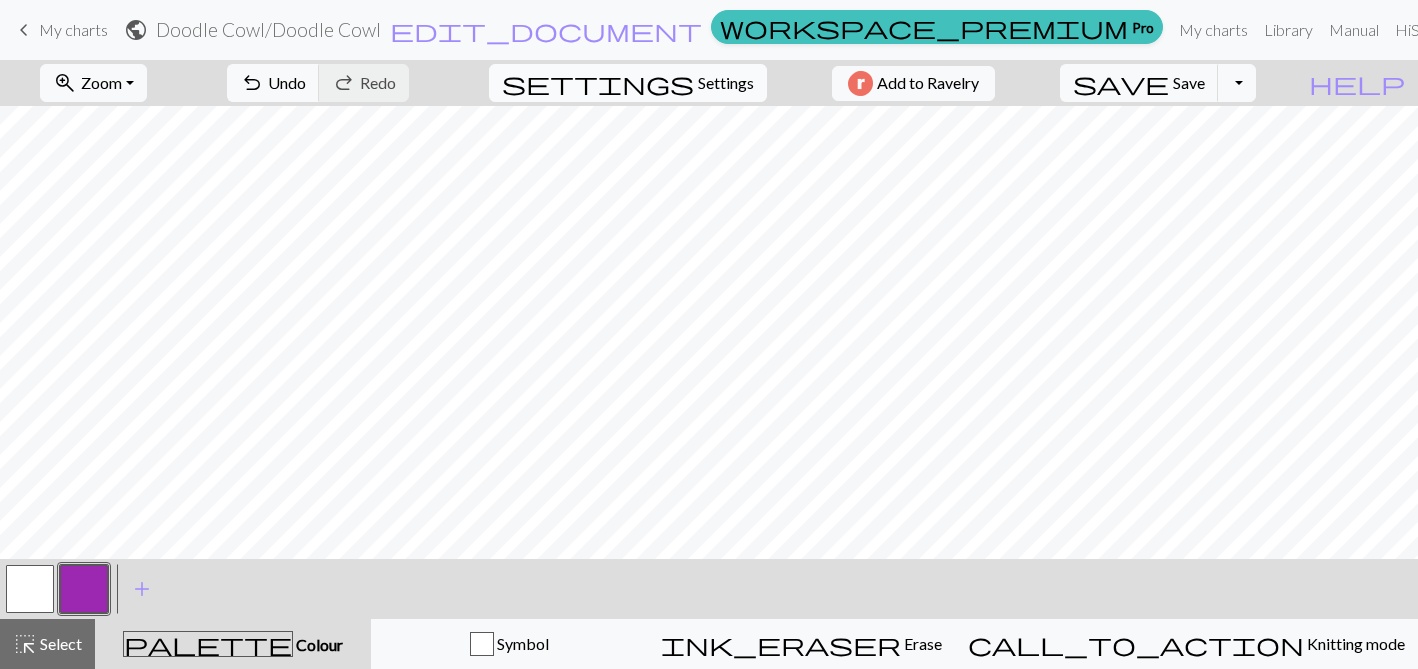 click on "settings  Settings" at bounding box center [628, 83] 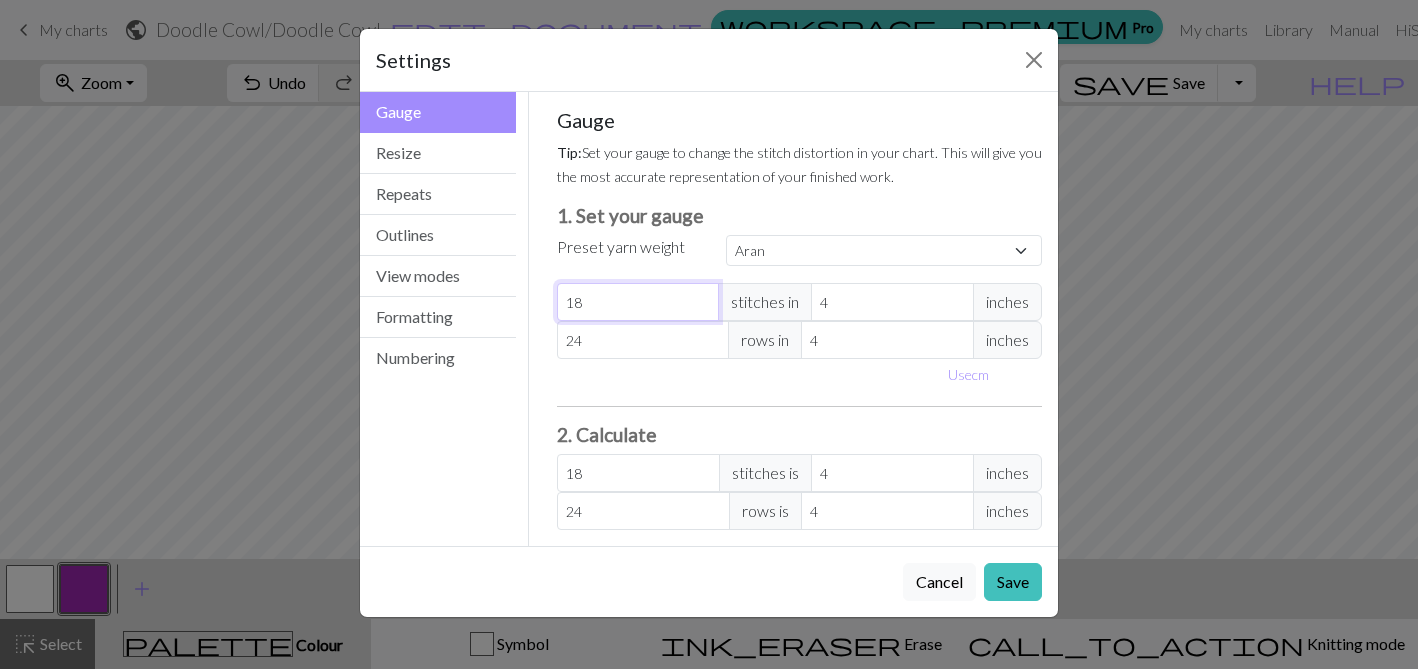type on "19" 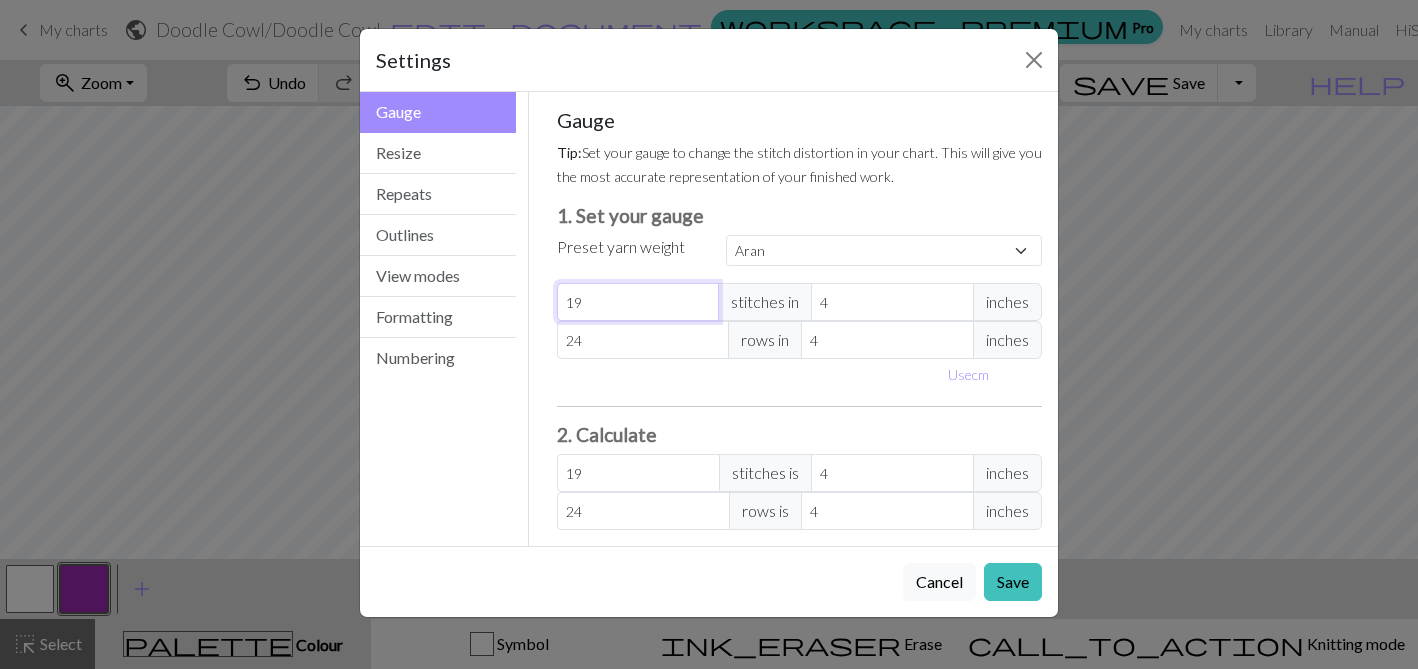 click on "19" at bounding box center [638, 302] 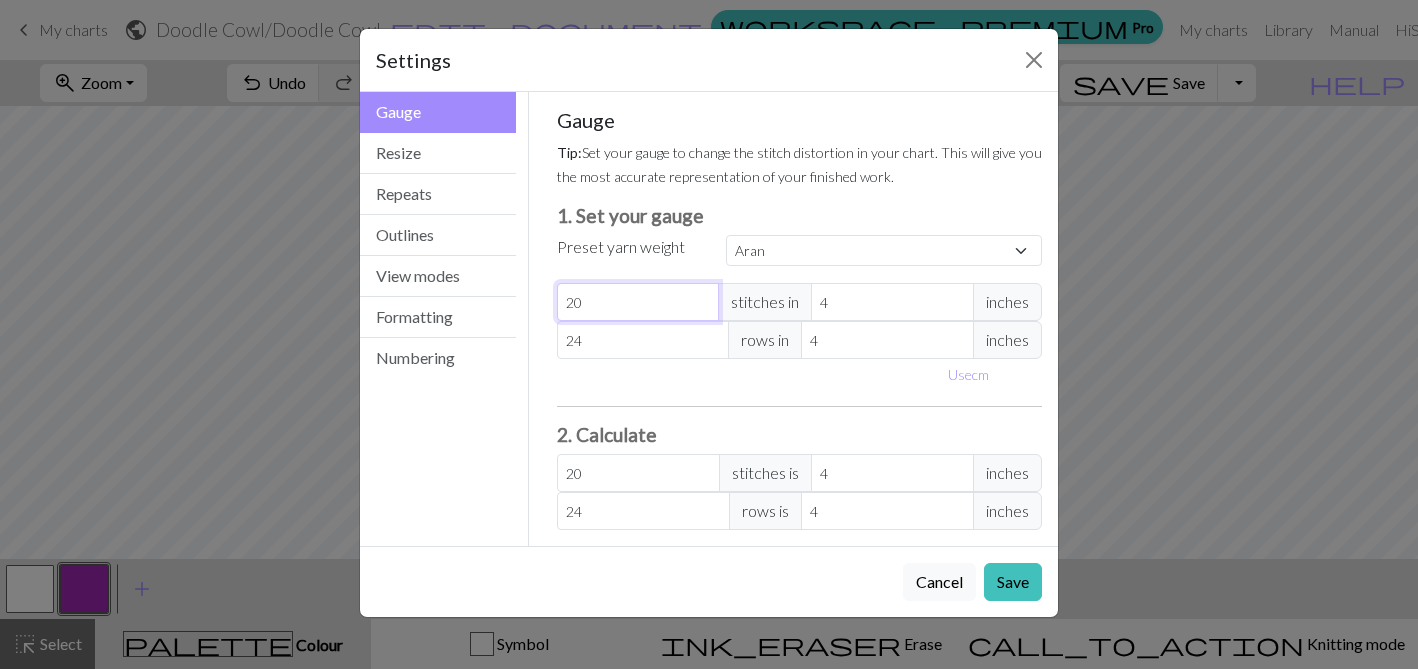 click on "20" at bounding box center (638, 302) 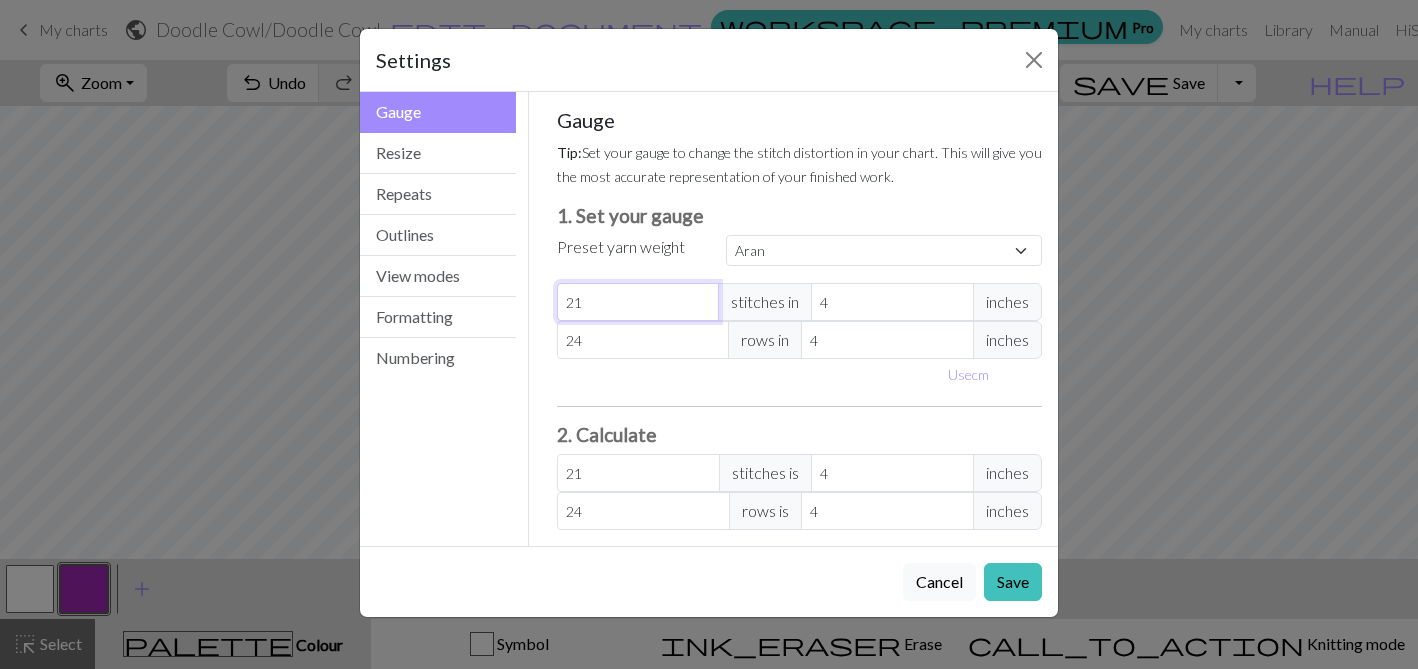 click on "21" at bounding box center [638, 302] 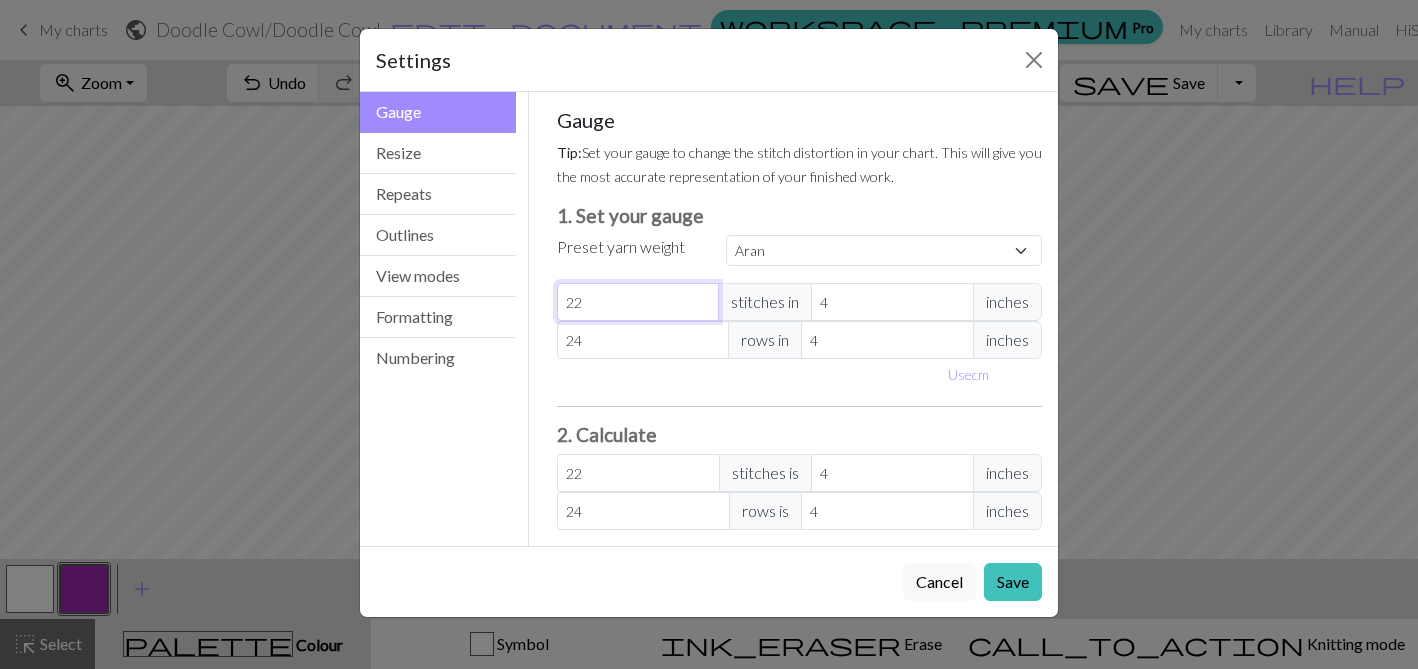 click on "22" at bounding box center [638, 302] 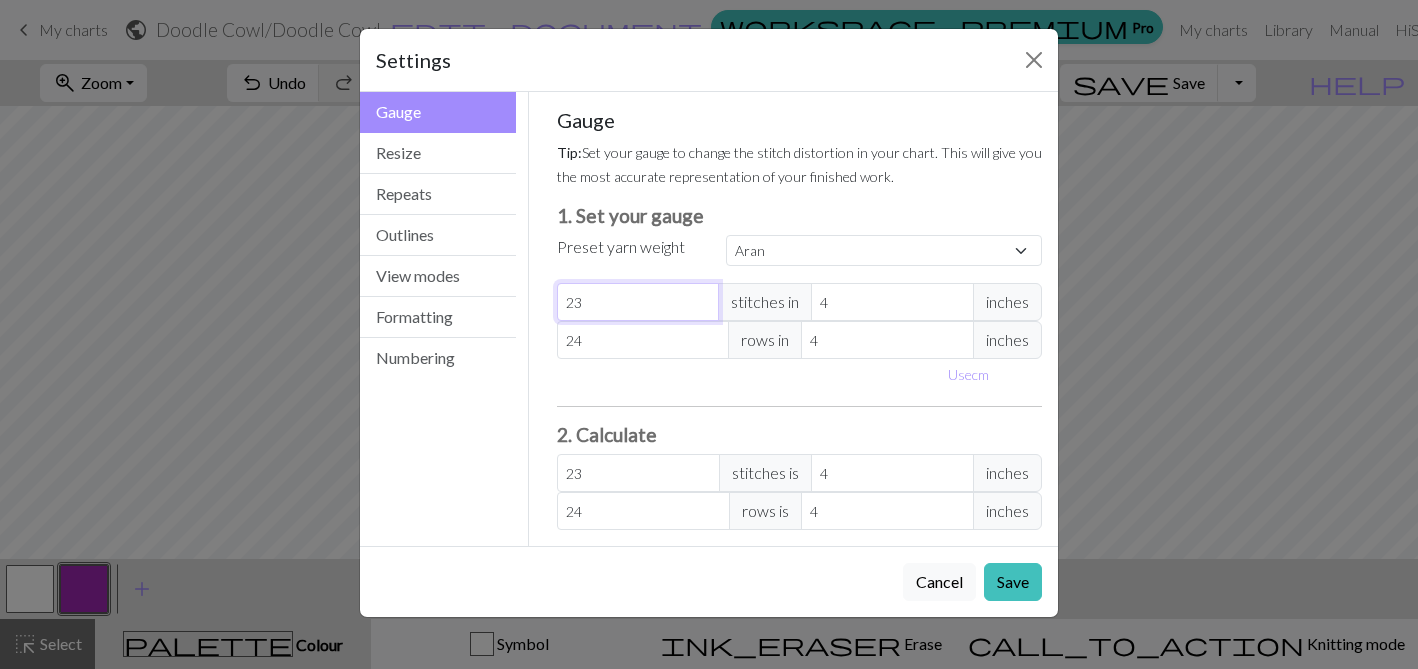 click on "23" at bounding box center [638, 302] 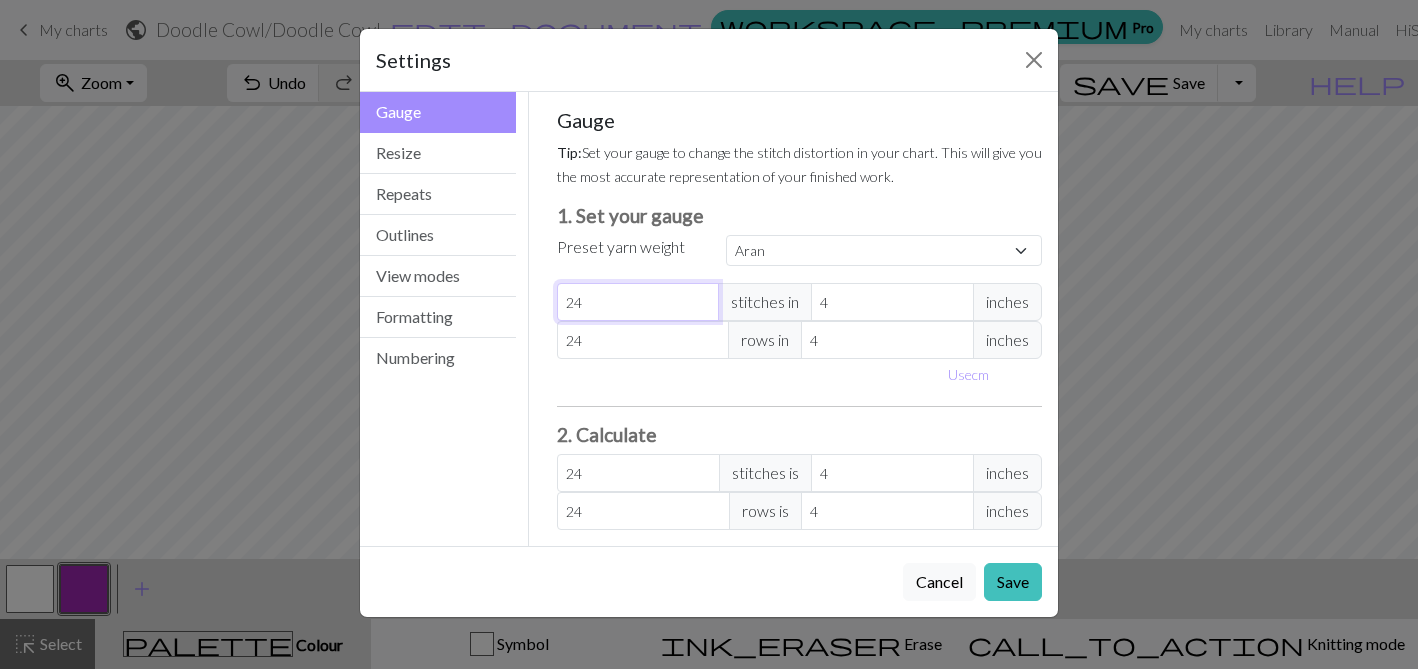 type on "24" 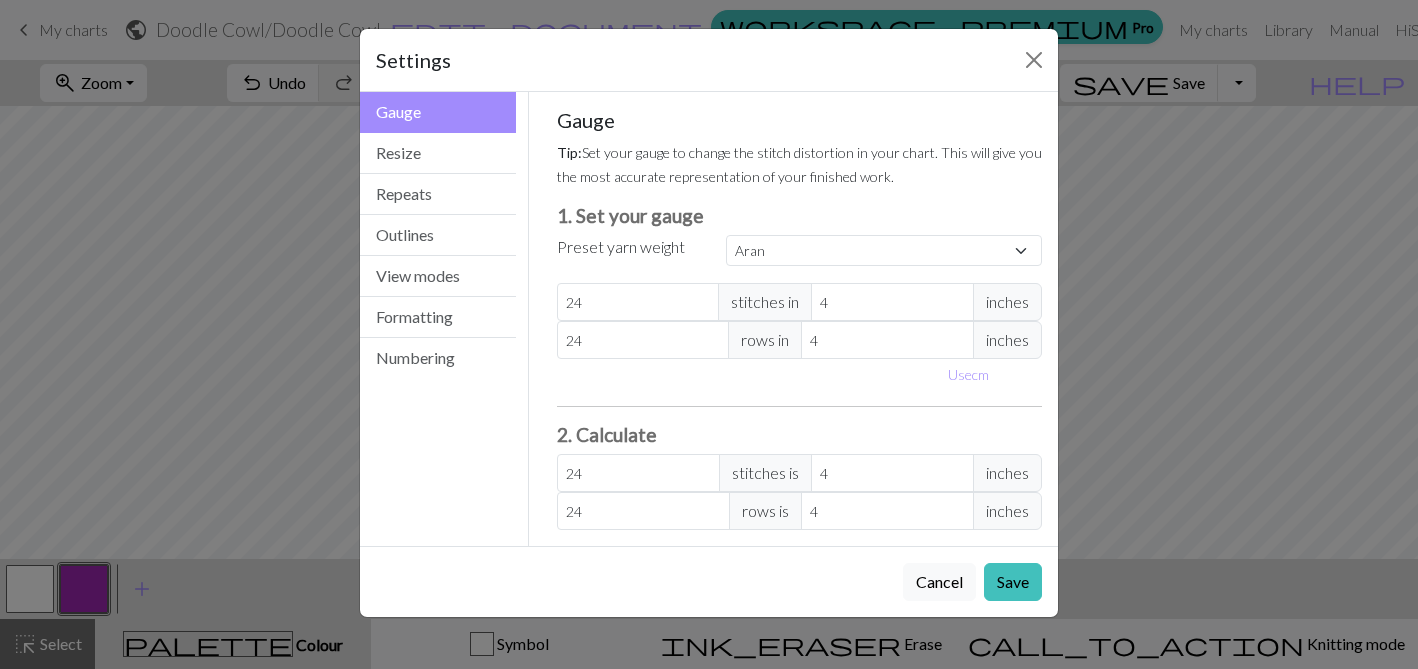 click on "Gauge Tip:  Set your gauge to change the stitch distortion in your chart. This will give you the most accurate representation of your finished work. 1. Set your gauge Preset yarn weight Custom Square Lace Light Fingering Fingering Sport Double knit Worsted Aran Bulky Super Bulky 24 stitches in  4 inches 24 rows in  4 inches Use  cm 2. Calculate 24 stitches is 4 inches 24 rows is 4 inches" at bounding box center (800, 319) 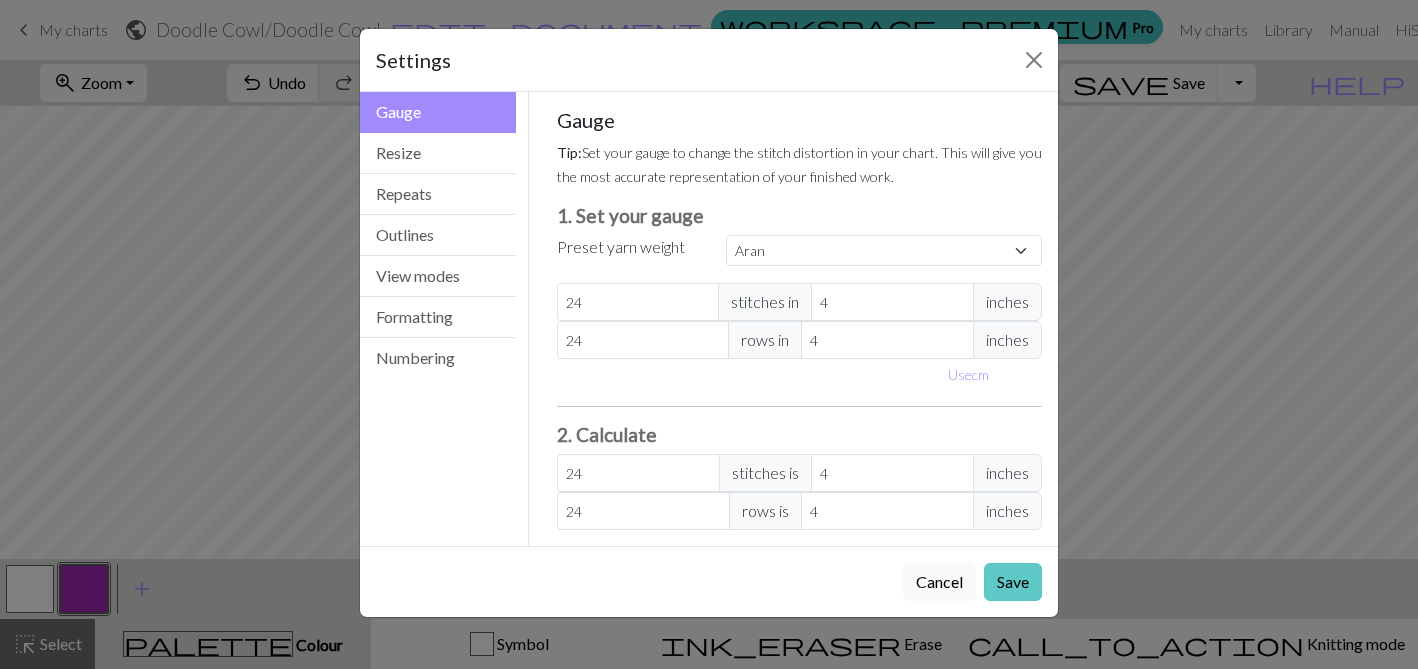 click on "Save" at bounding box center [1013, 582] 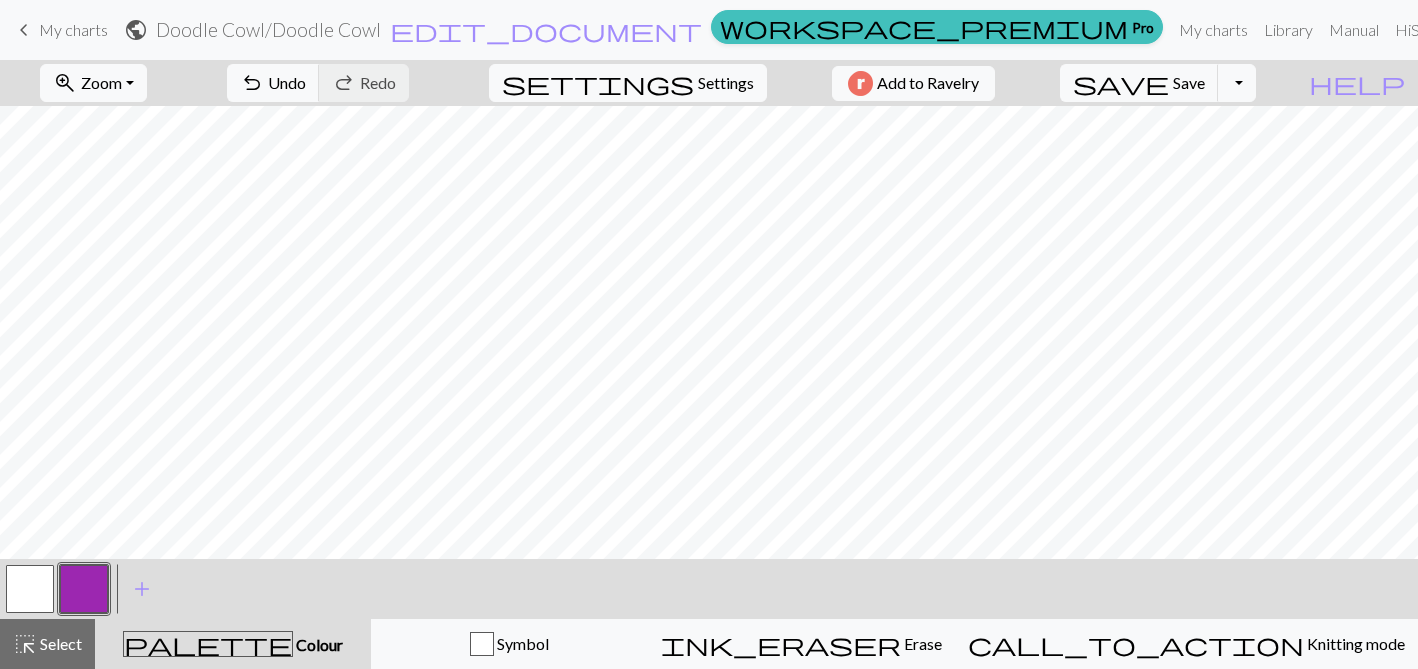 click at bounding box center [30, 589] 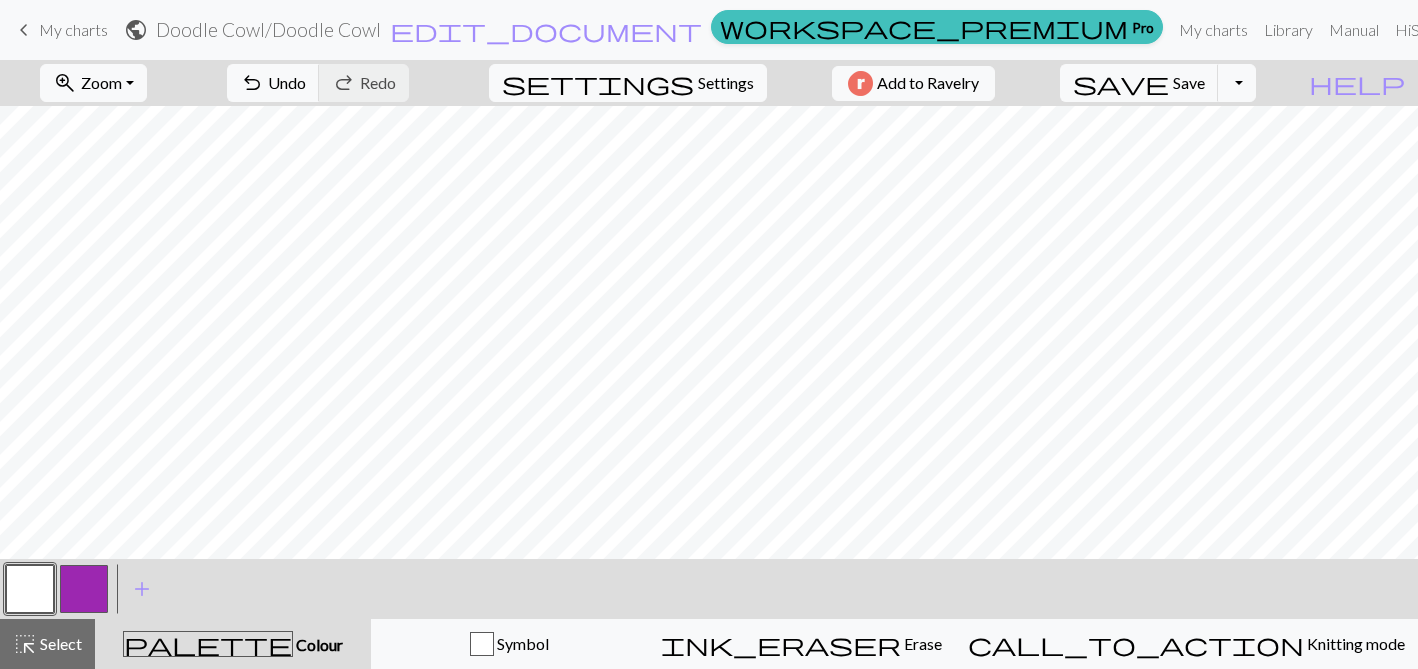 click at bounding box center [30, 589] 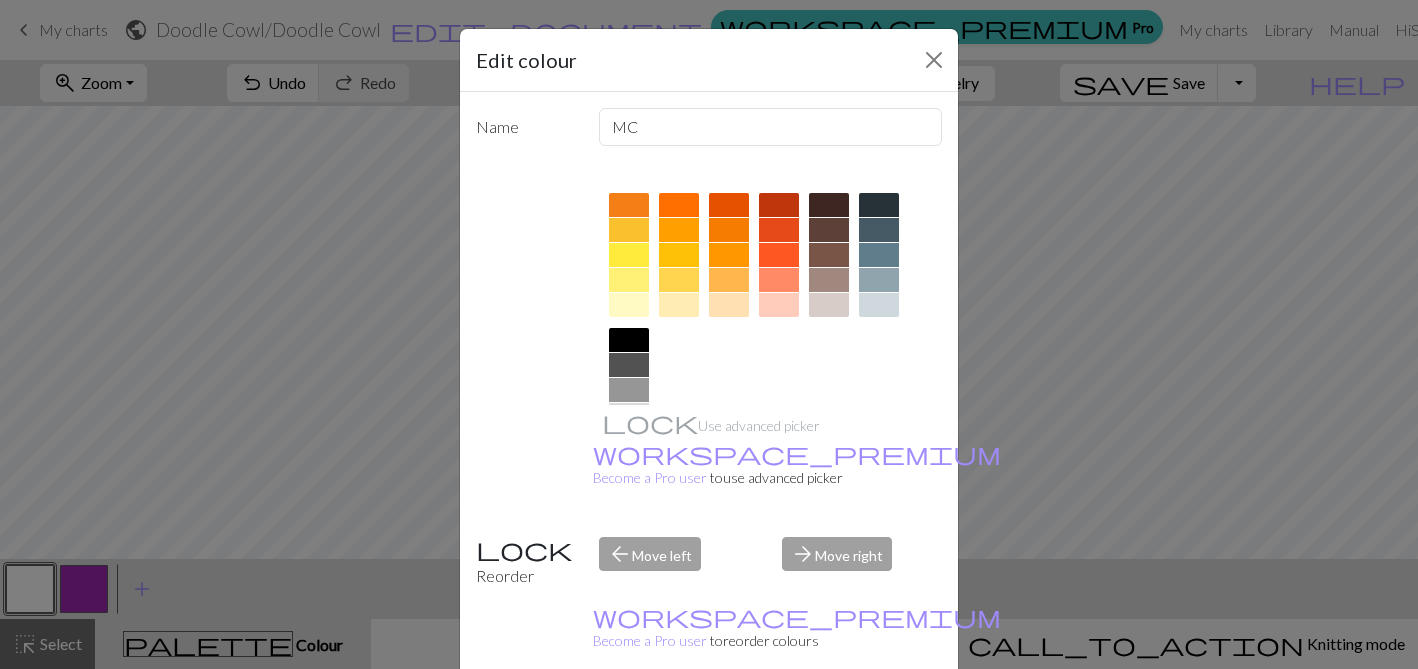 scroll, scrollTop: 349, scrollLeft: 0, axis: vertical 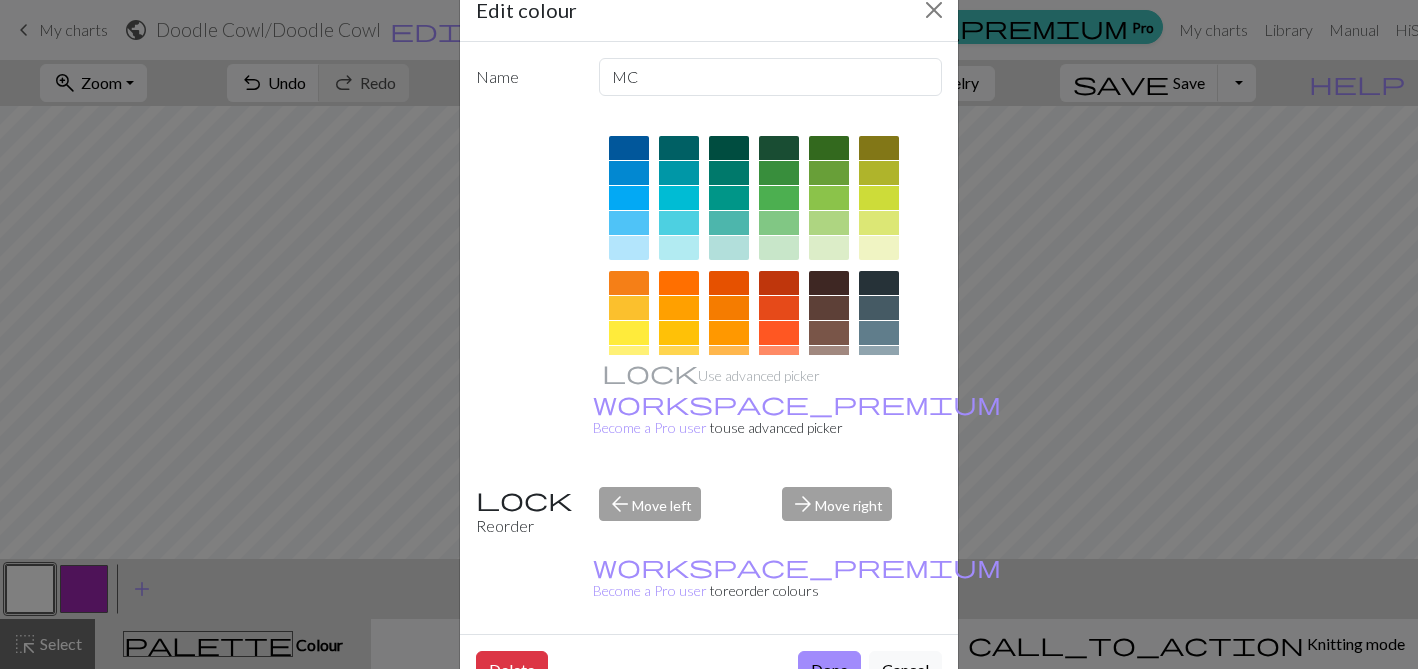 click at bounding box center (879, 283) 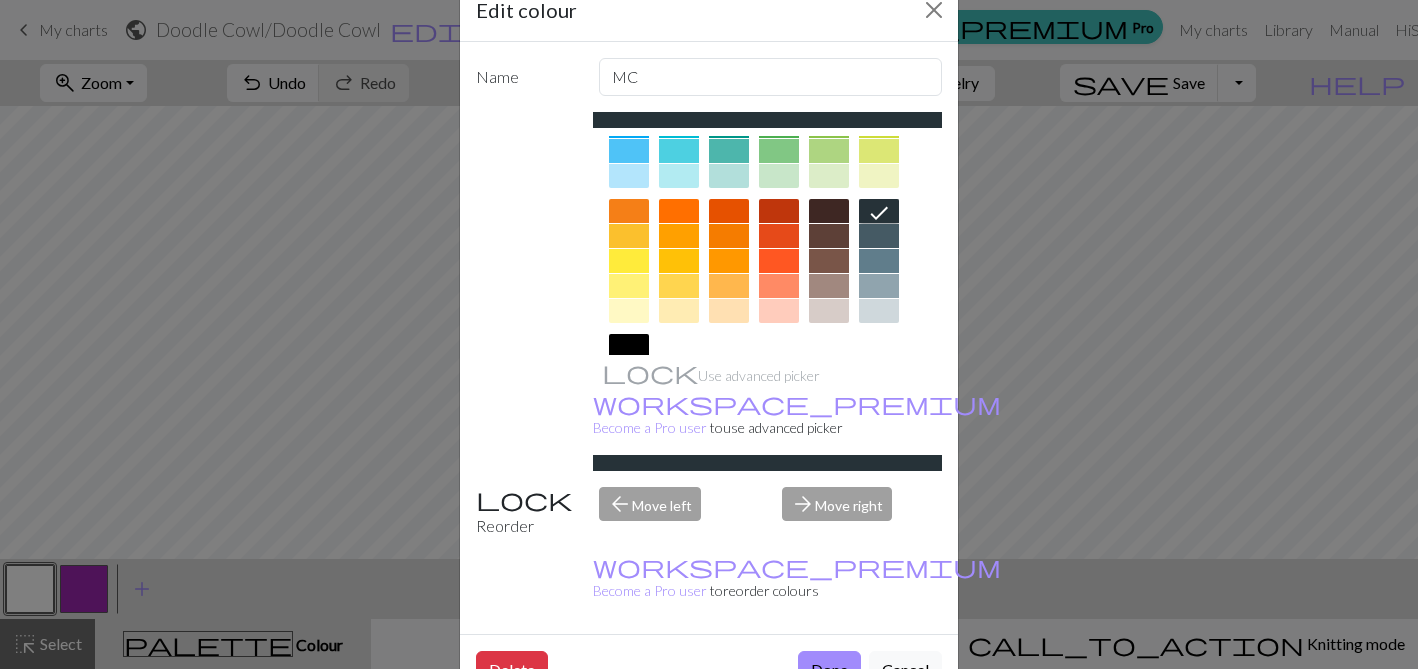 scroll, scrollTop: 230, scrollLeft: 0, axis: vertical 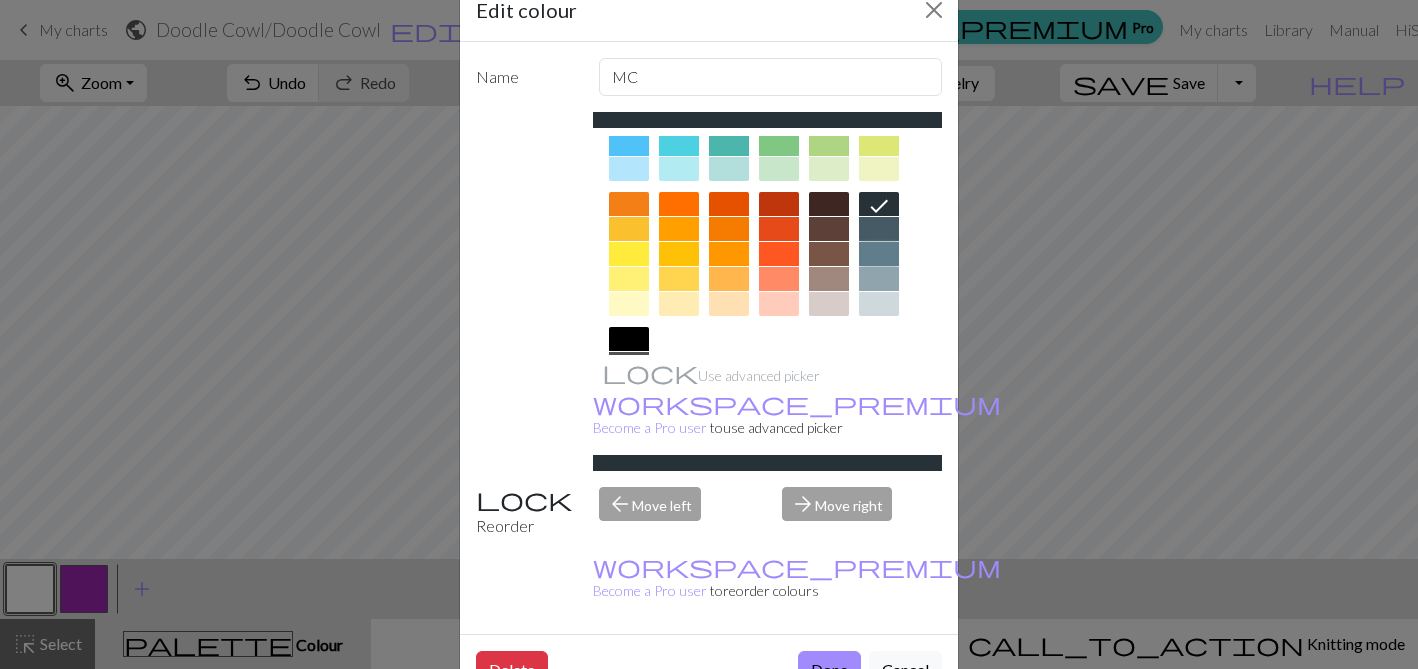 click at bounding box center (879, 254) 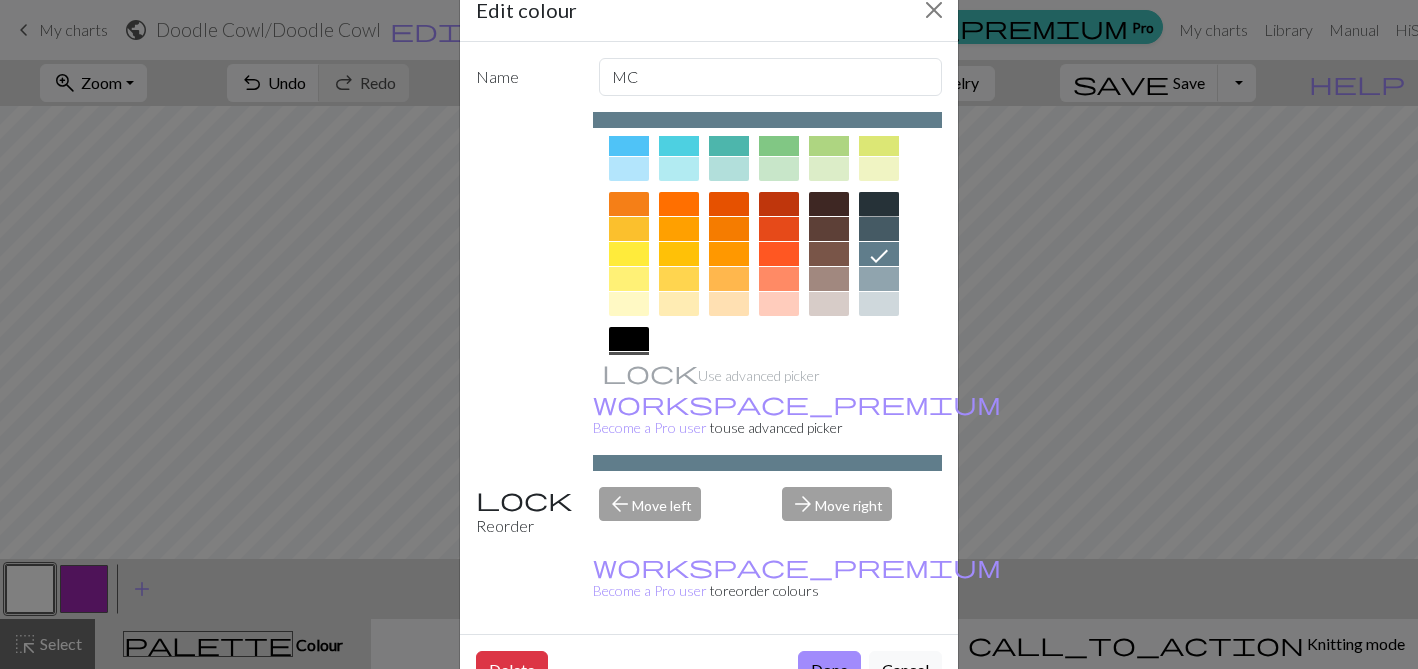 click at bounding box center [879, 204] 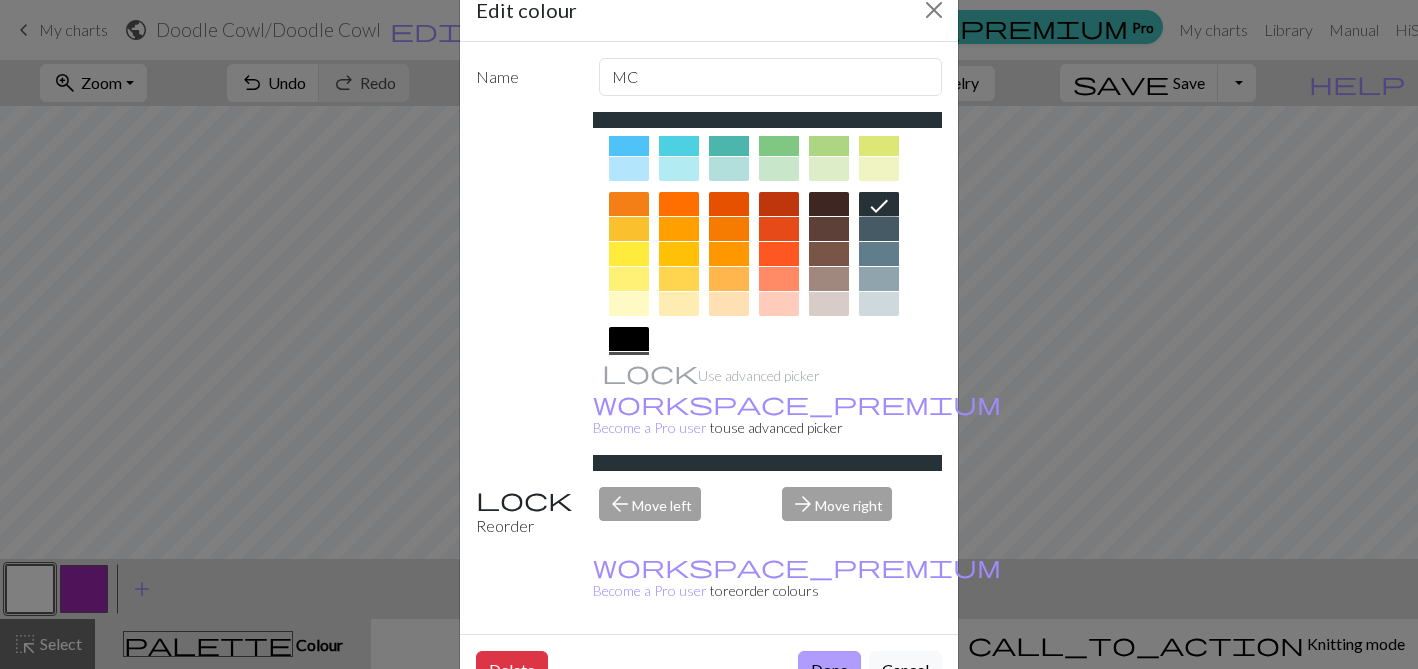 click on "Done" at bounding box center (829, 670) 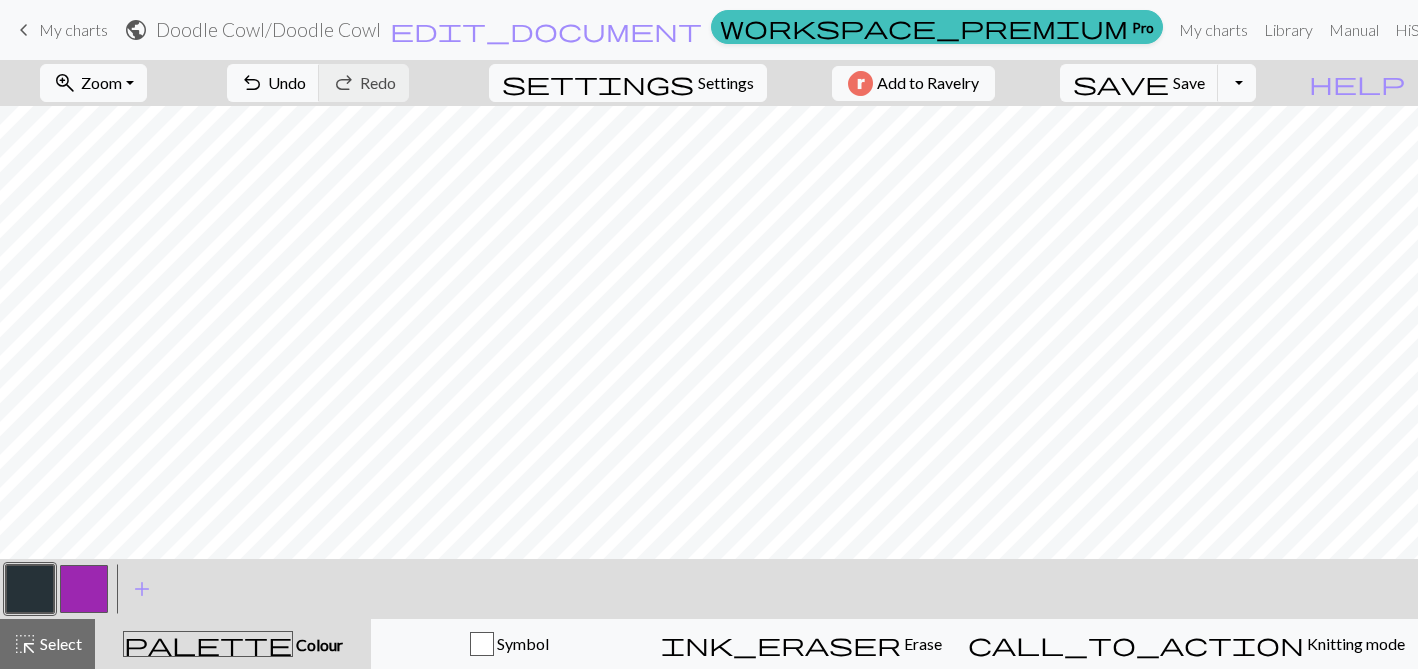 click at bounding box center (30, 589) 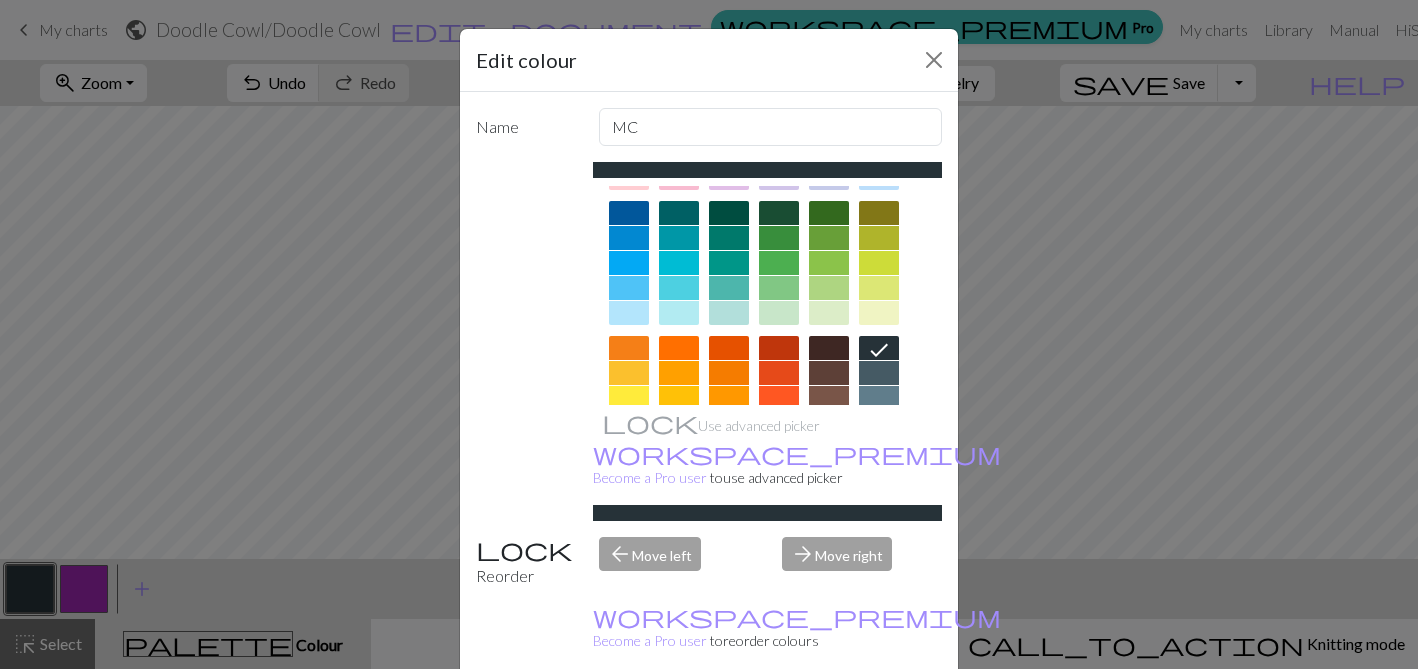 scroll, scrollTop: 124, scrollLeft: 0, axis: vertical 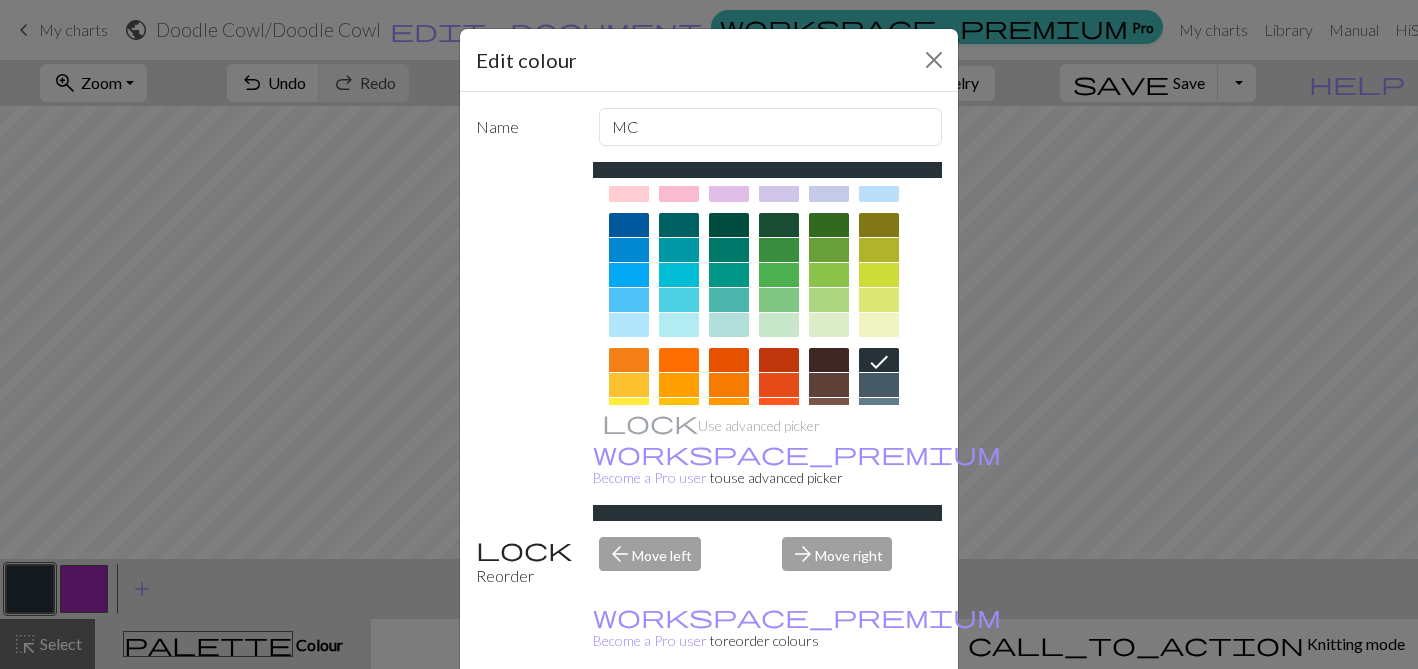 click at bounding box center (629, 225) 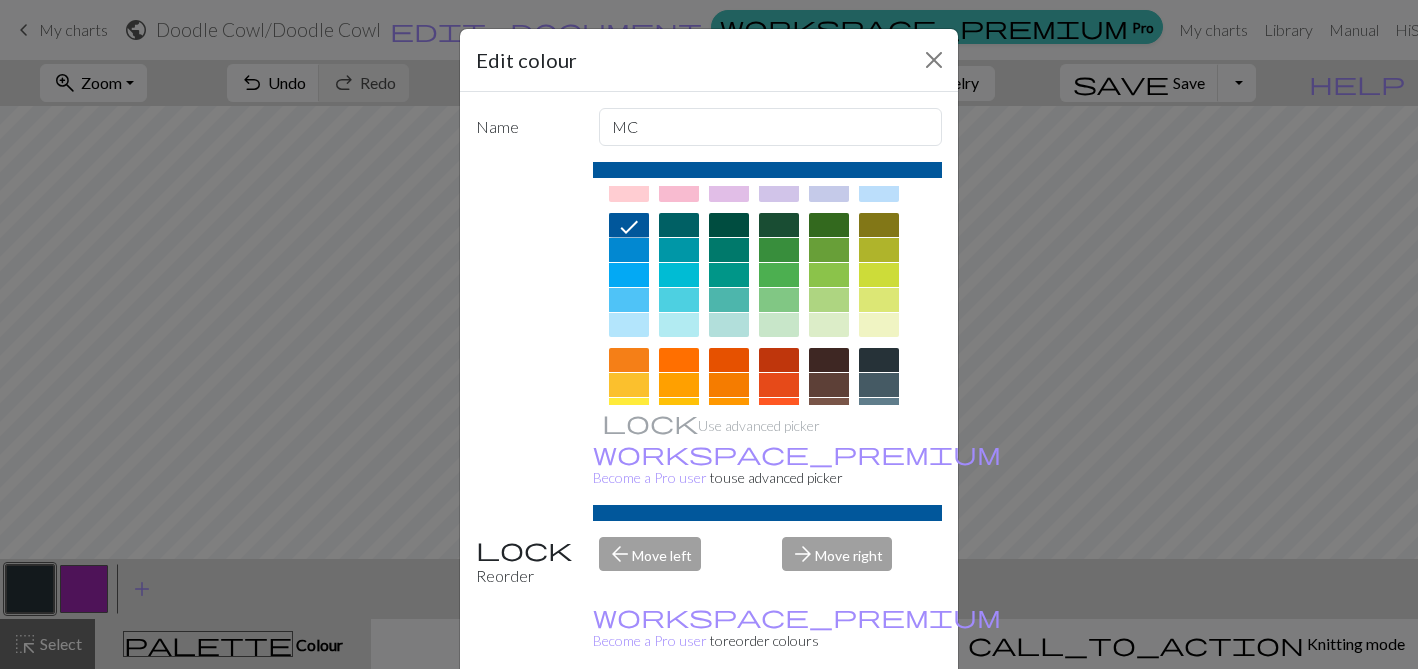 click on "Done" at bounding box center (829, 720) 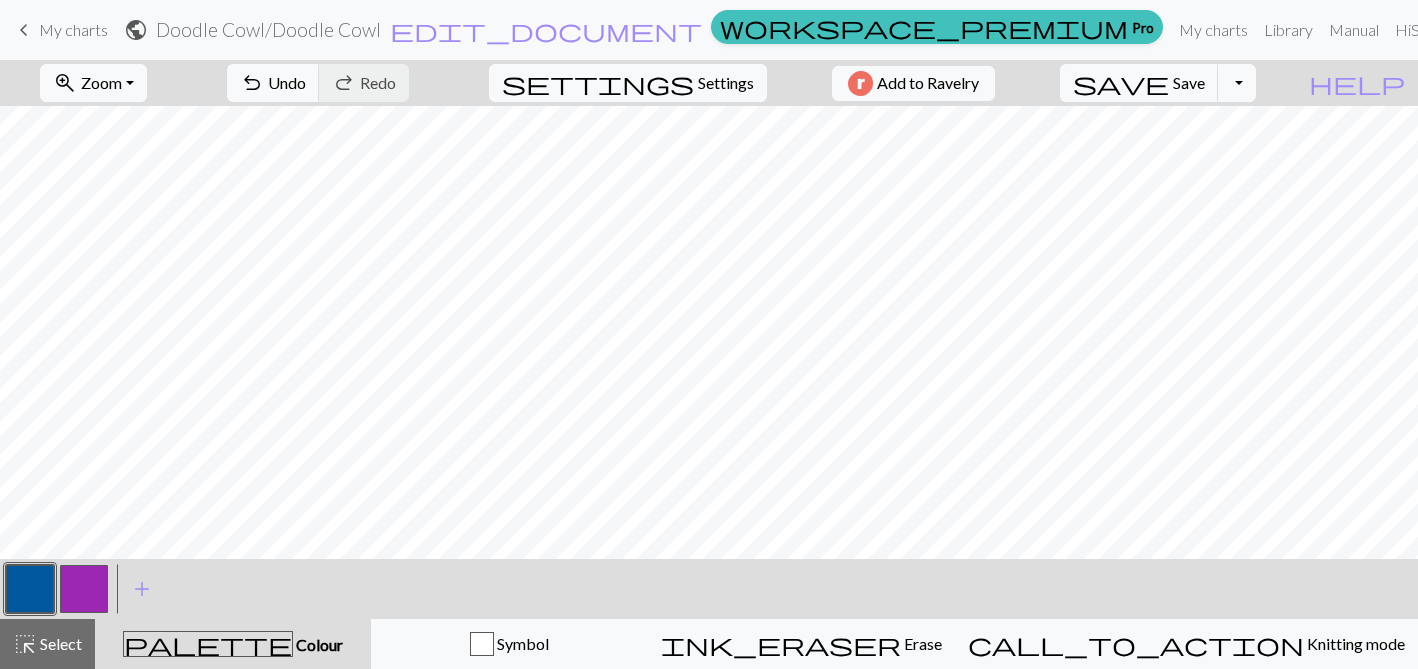 click at bounding box center [84, 589] 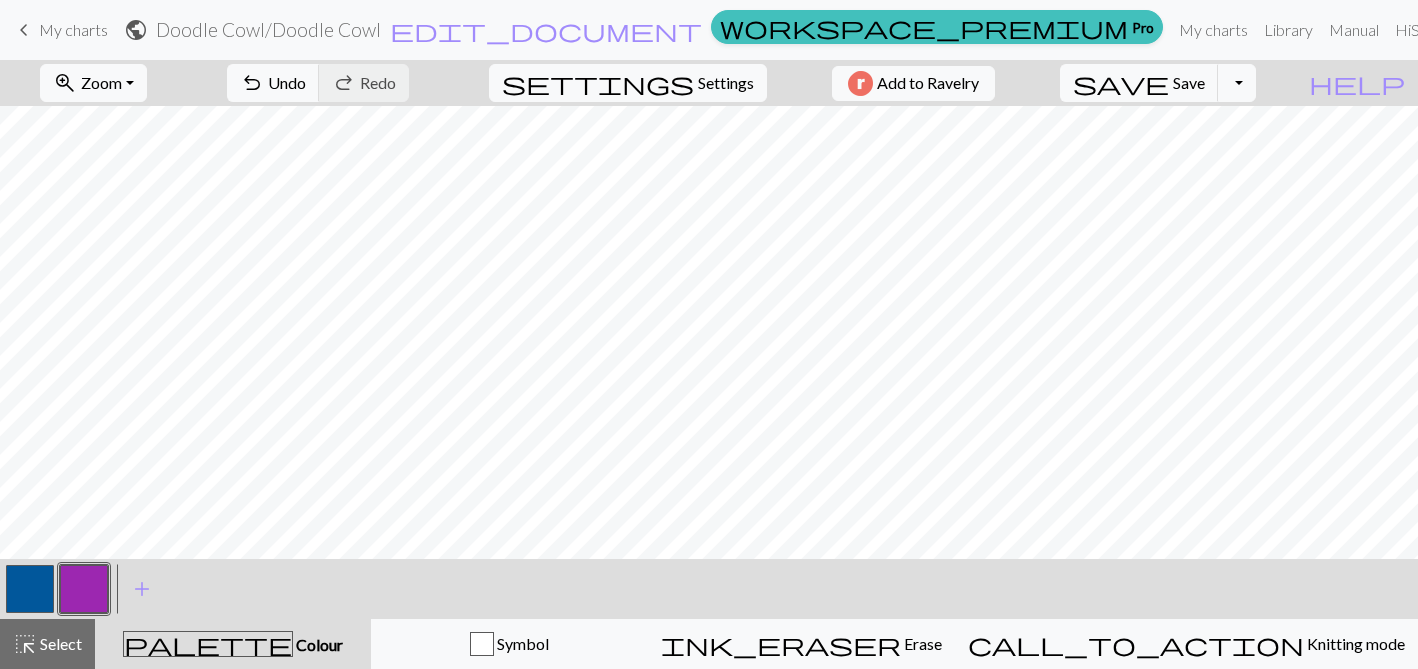 click at bounding box center [84, 589] 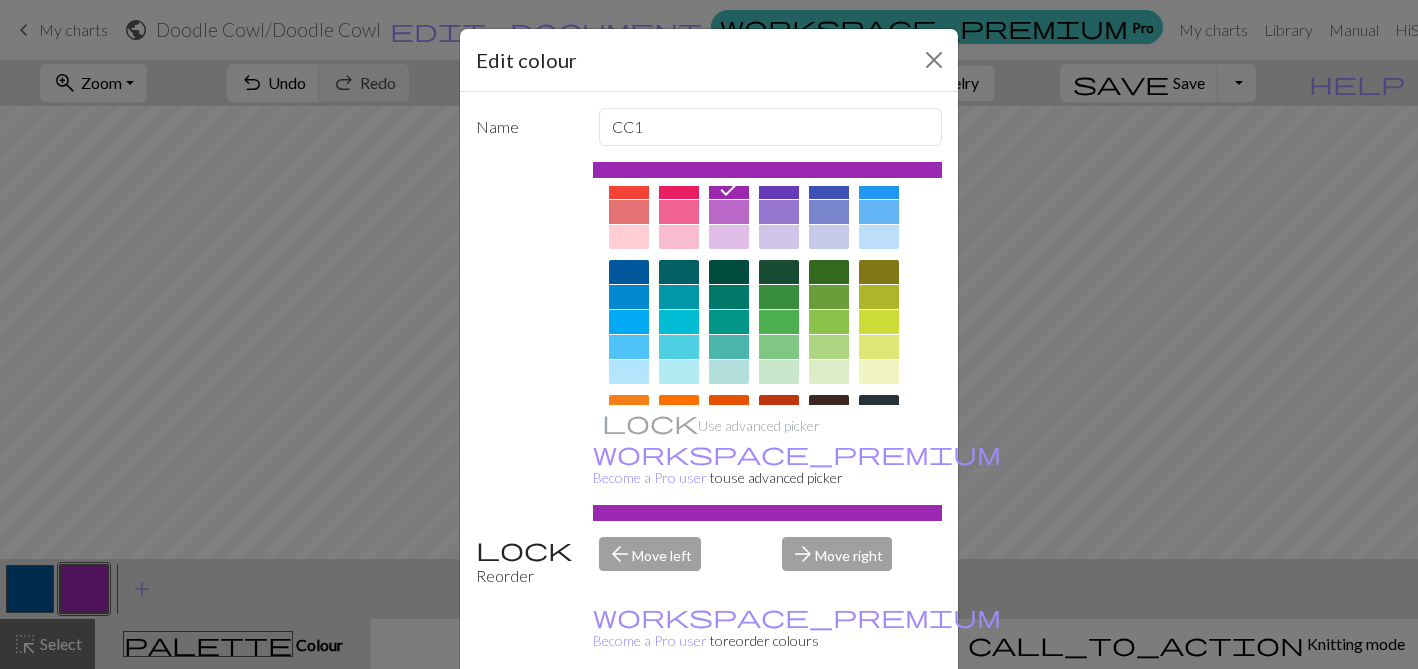scroll, scrollTop: 0, scrollLeft: 0, axis: both 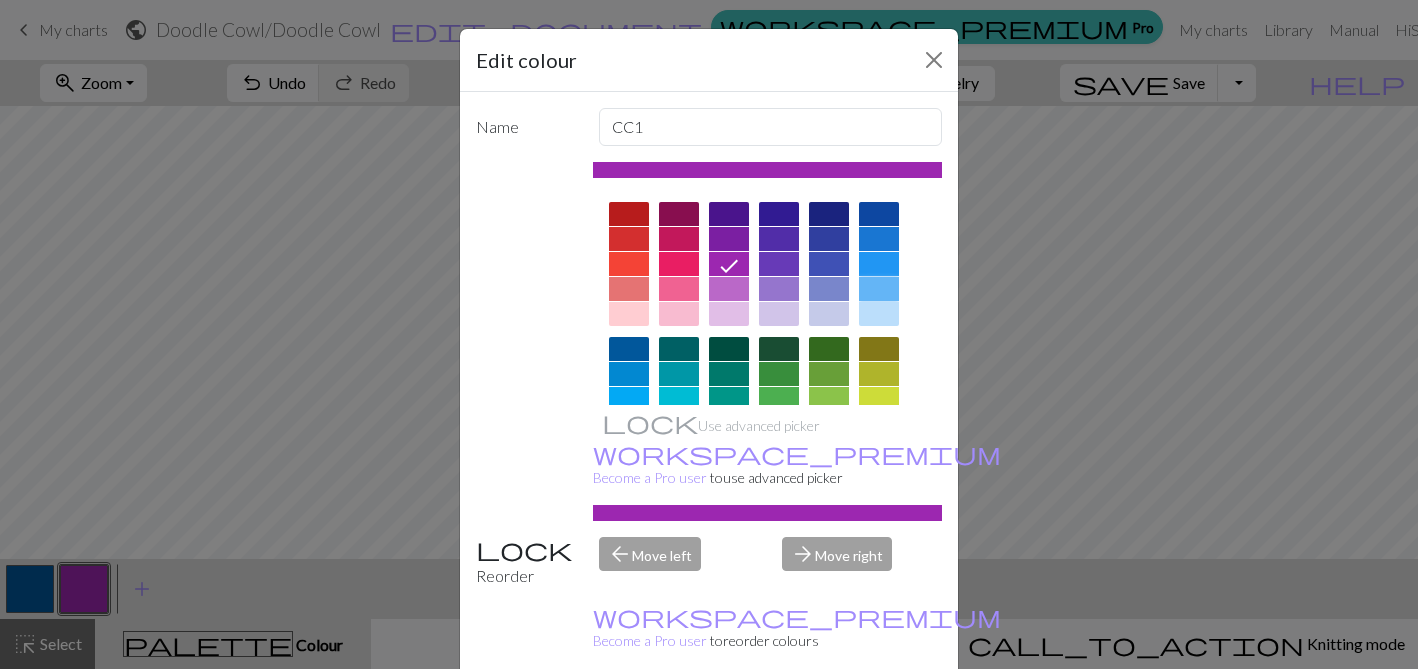 click at bounding box center [879, 289] 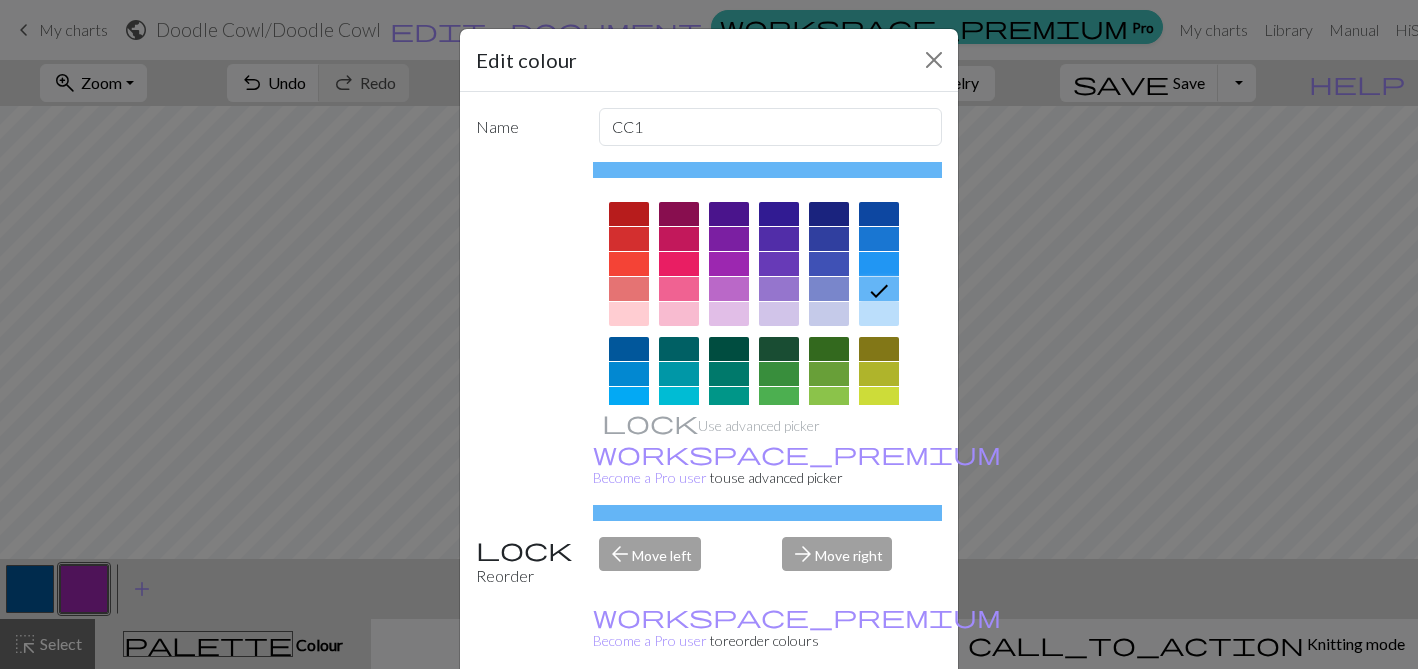 click on "Done" at bounding box center [829, 720] 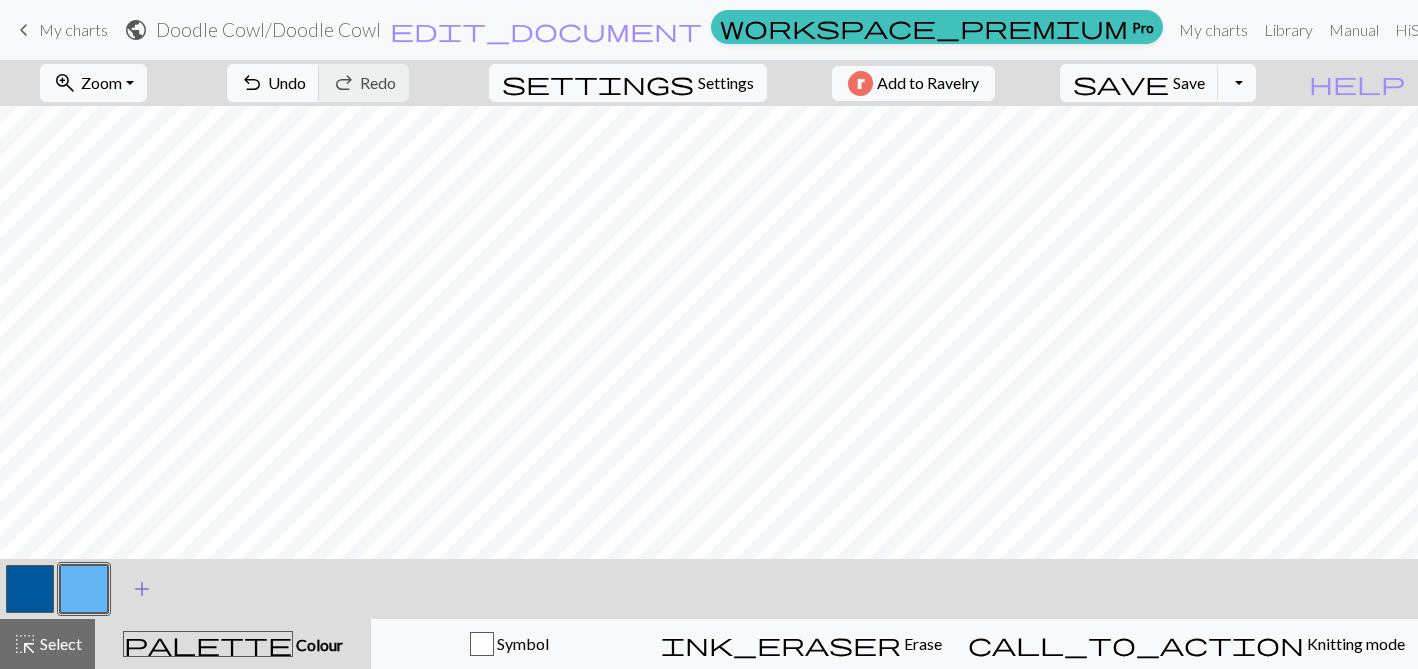 click on "add" at bounding box center (142, 589) 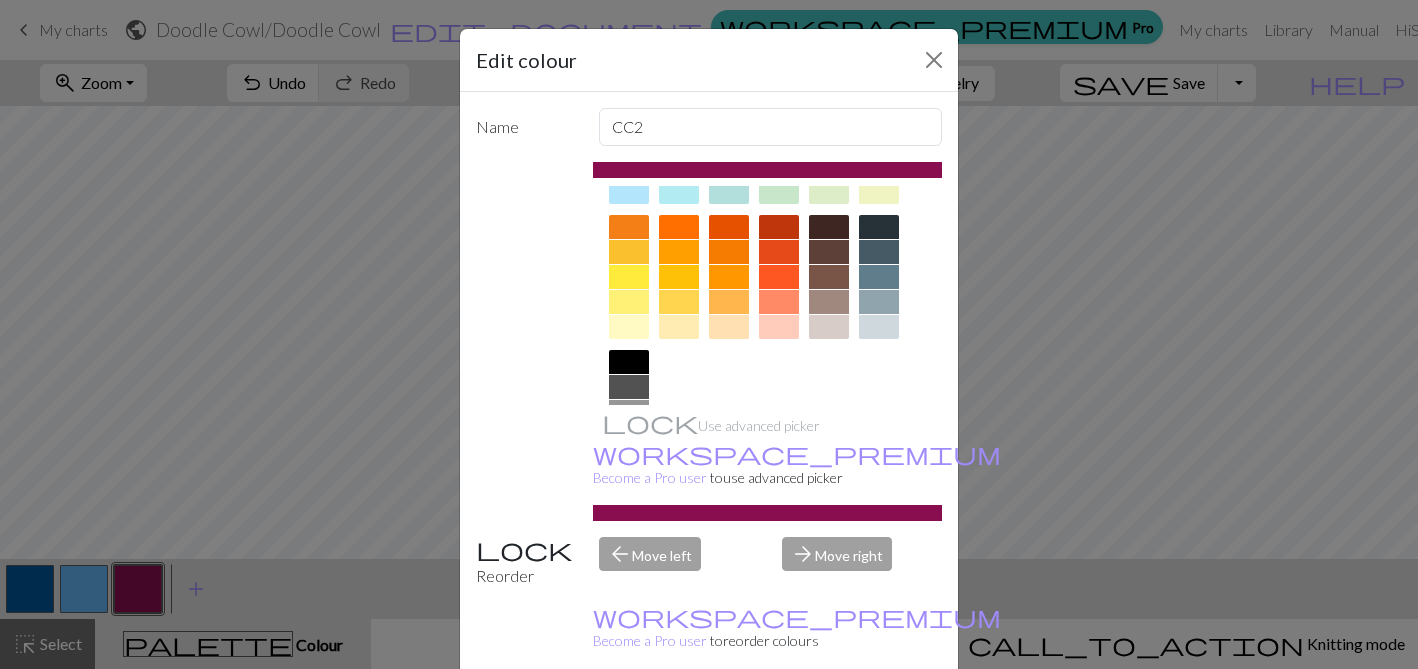 scroll, scrollTop: 349, scrollLeft: 0, axis: vertical 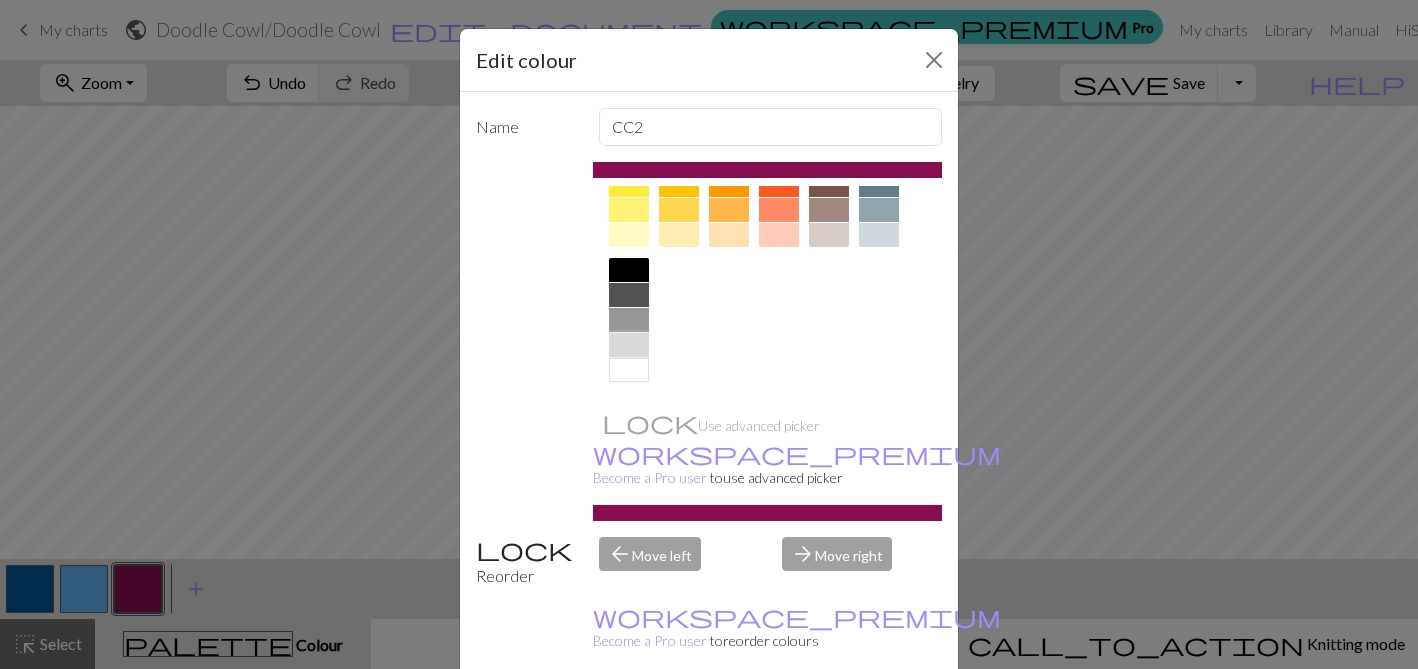 click at bounding box center (629, 345) 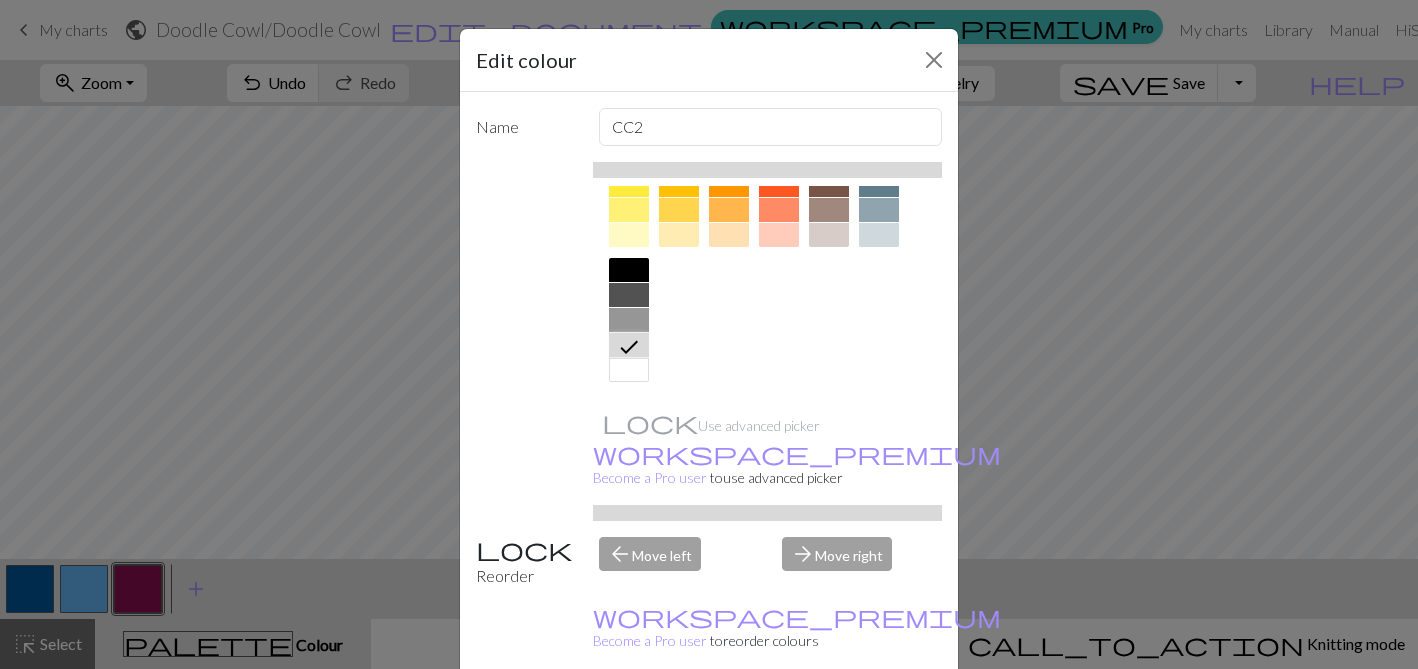 click on "Done" at bounding box center (829, 720) 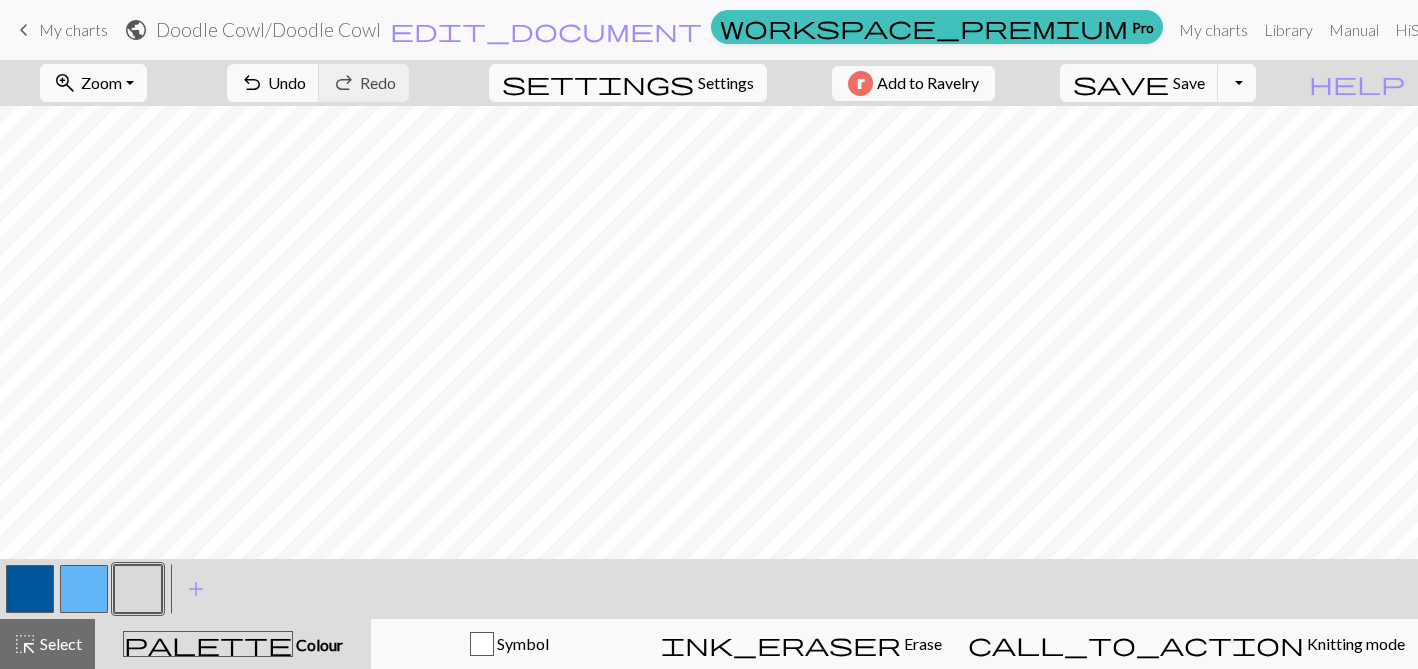 drag, startPoint x: 129, startPoint y: 598, endPoint x: 2, endPoint y: 601, distance: 127.03543 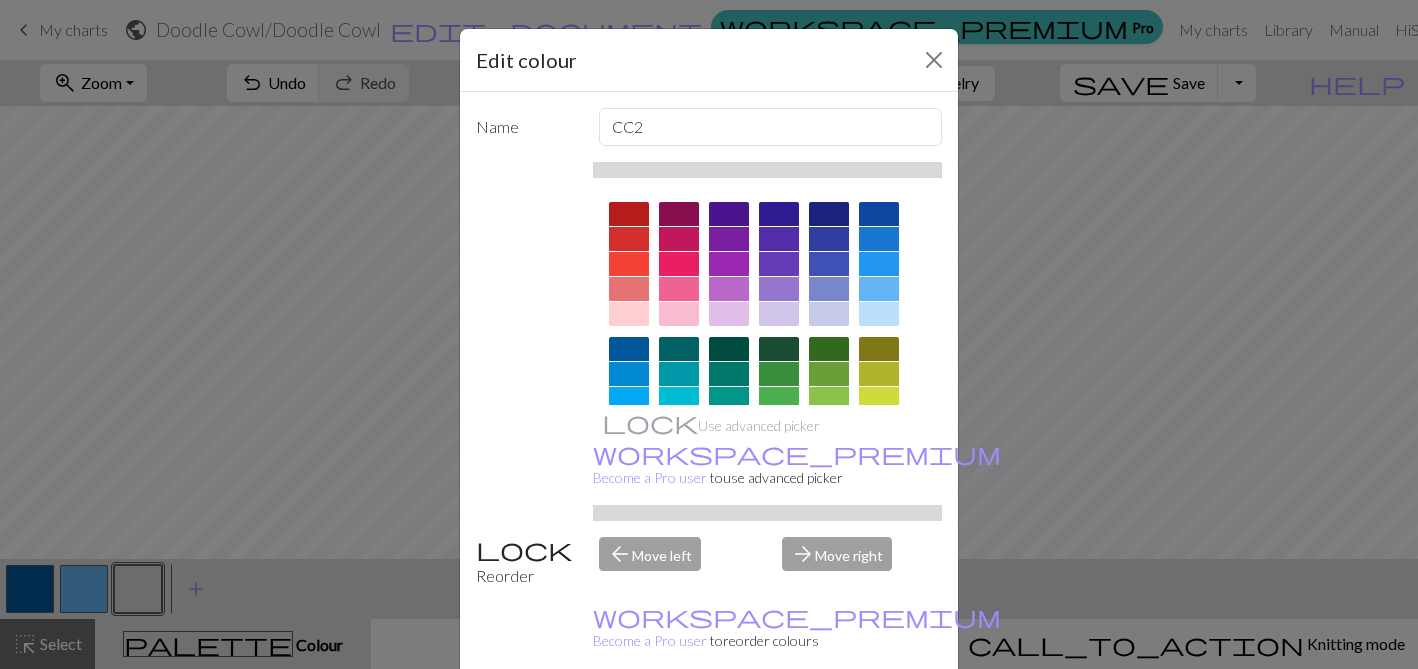 click on "arrow_back Move left" at bounding box center (679, 562) 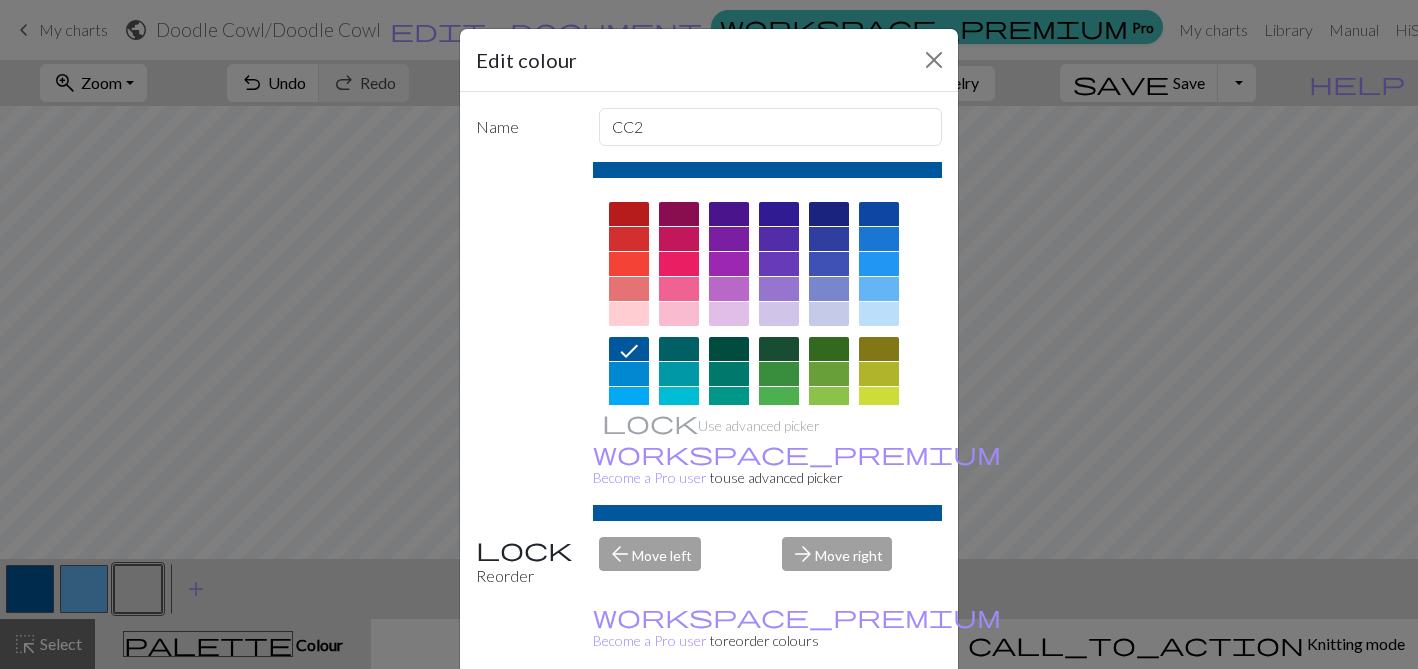 click on "Done" at bounding box center (829, 720) 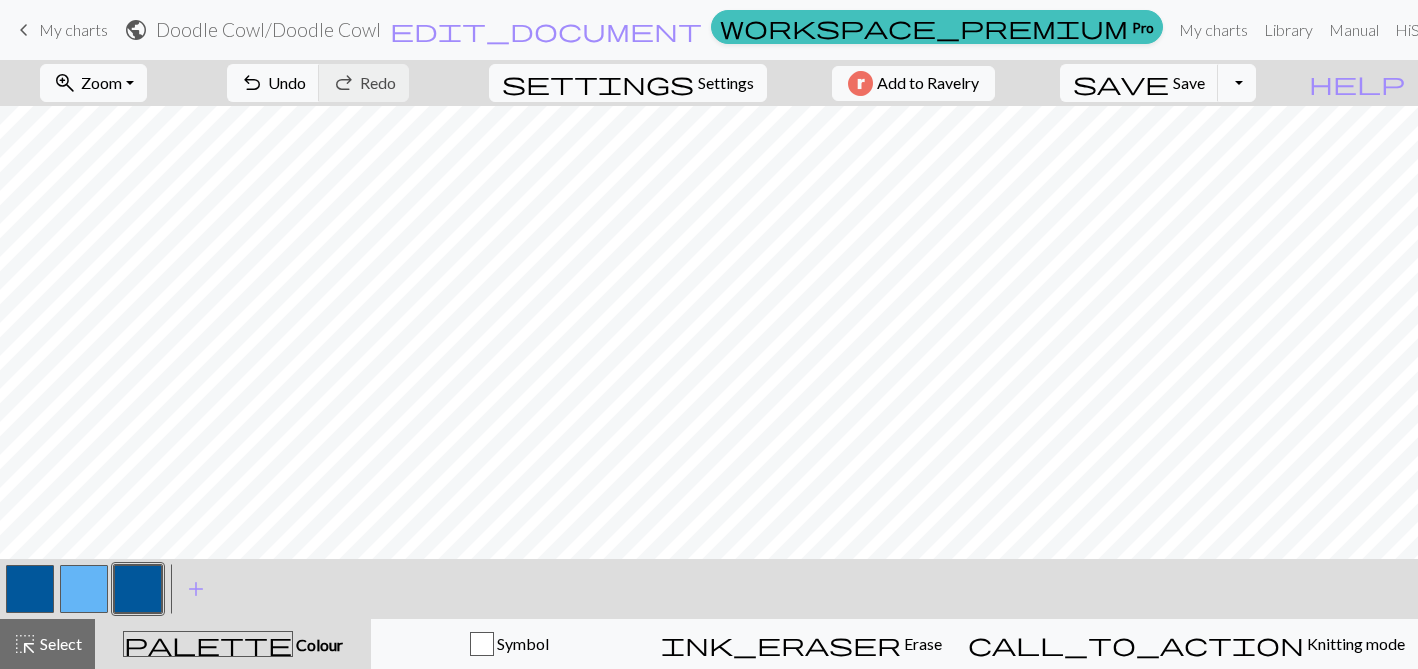 click at bounding box center [30, 589] 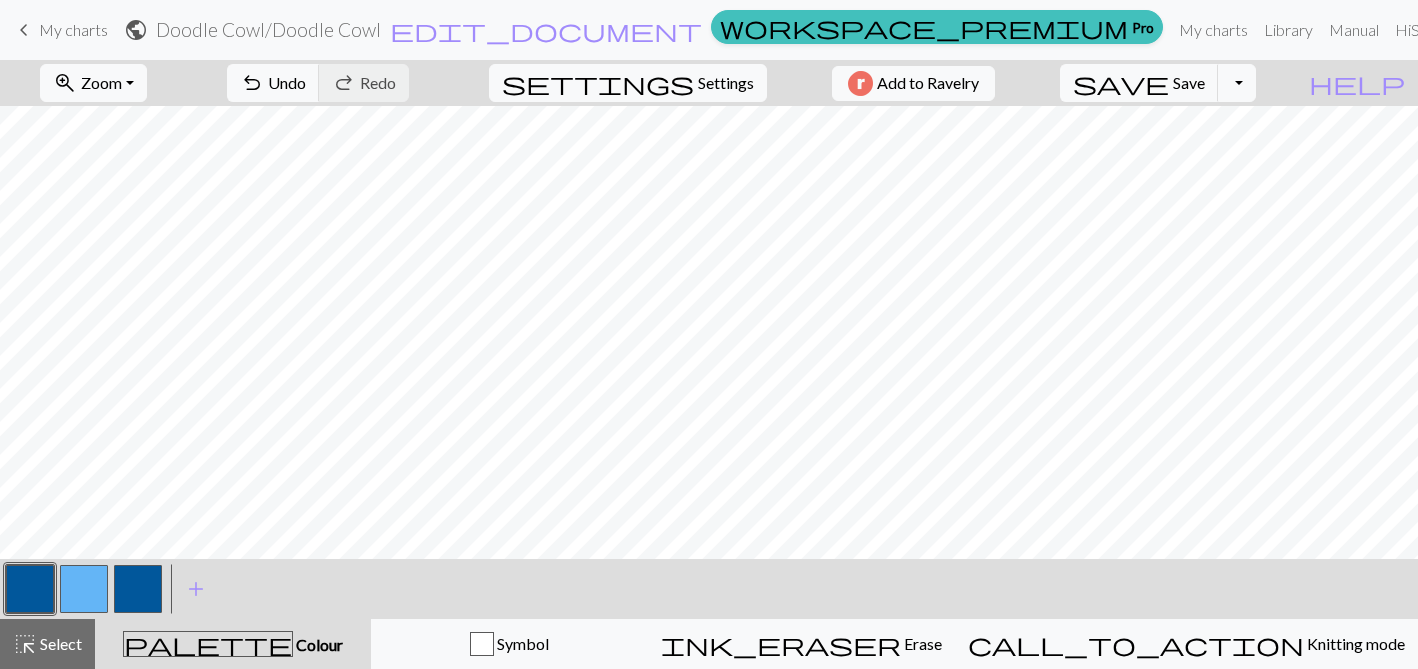 click at bounding box center [30, 589] 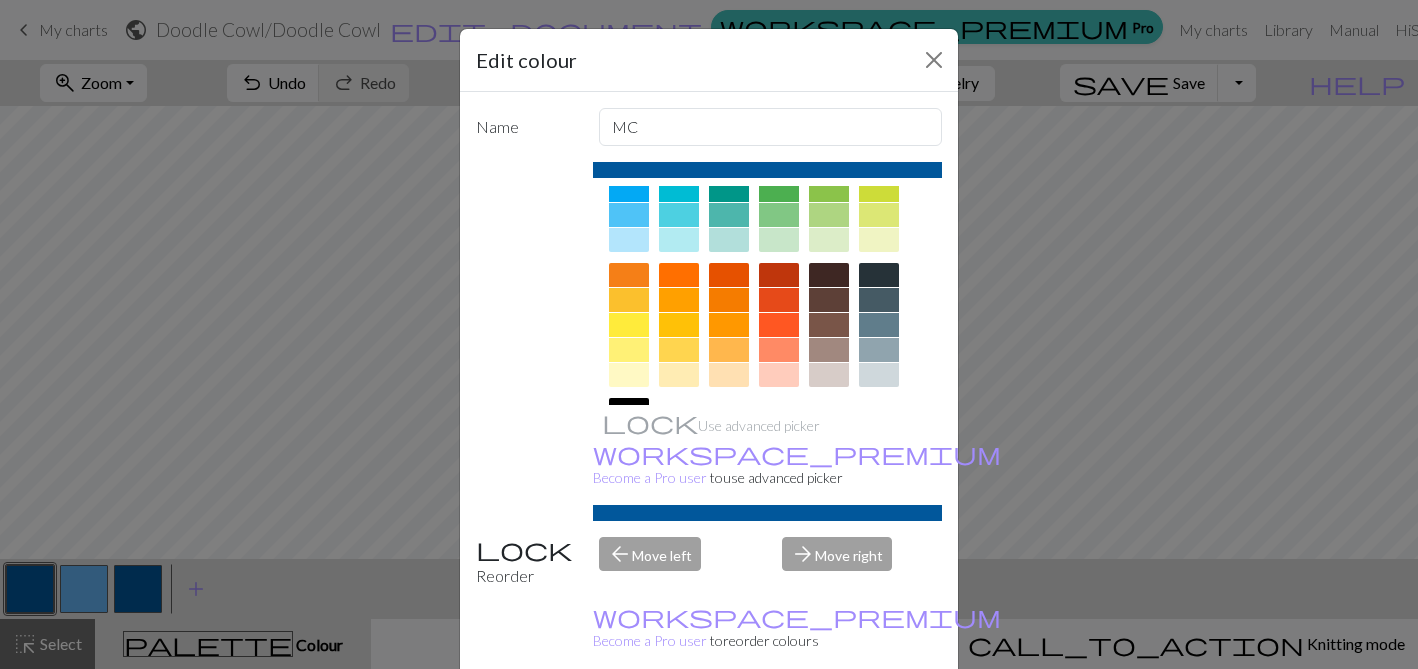 scroll, scrollTop: 349, scrollLeft: 0, axis: vertical 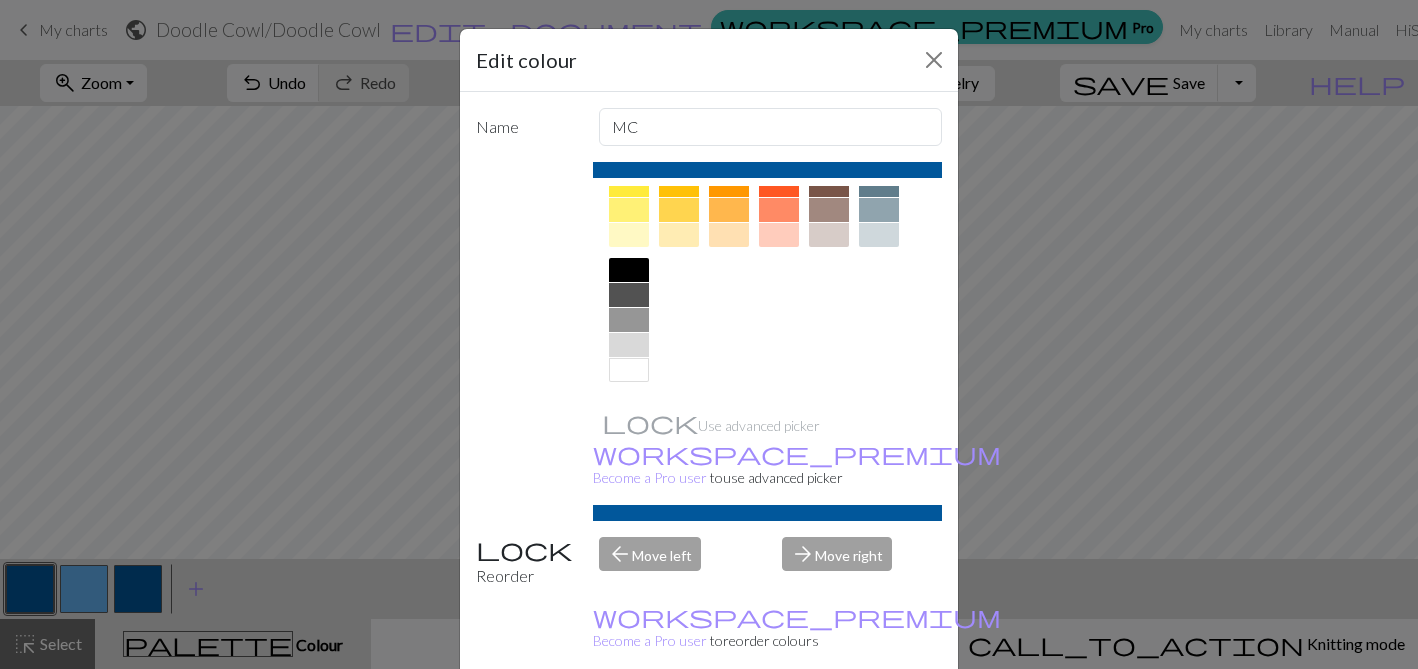 click at bounding box center (629, 345) 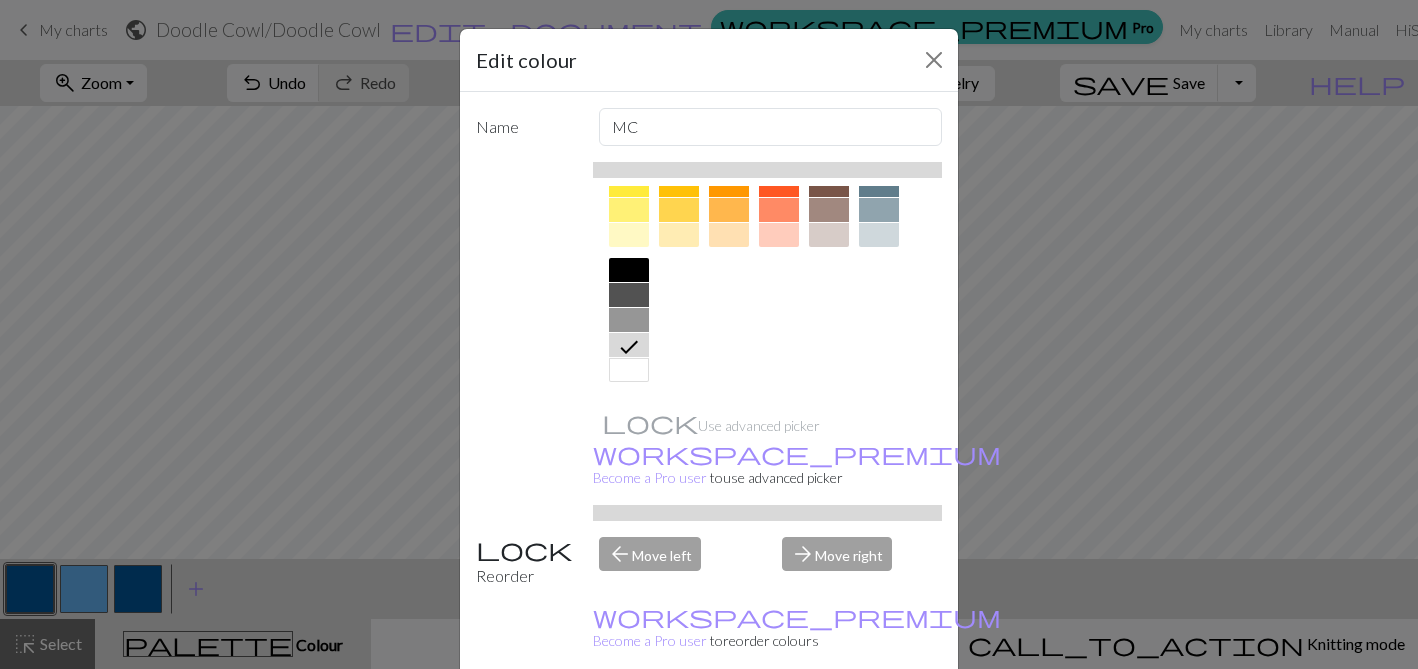 click on "Done" at bounding box center [829, 720] 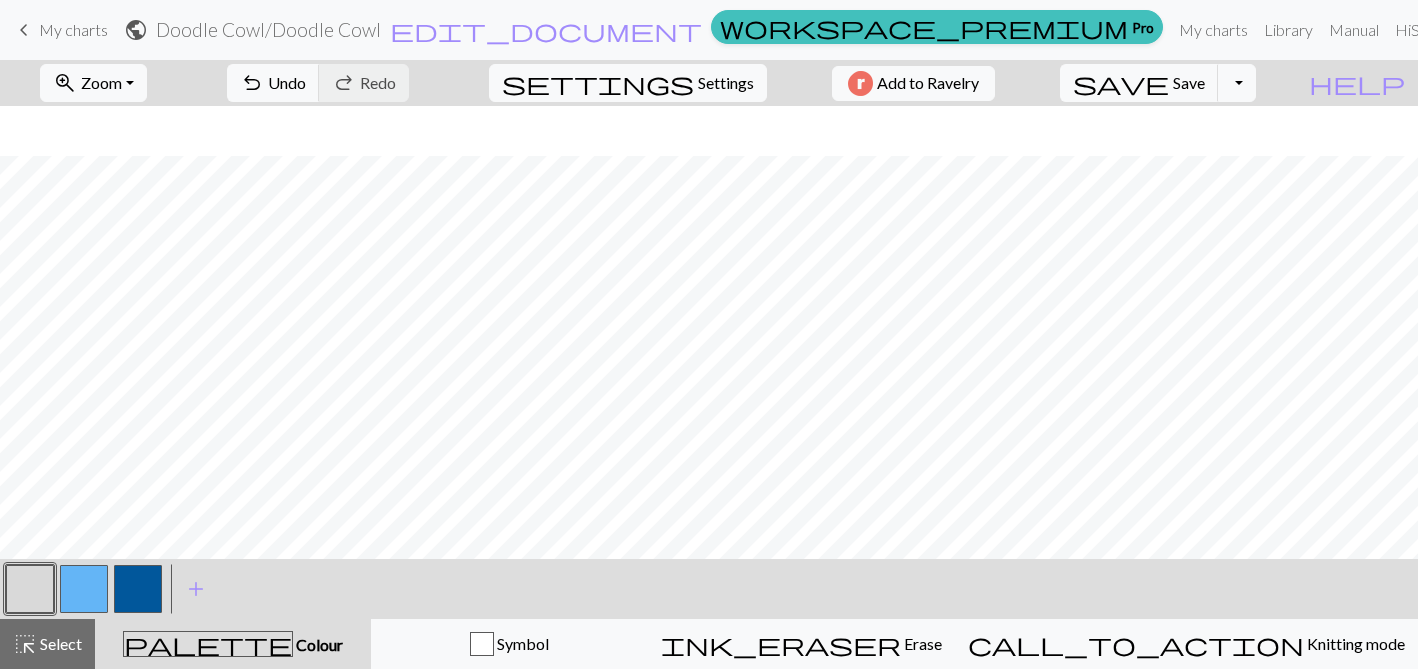 scroll, scrollTop: 837, scrollLeft: 0, axis: vertical 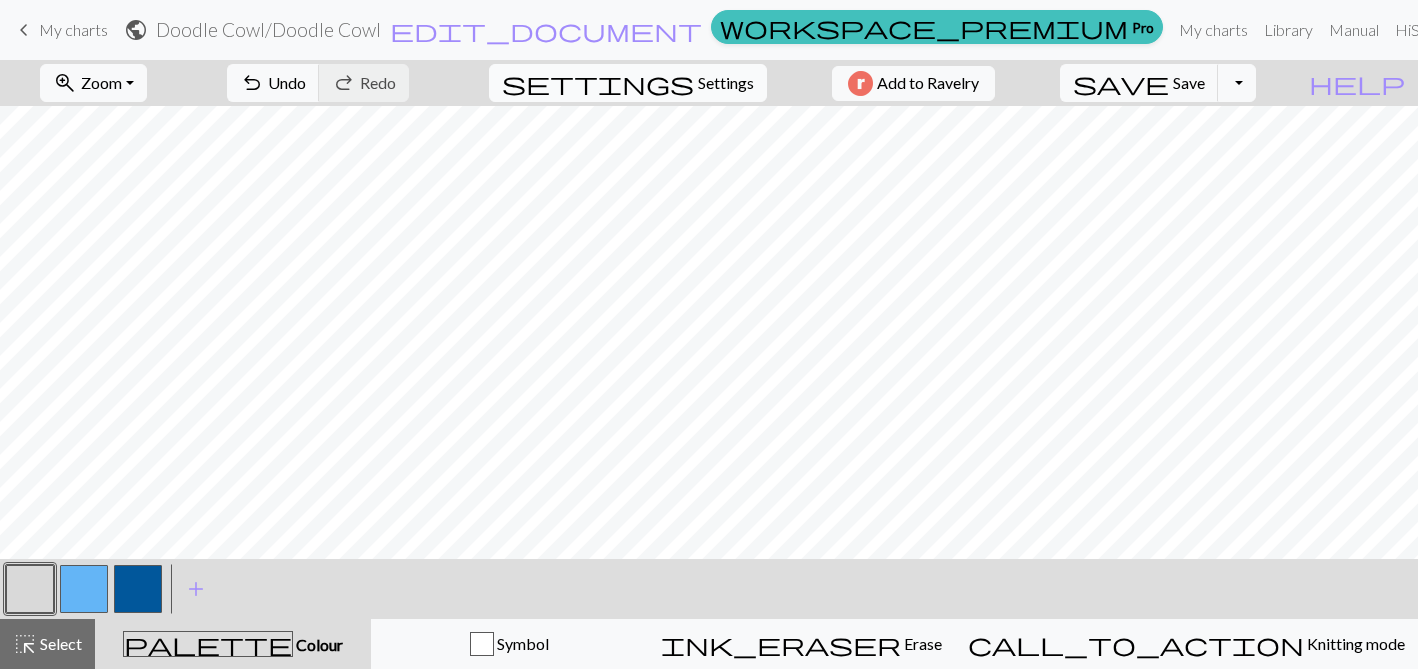click on "settings  Settings" at bounding box center [628, 83] 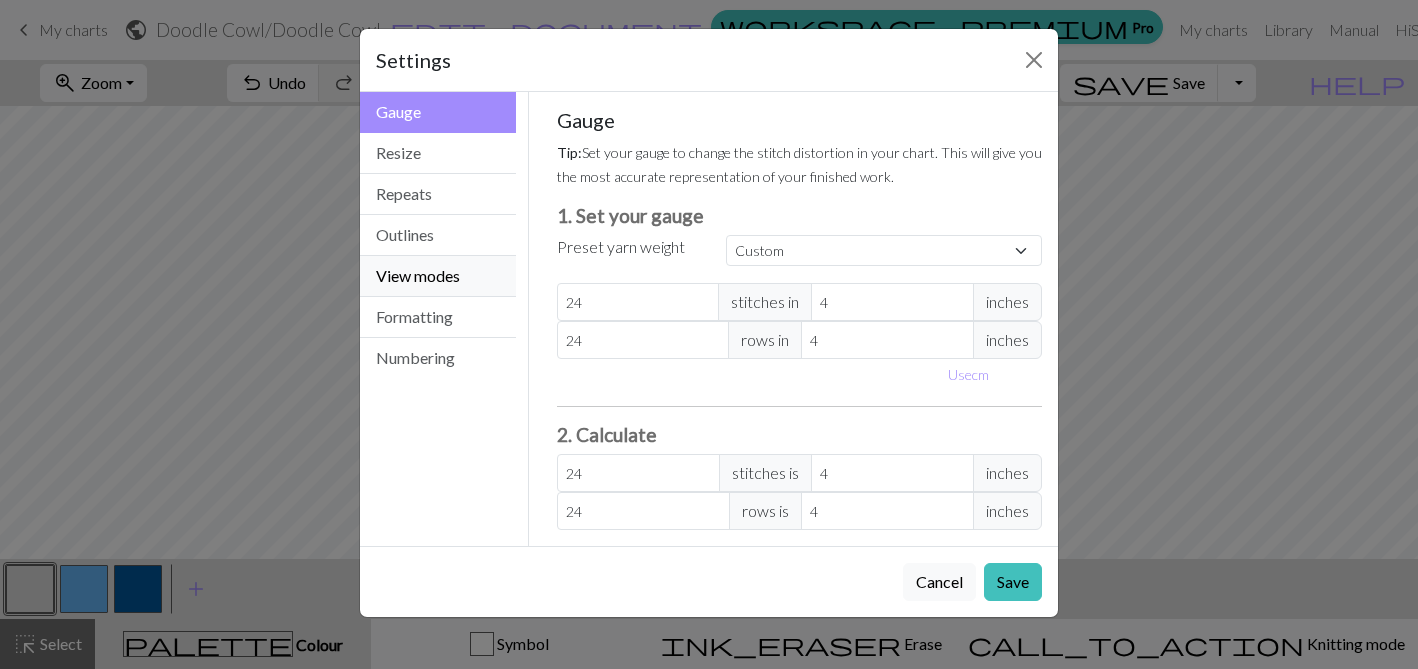 click on "View modes" at bounding box center [438, 276] 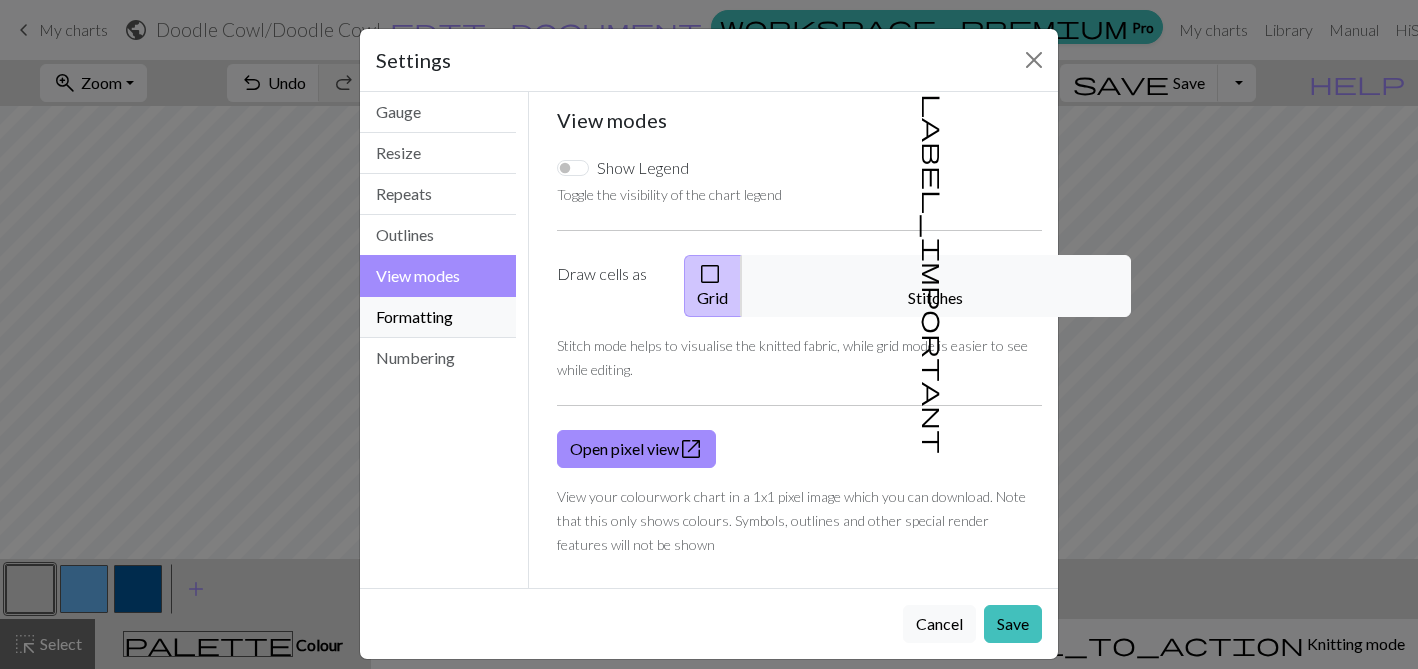 click on "Formatting" at bounding box center (438, 317) 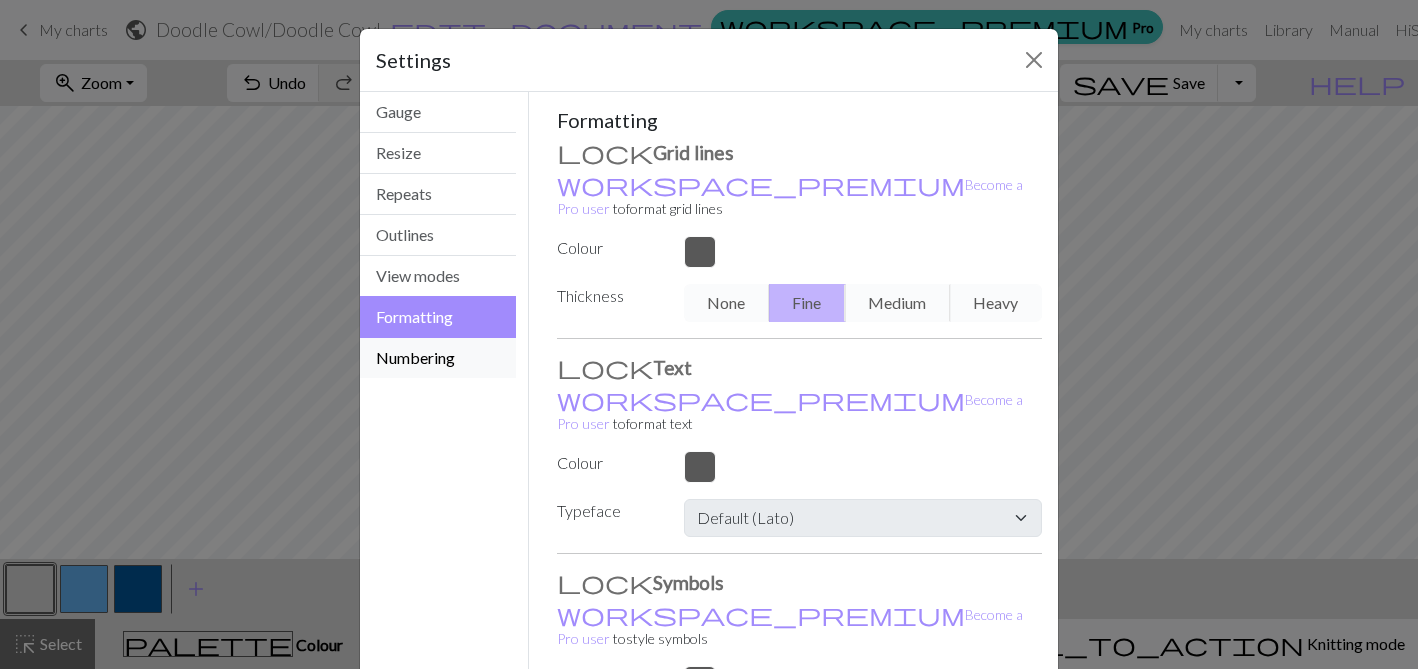 click on "Numbering" at bounding box center (438, 358) 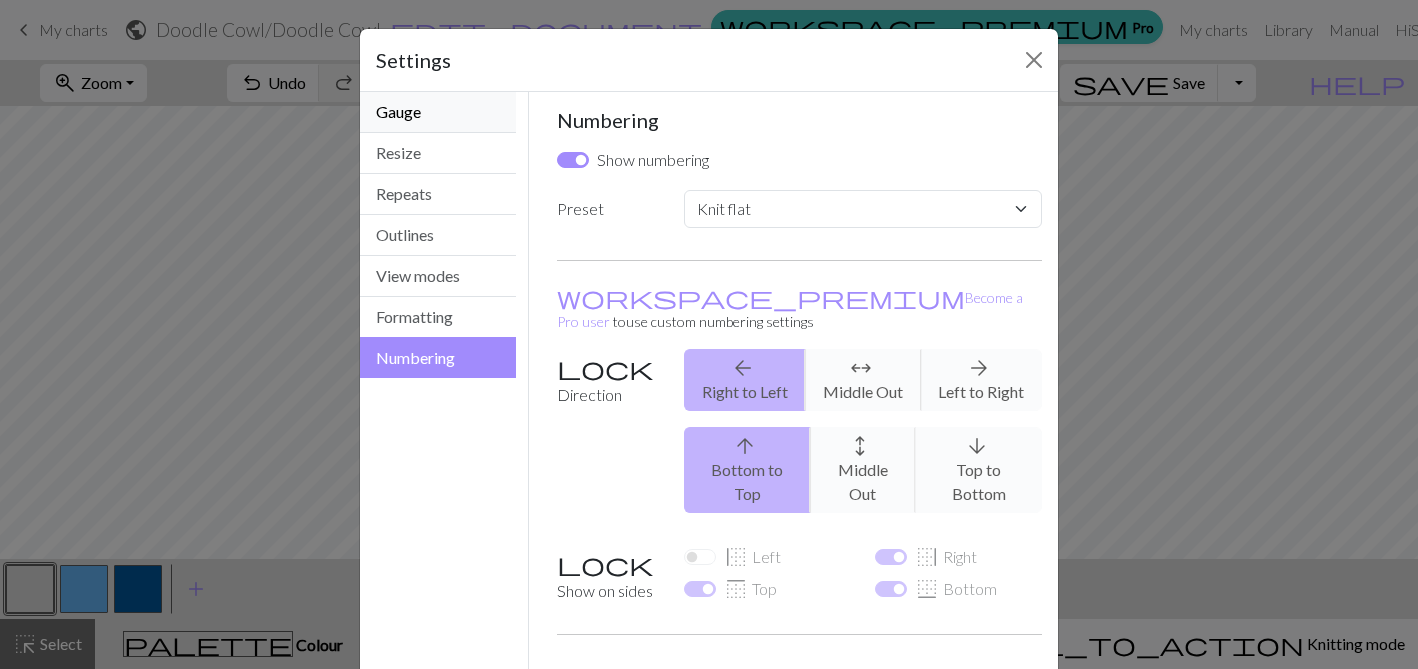 click on "Gauge" at bounding box center (438, 112) 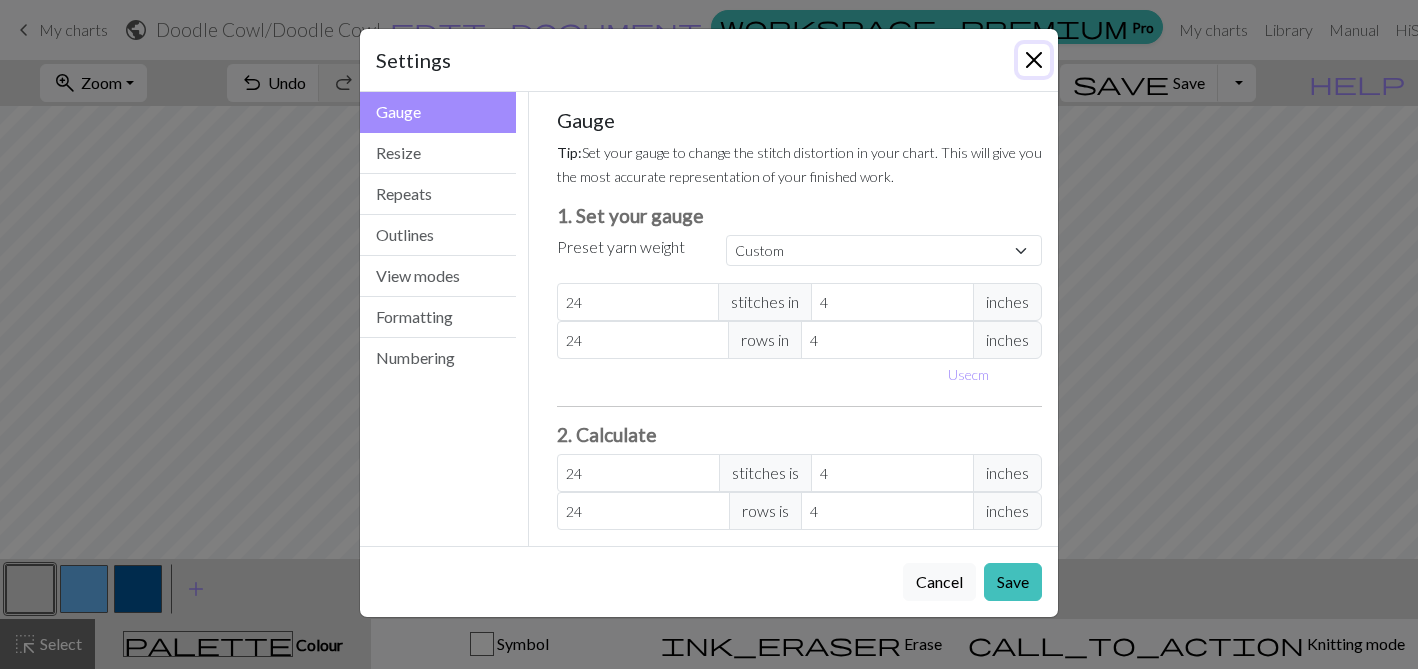 click at bounding box center (1034, 60) 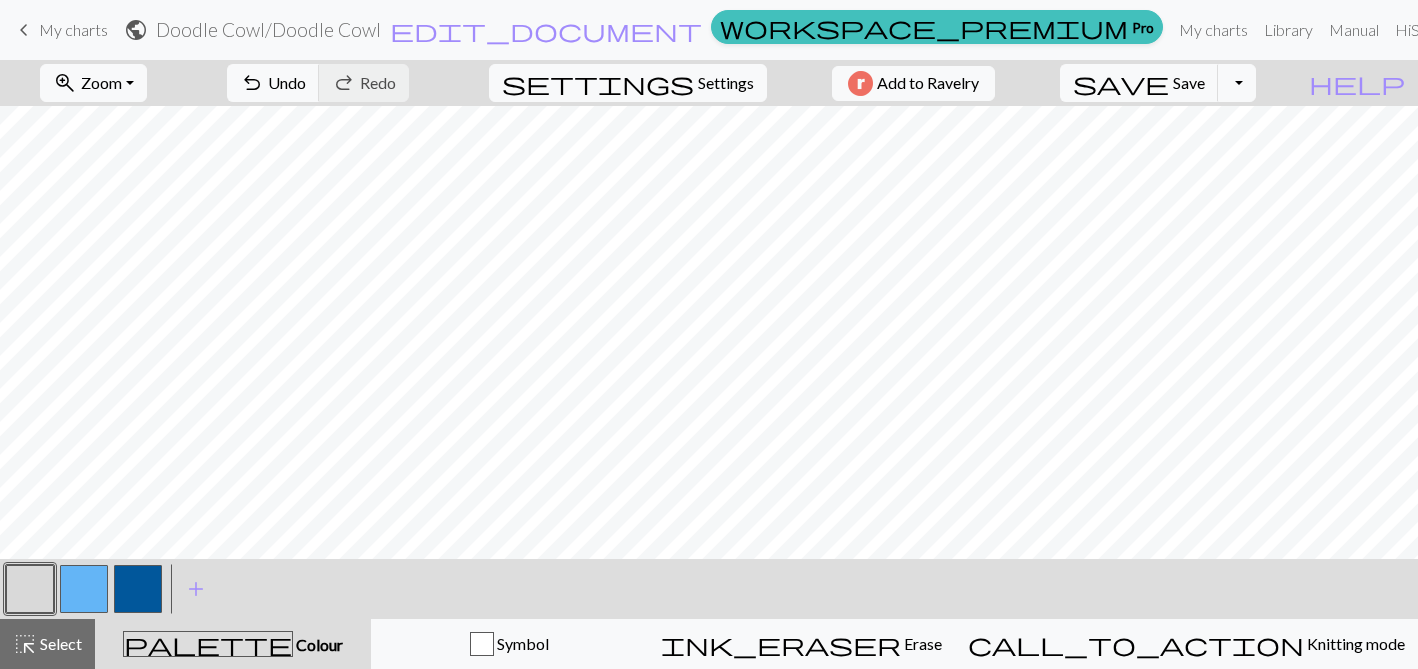 click at bounding box center (84, 589) 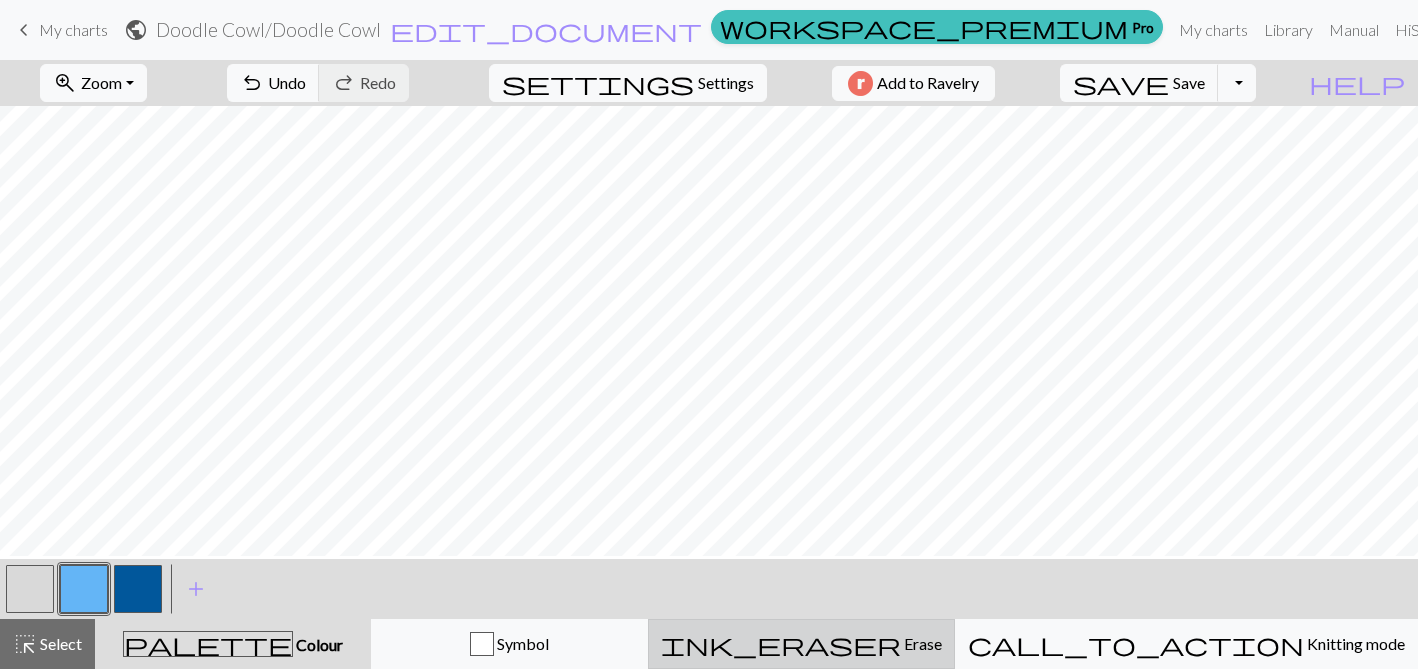 scroll, scrollTop: 760, scrollLeft: 0, axis: vertical 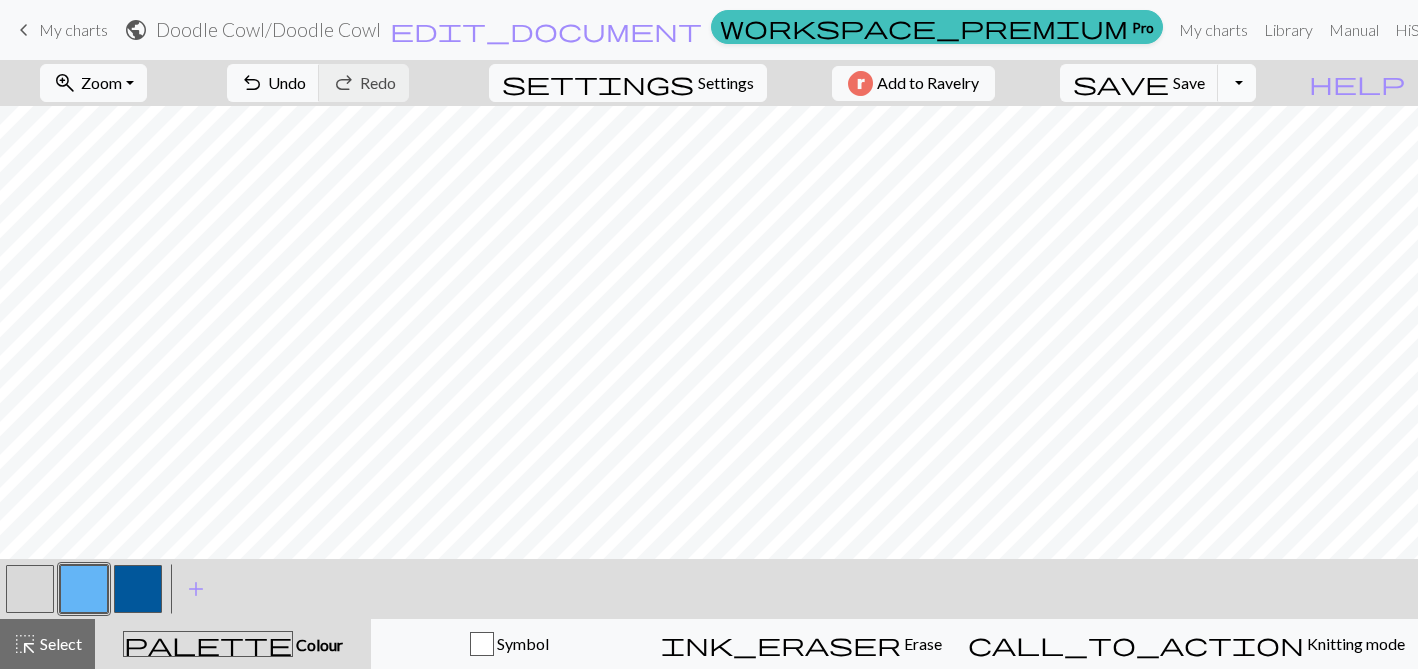 click on "Toggle Dropdown" at bounding box center (1237, 83) 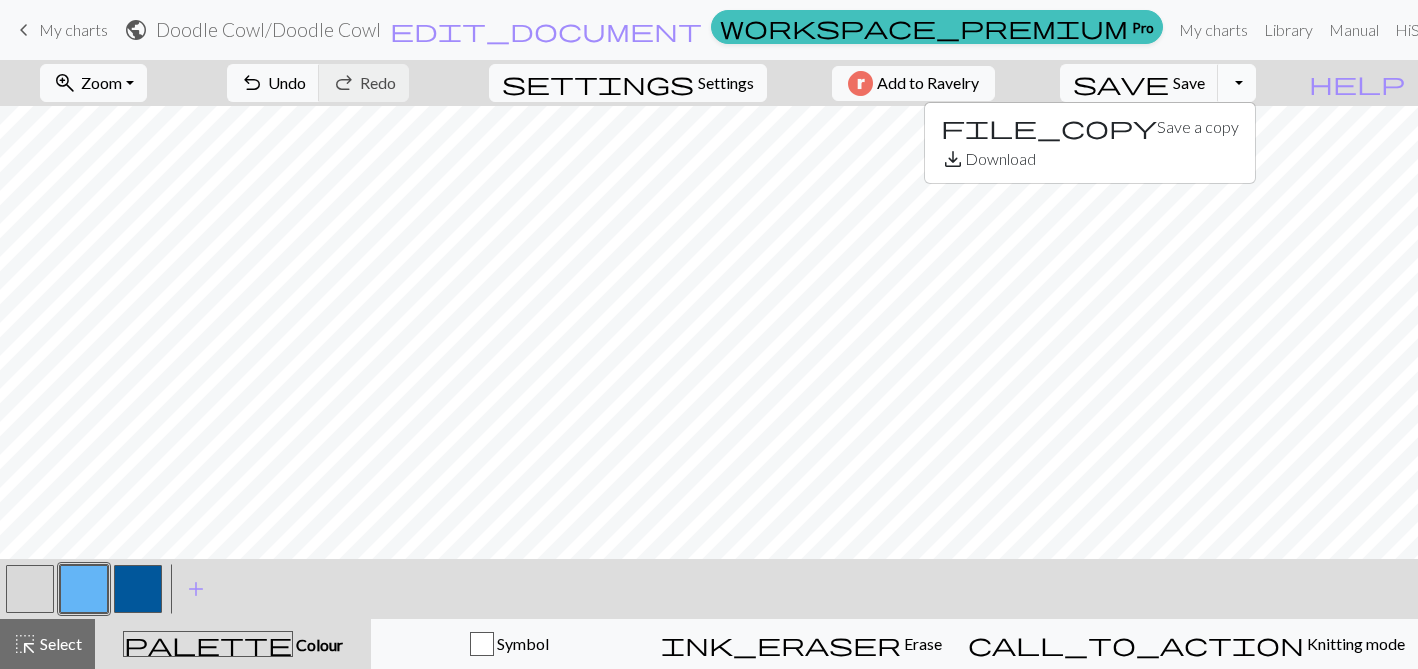 click on "Toggle Dropdown" at bounding box center (1237, 83) 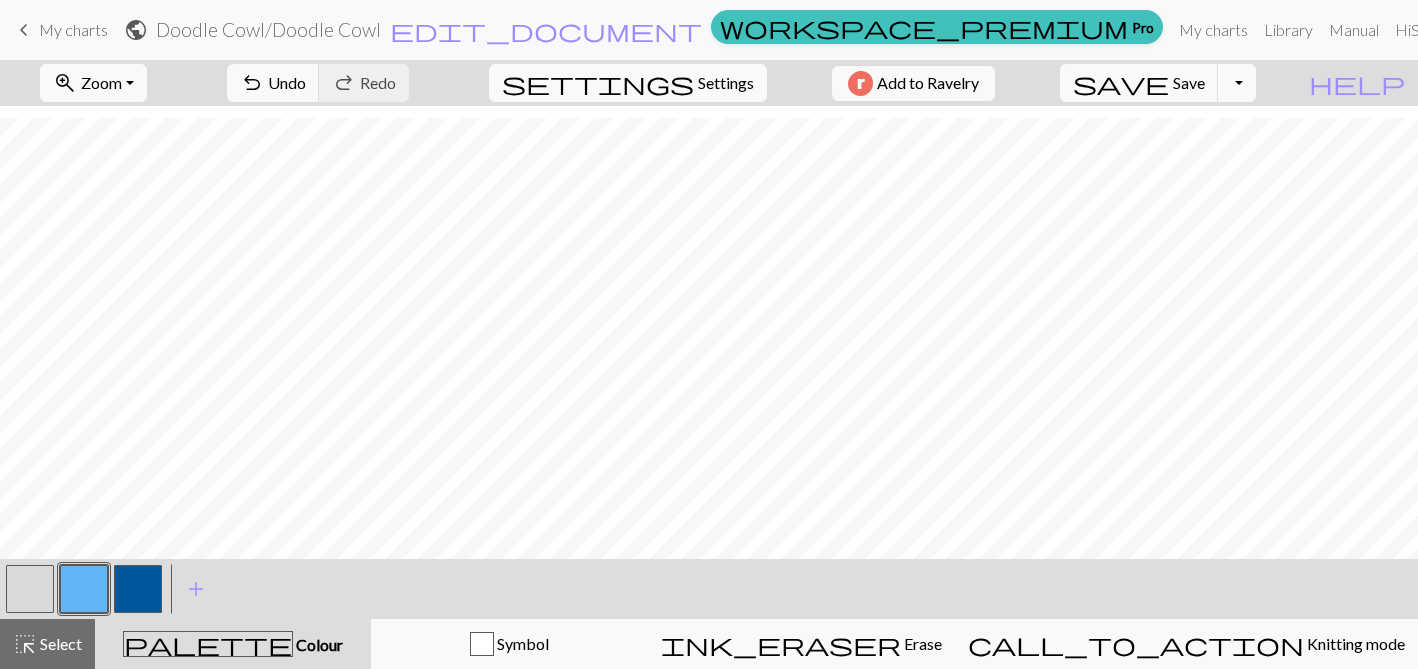 scroll, scrollTop: 837, scrollLeft: 0, axis: vertical 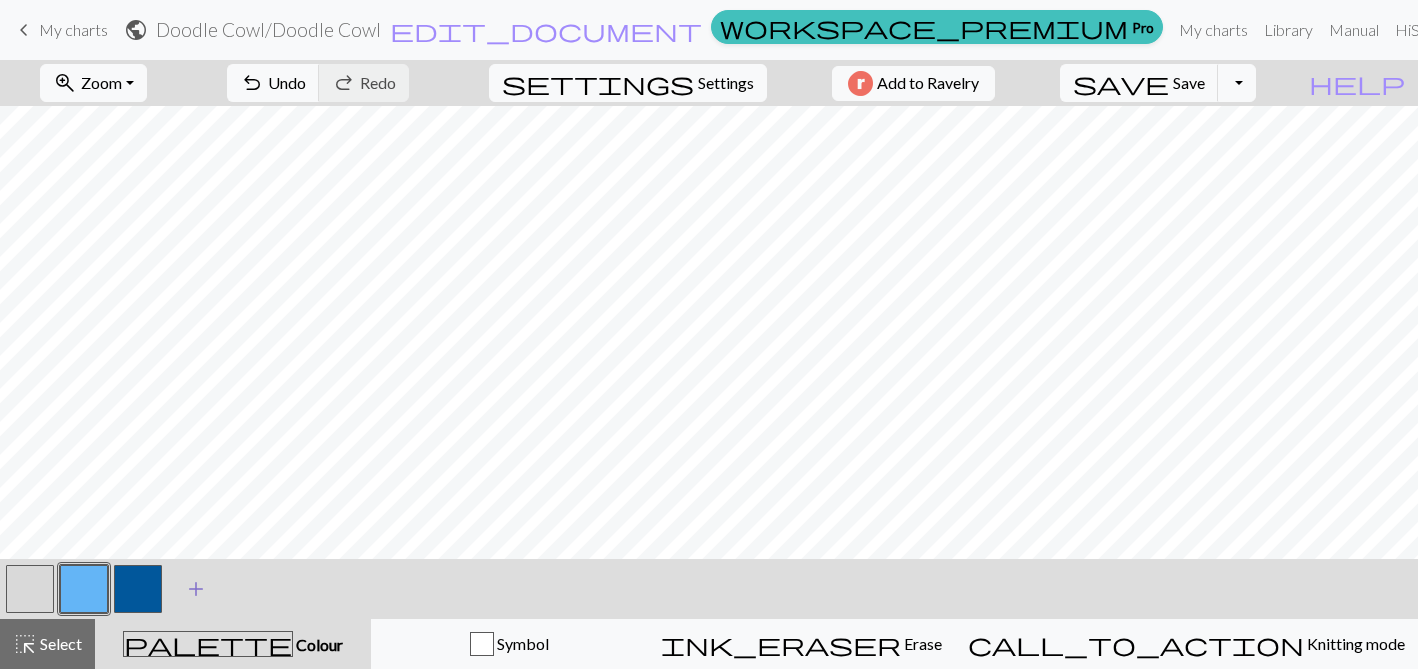 click on "add" at bounding box center [196, 589] 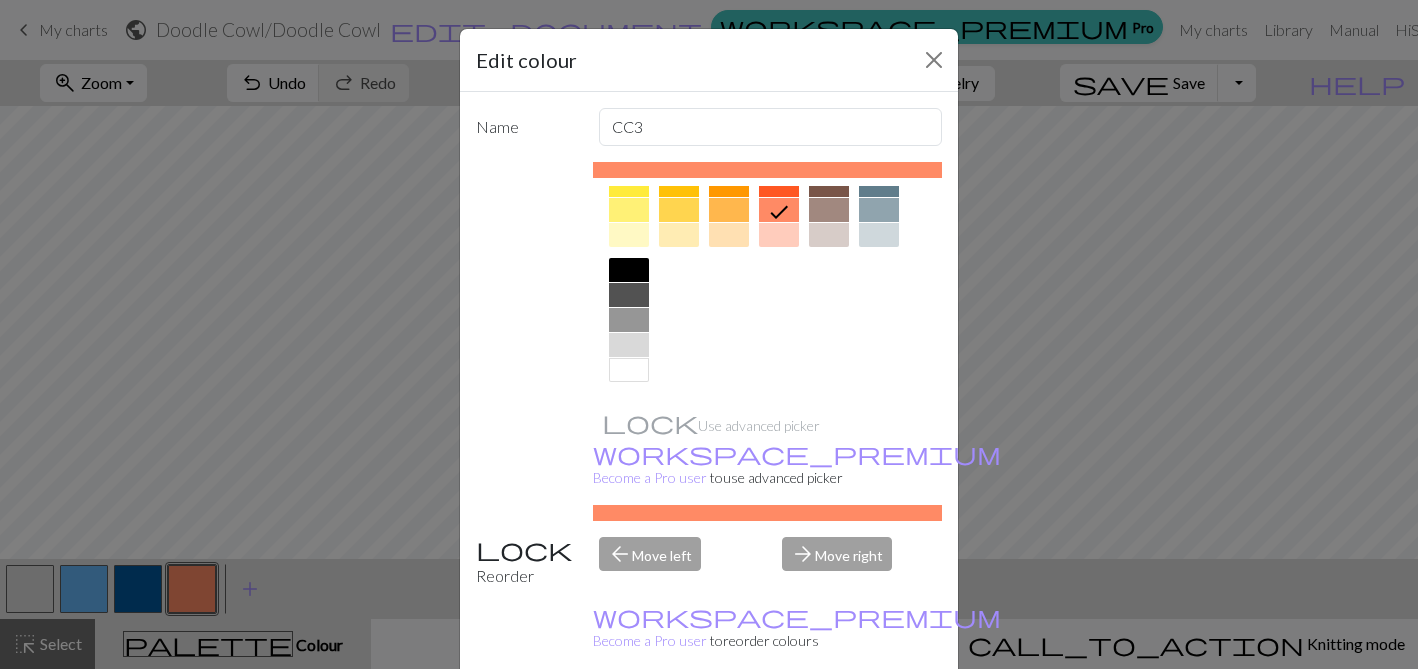 scroll, scrollTop: 348, scrollLeft: 0, axis: vertical 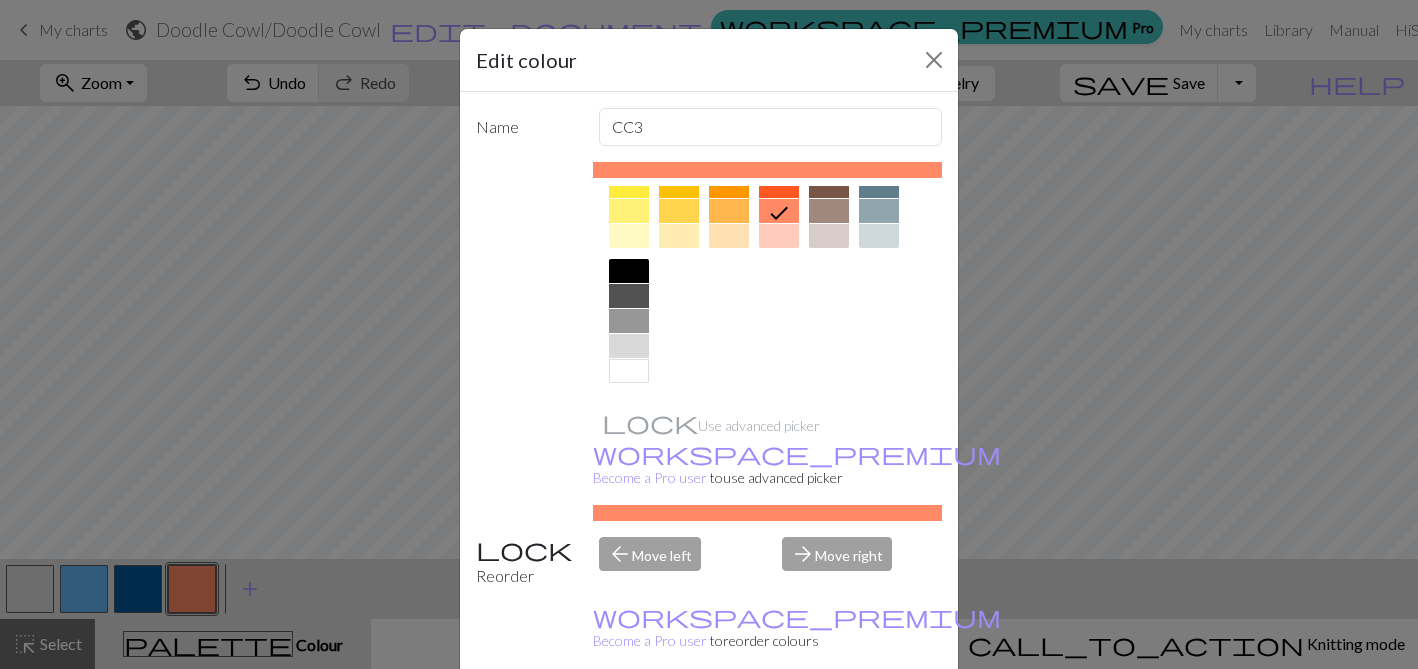click at bounding box center (629, 296) 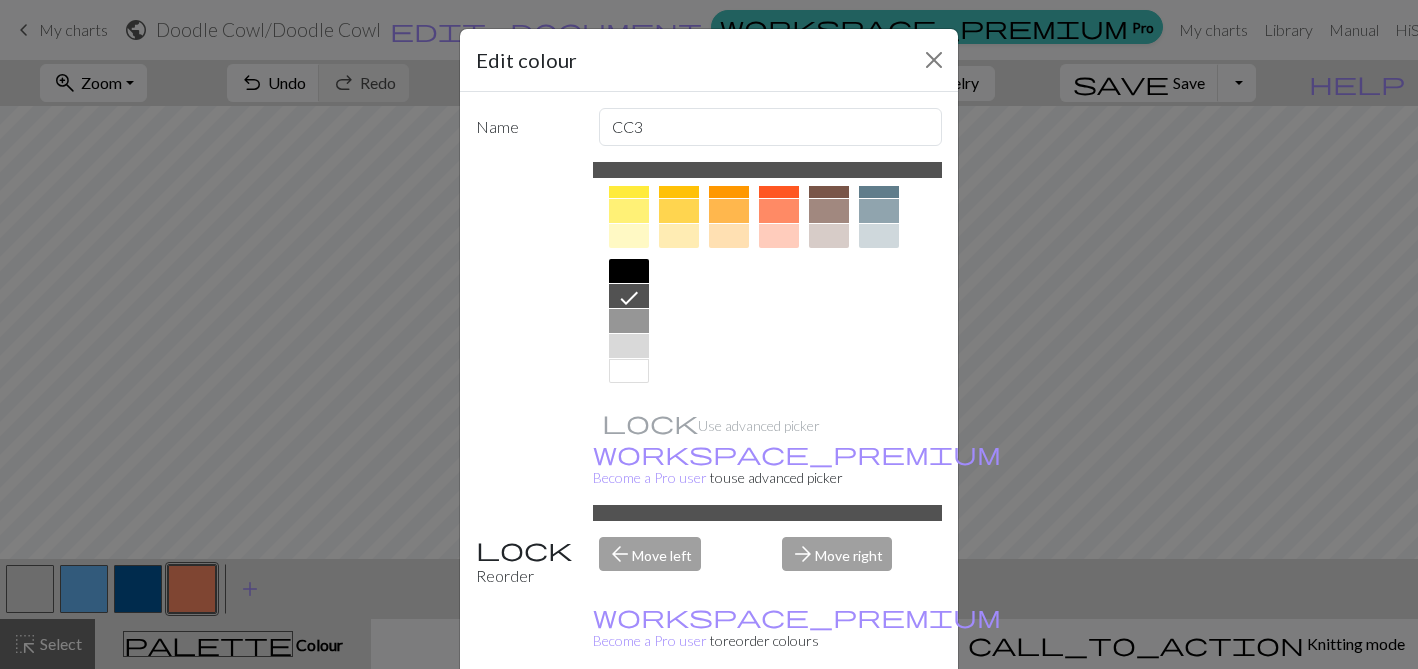 click on "Done" at bounding box center (829, 720) 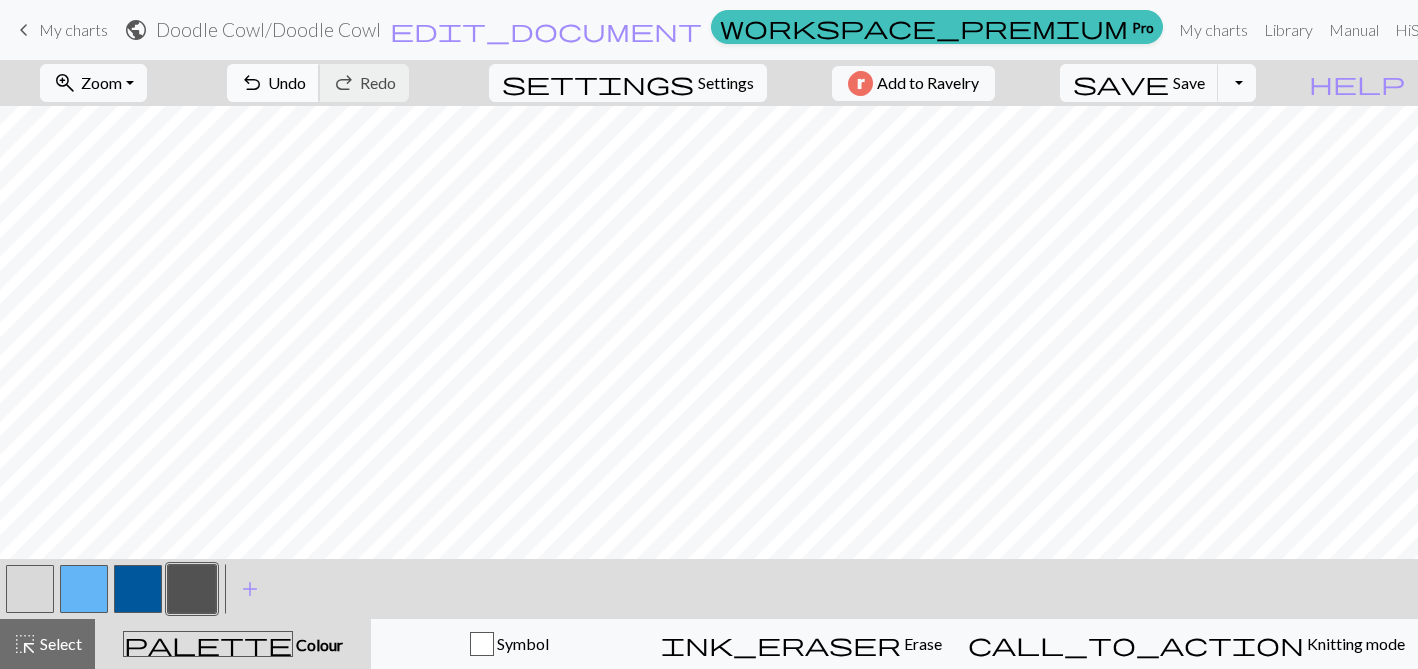 click on "undo" at bounding box center (252, 83) 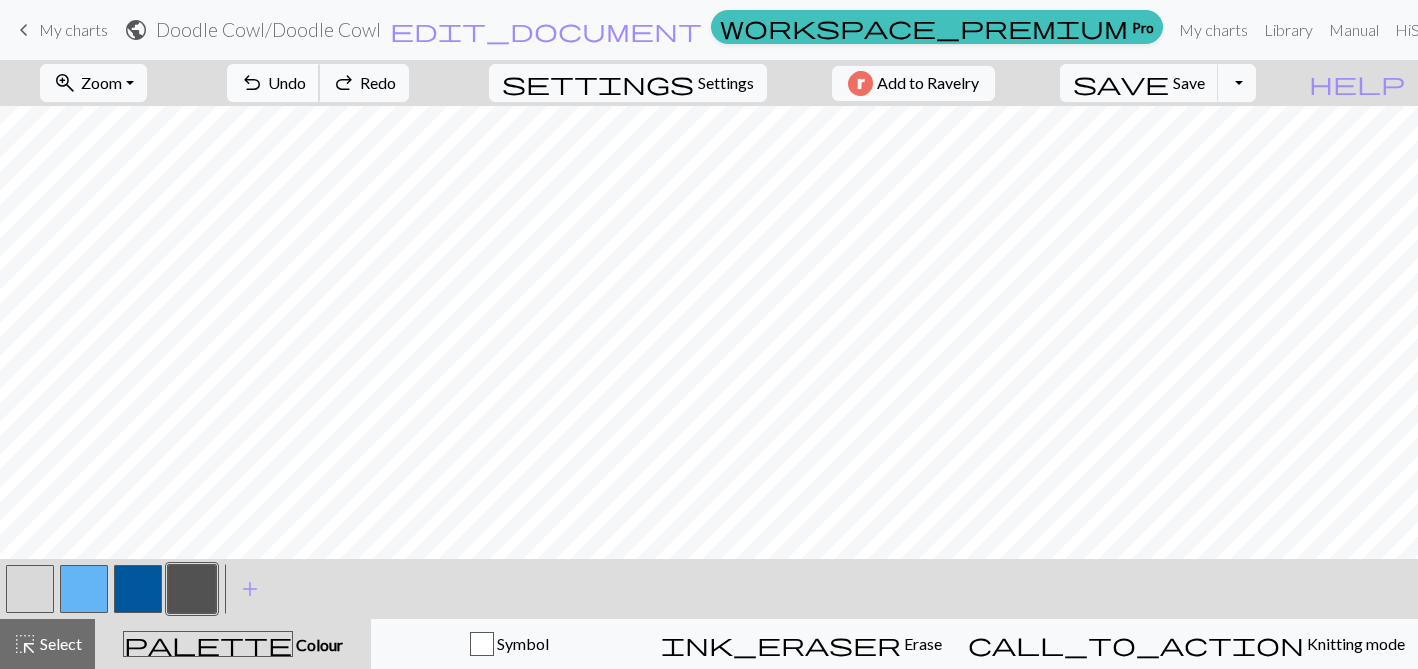 click on "undo" at bounding box center [252, 83] 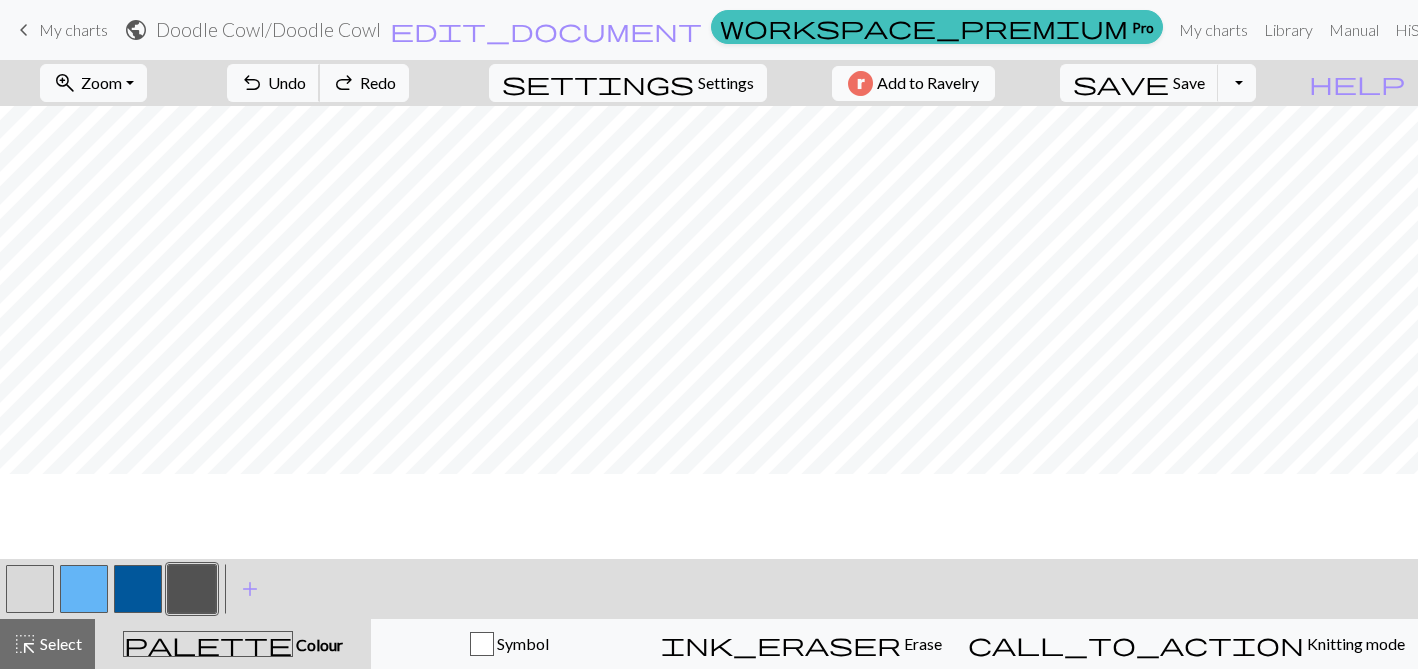 scroll, scrollTop: 634, scrollLeft: 0, axis: vertical 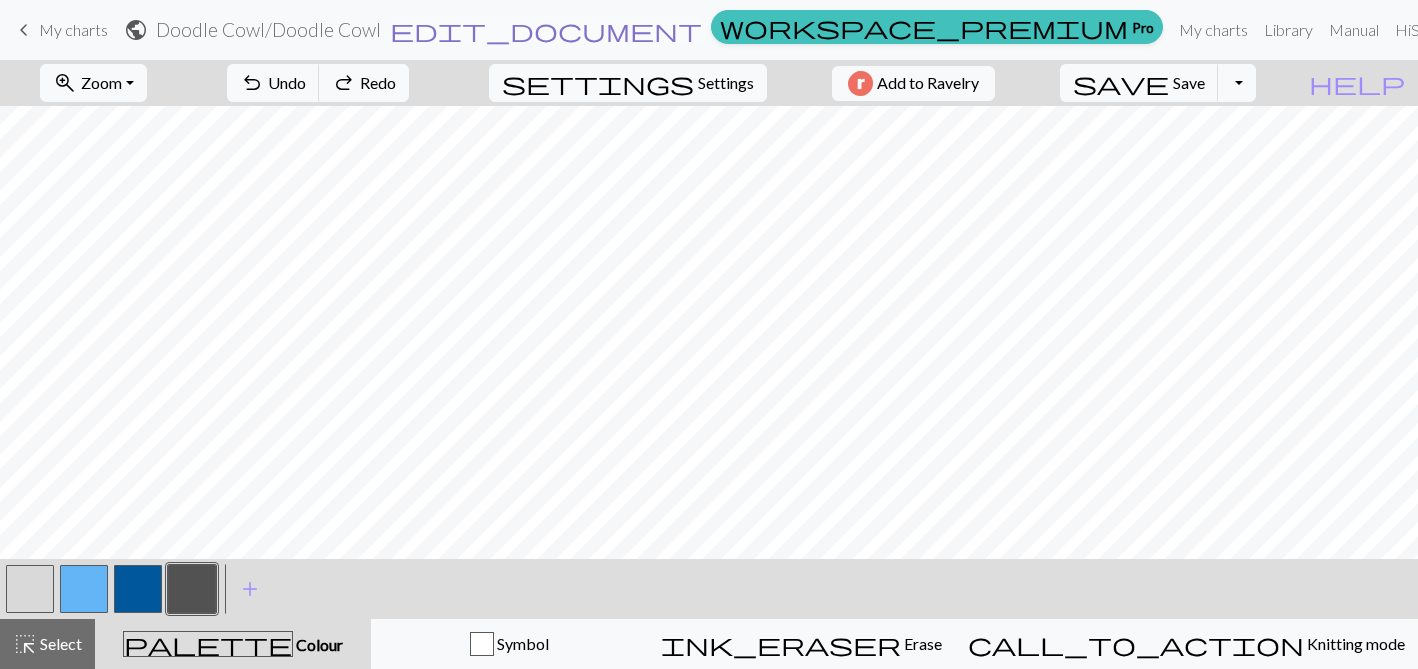 click on "edit_document" at bounding box center [546, 30] 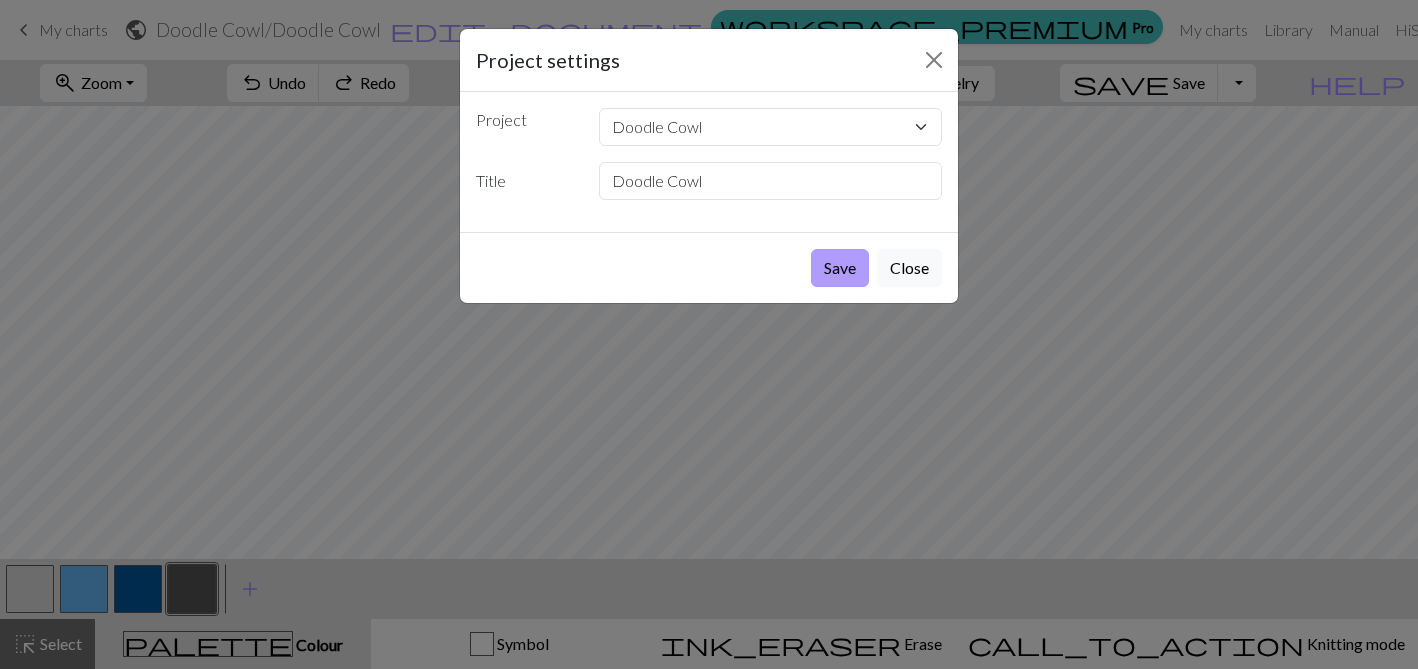 click on "Save" at bounding box center (840, 268) 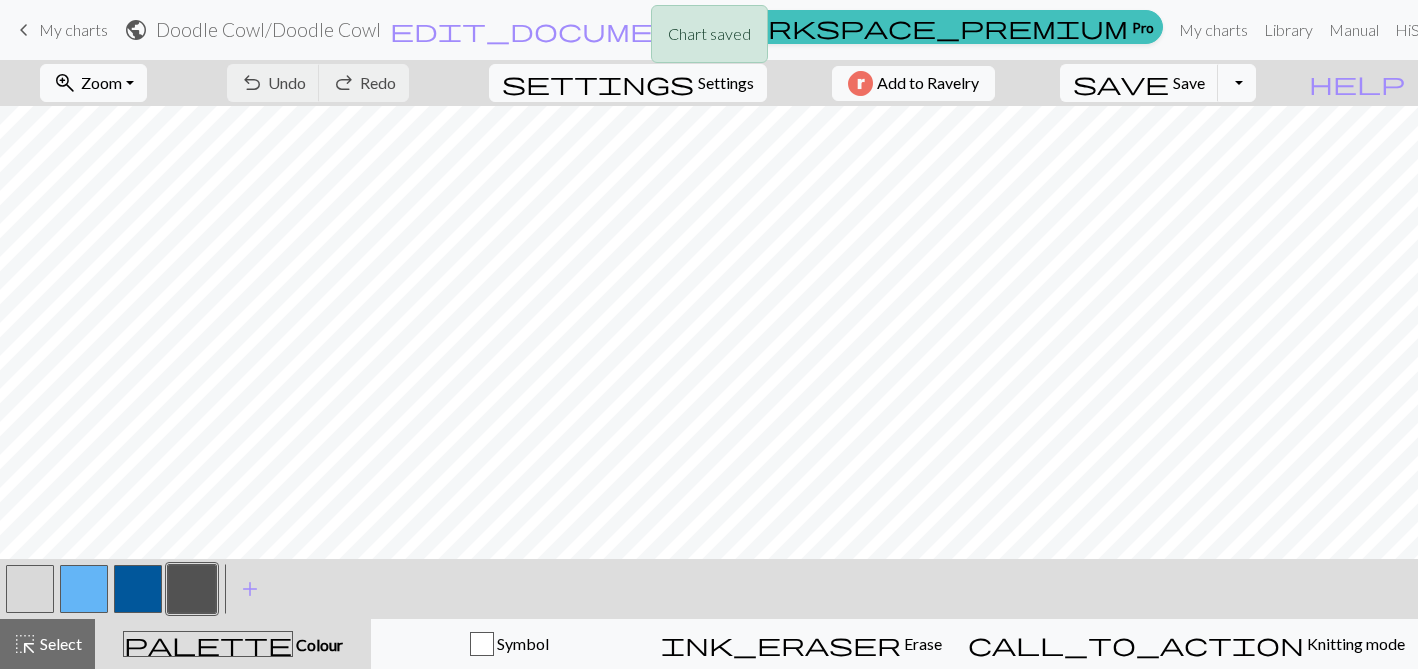 click on "Chart saved" at bounding box center (709, 39) 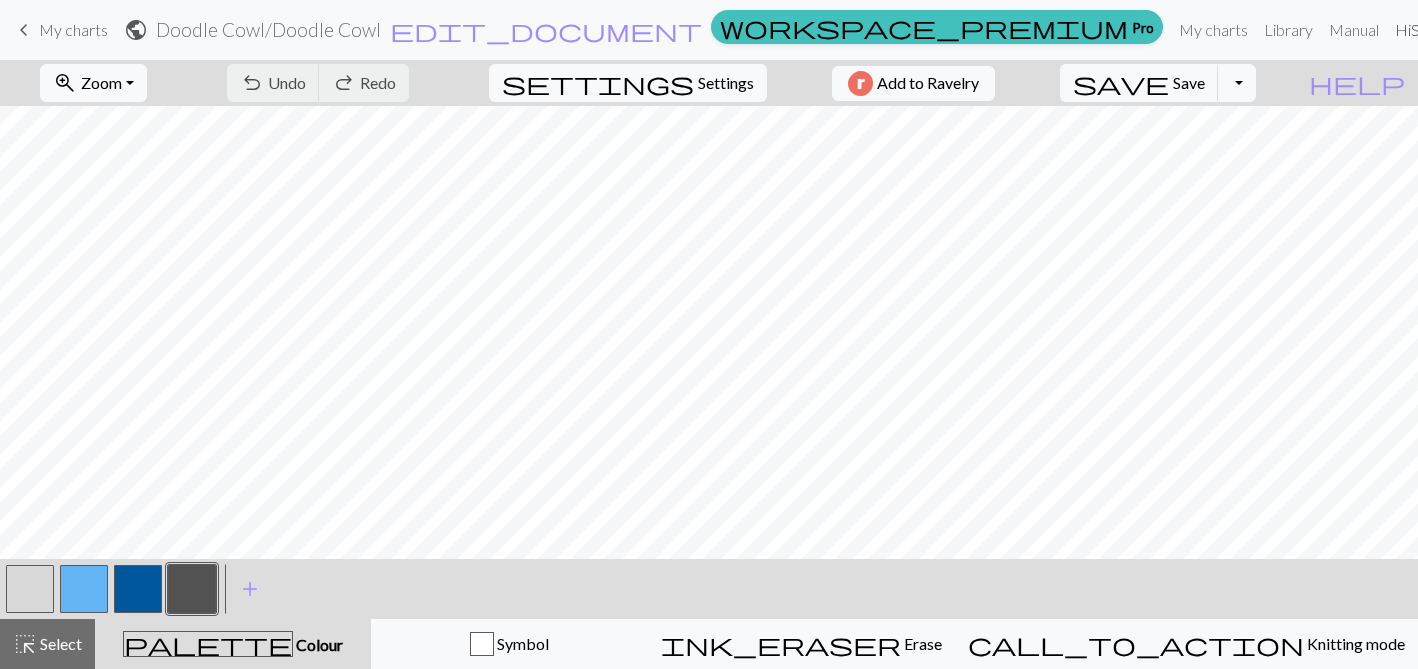 click on "Hi  [PERSON]" at bounding box center (1466, 30) 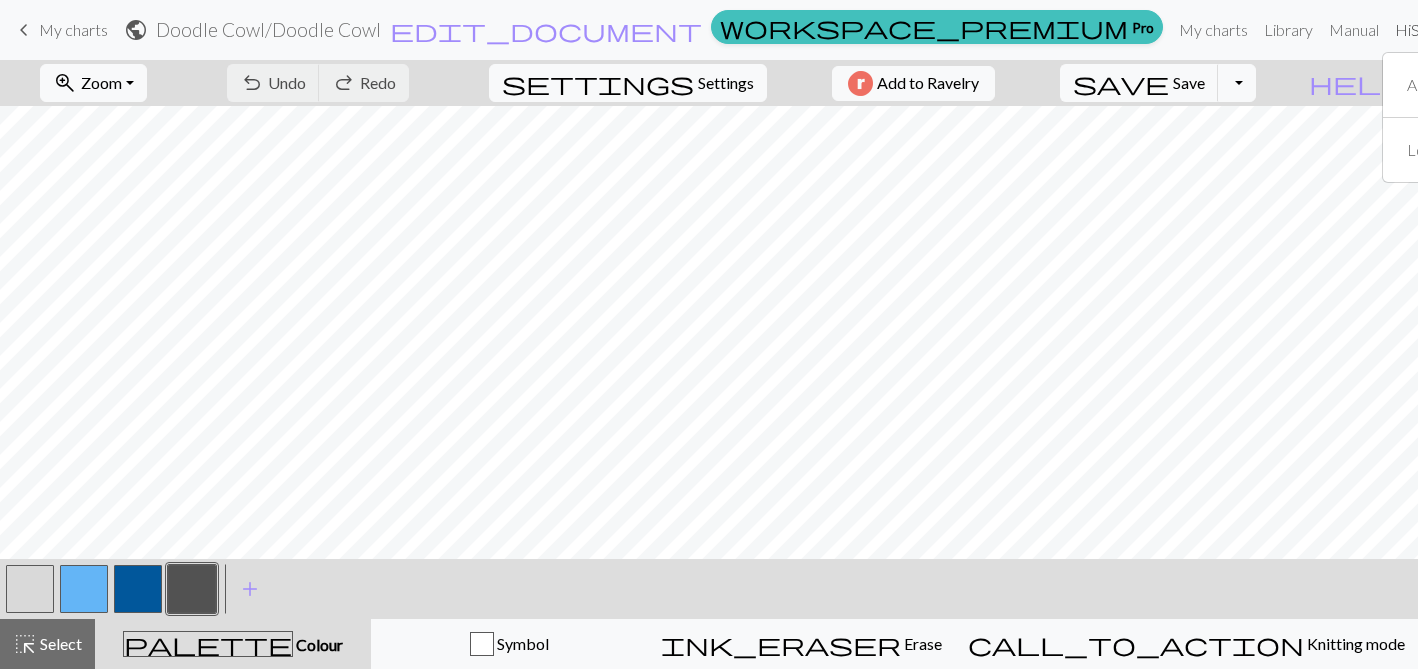 click on "Hi  [PERSON]" at bounding box center (1466, 30) 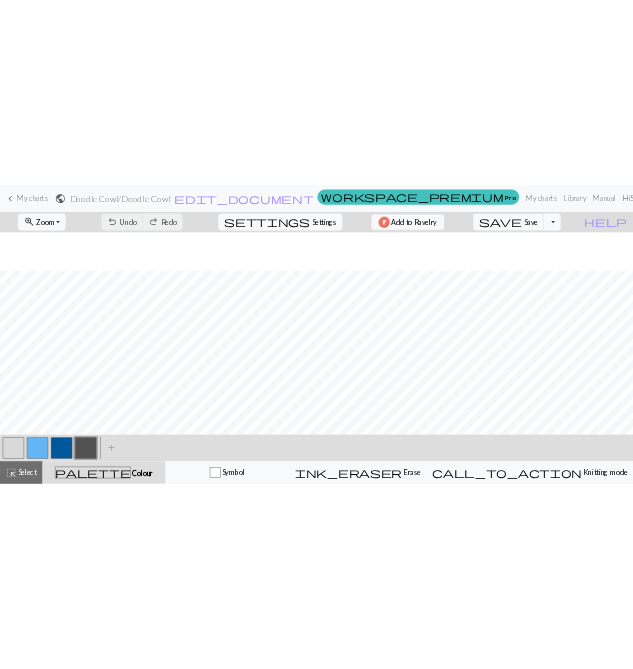 scroll, scrollTop: 837, scrollLeft: 0, axis: vertical 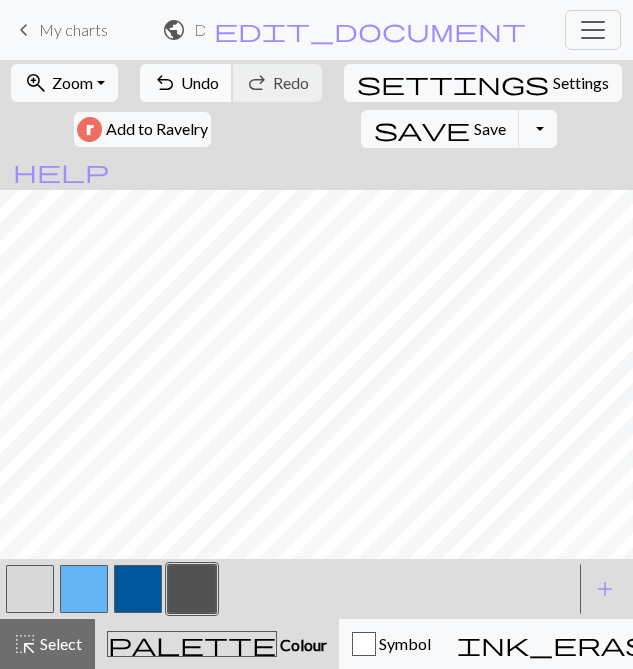 click on "Undo" at bounding box center (200, 82) 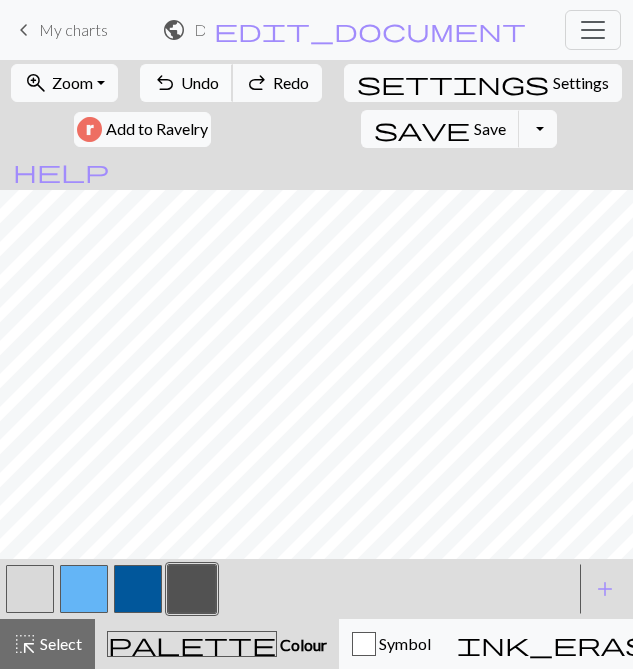click on "Undo" at bounding box center [200, 82] 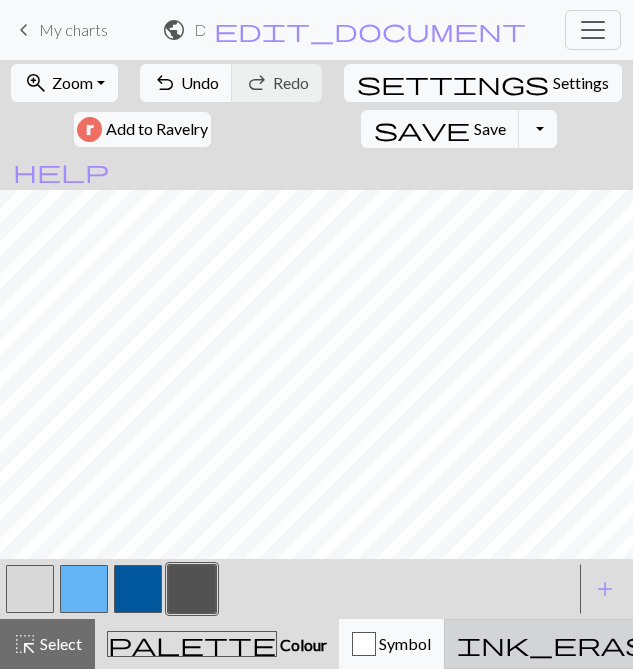 click on "ink_eraser   Erase   Erase" at bounding box center (597, 644) 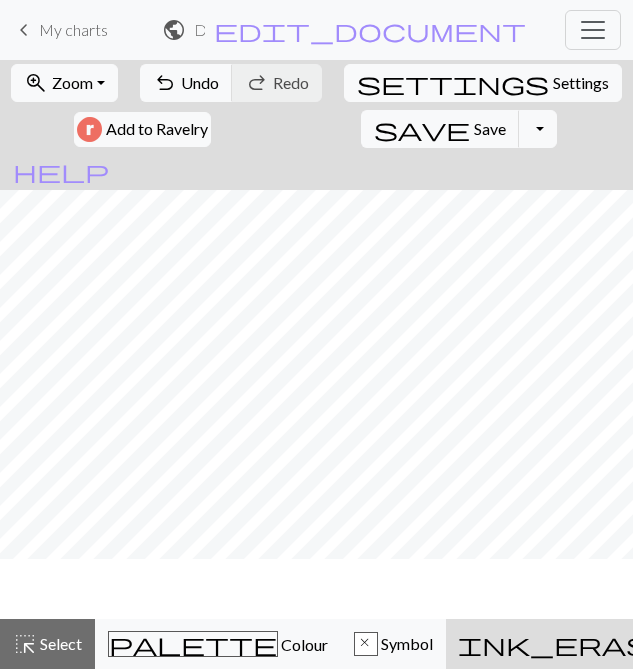 scroll, scrollTop: 861, scrollLeft: 0, axis: vertical 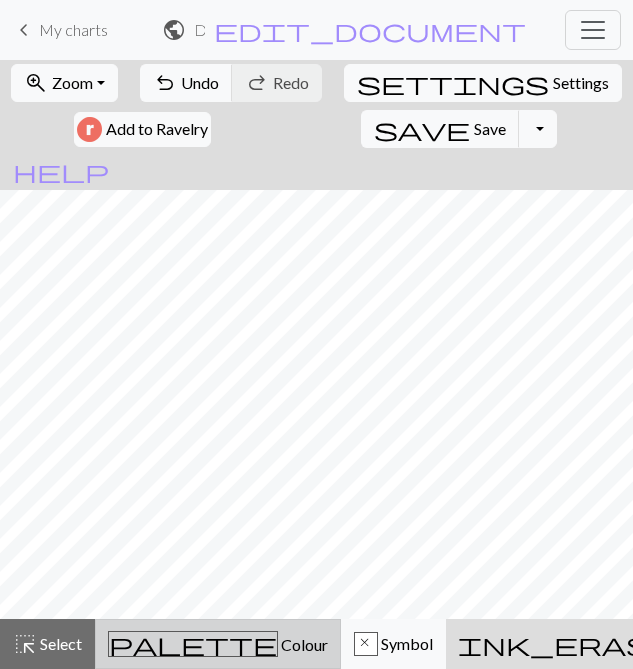 click on "palette" at bounding box center [193, 644] 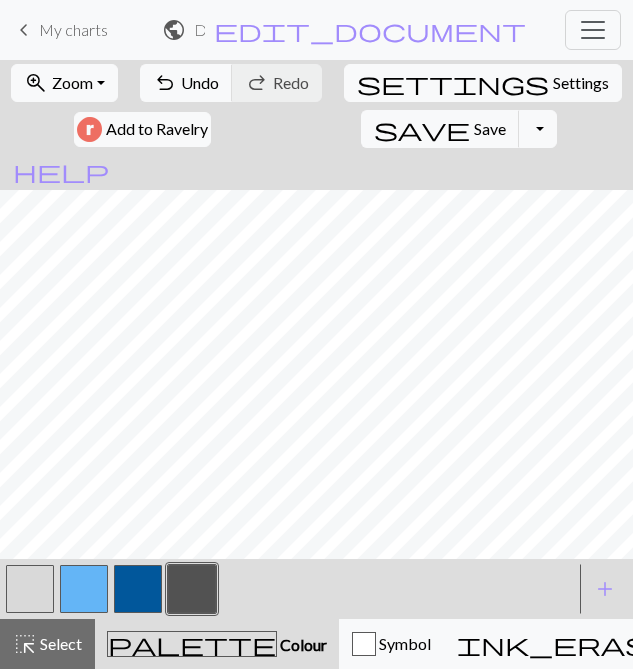 click at bounding box center (30, 589) 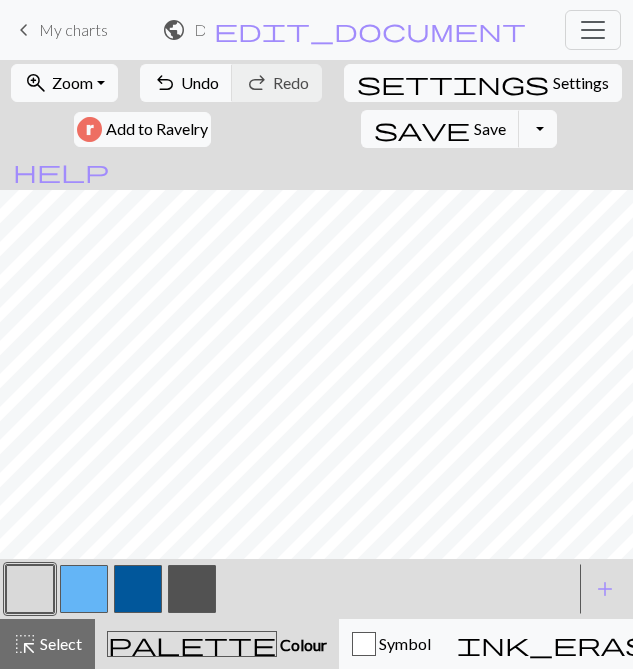 click at bounding box center [192, 589] 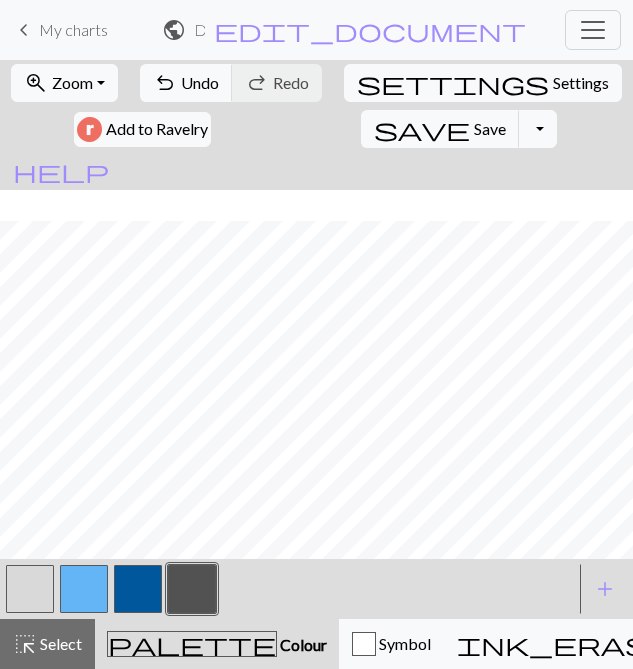 scroll, scrollTop: 921, scrollLeft: 0, axis: vertical 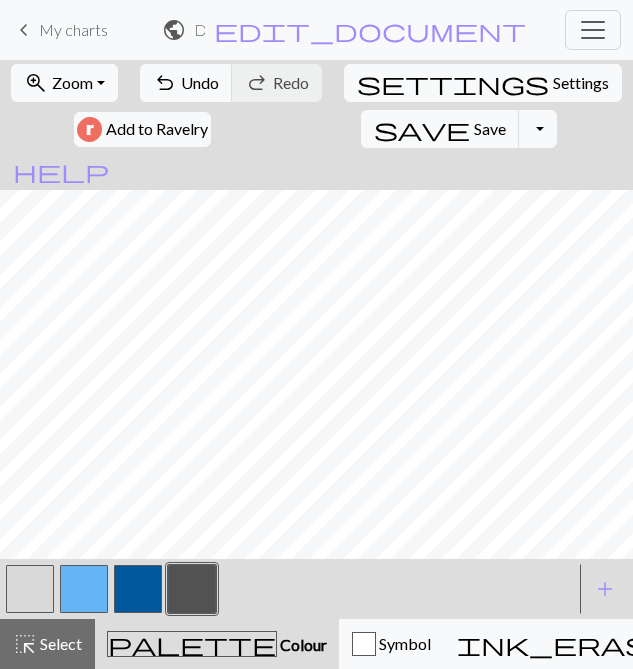 click at bounding box center (30, 589) 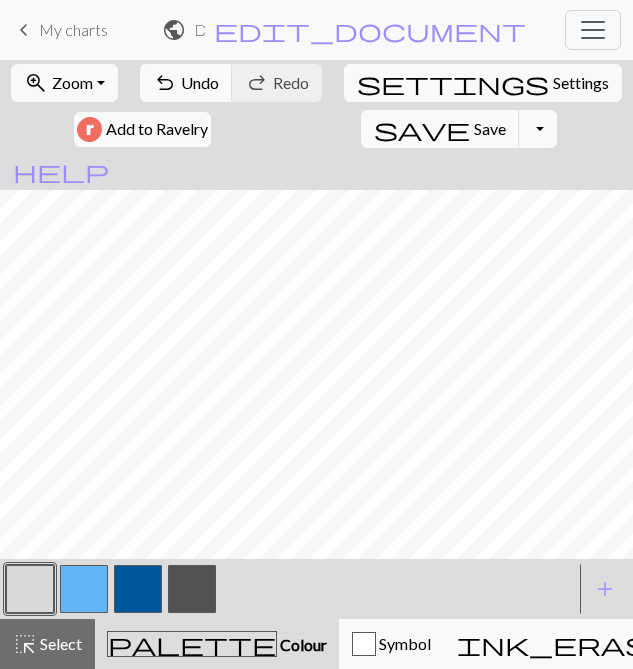 click at bounding box center [192, 589] 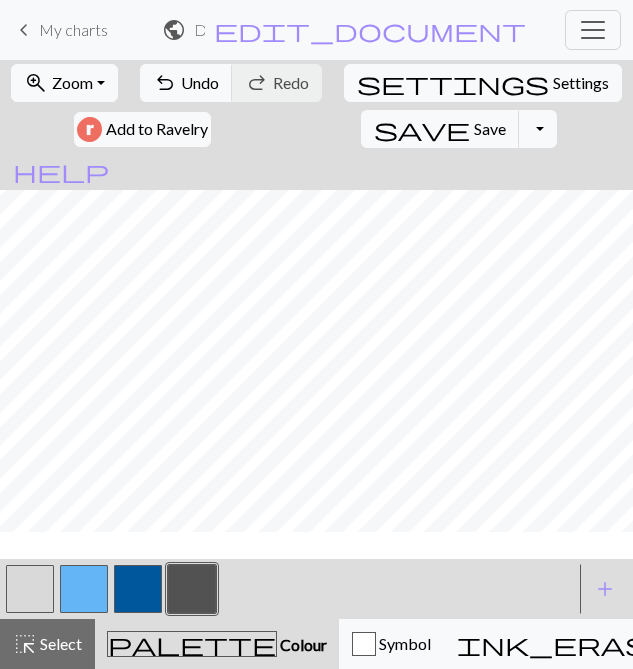 scroll, scrollTop: 630, scrollLeft: 0, axis: vertical 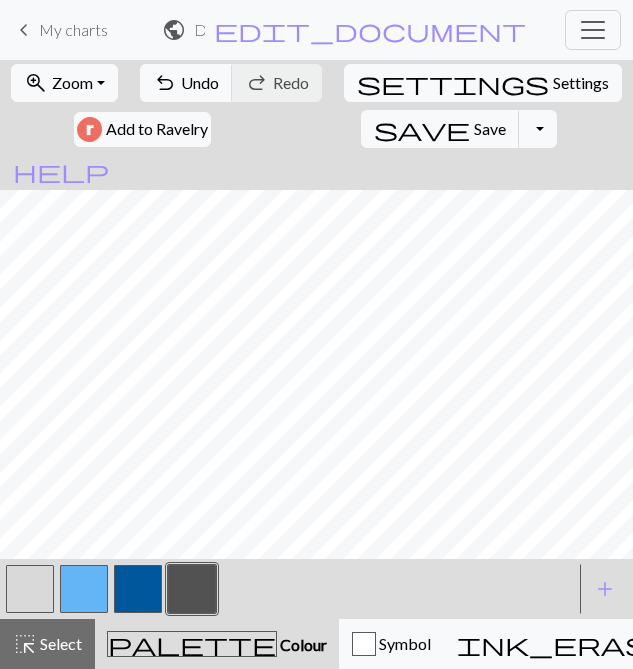 click at bounding box center (84, 589) 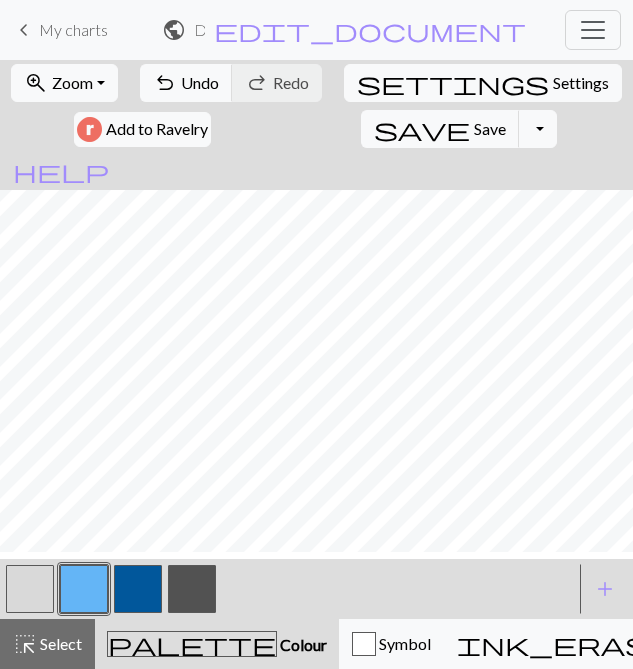 scroll, scrollTop: 503, scrollLeft: 0, axis: vertical 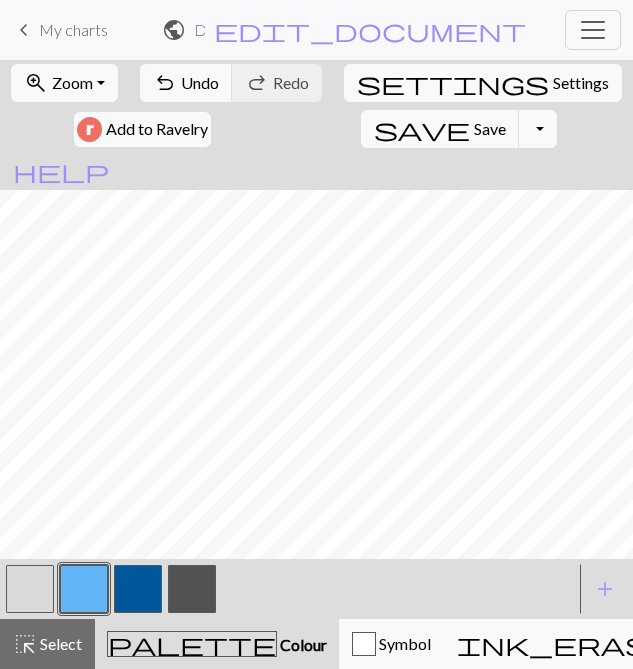 click at bounding box center (138, 589) 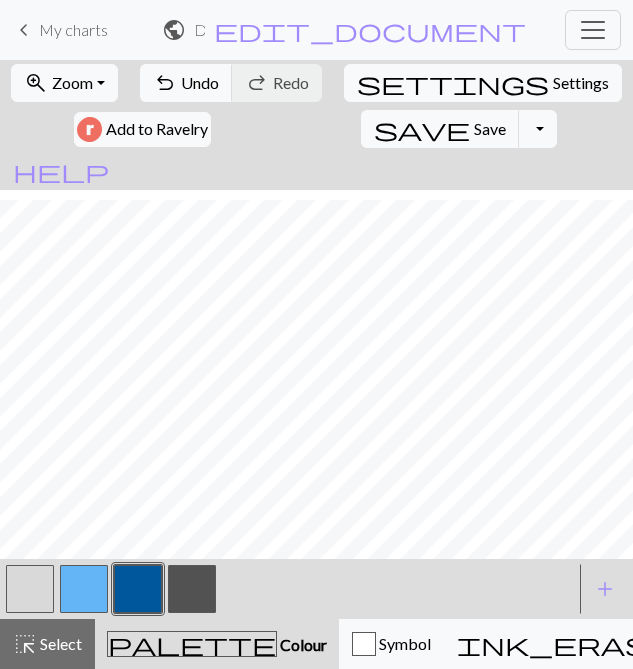 scroll, scrollTop: 571, scrollLeft: 0, axis: vertical 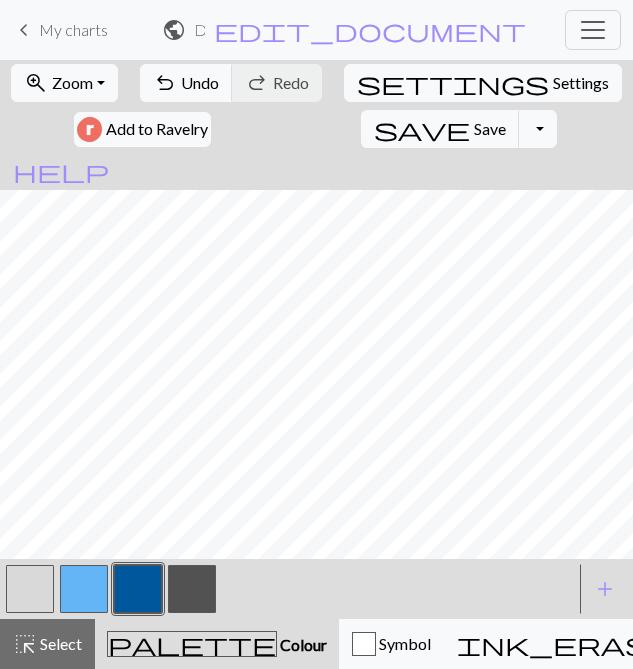 click at bounding box center [84, 589] 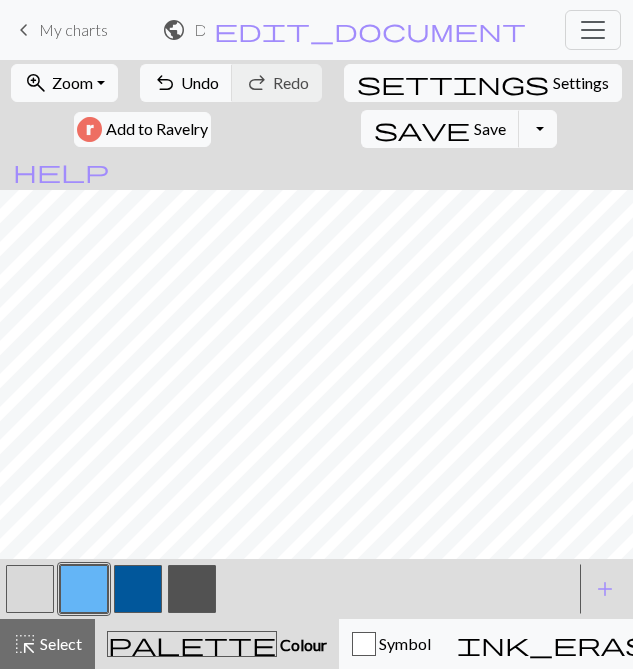 click at bounding box center (30, 589) 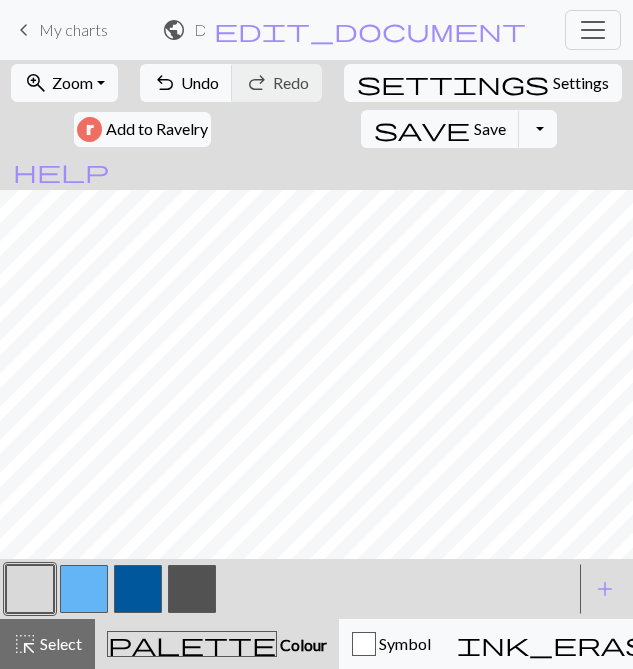 click at bounding box center (138, 589) 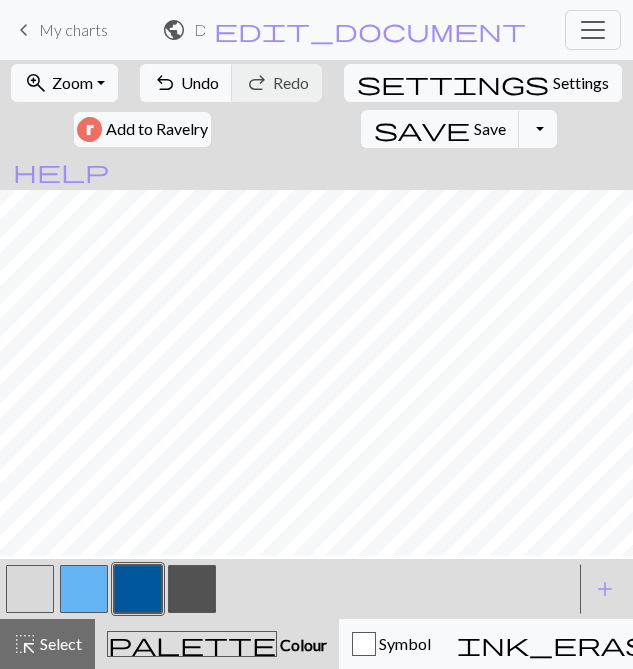 scroll, scrollTop: 559, scrollLeft: 0, axis: vertical 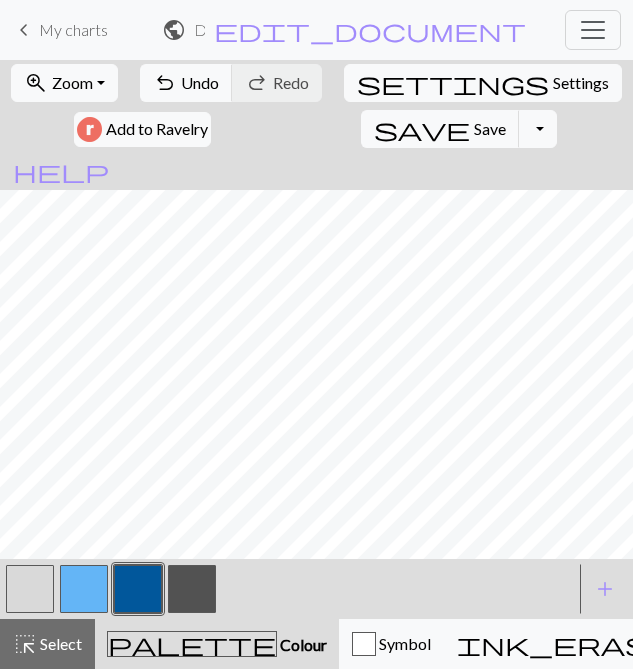 click at bounding box center [84, 589] 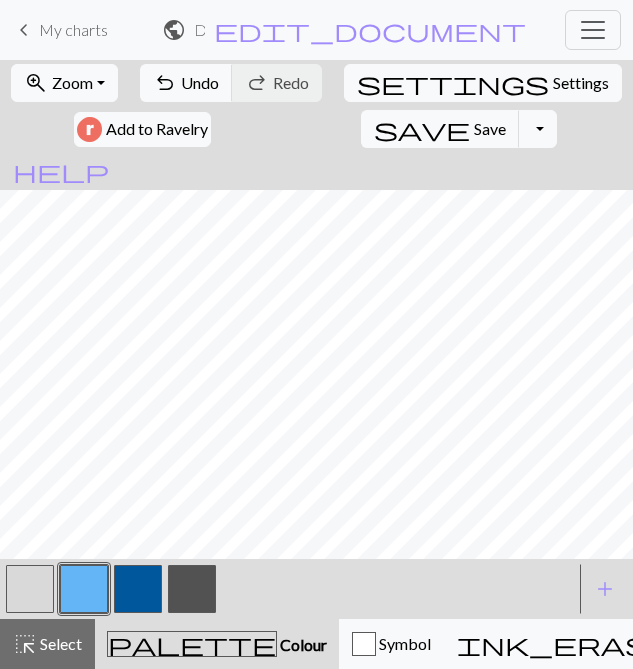 click at bounding box center (138, 589) 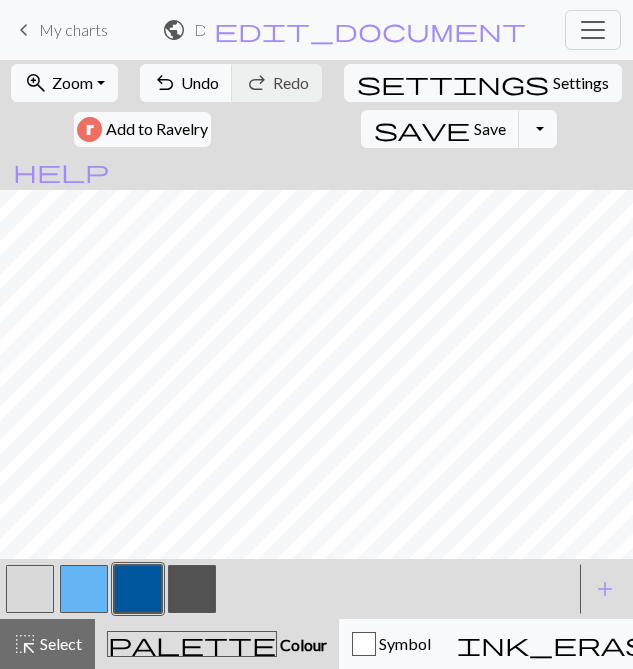 click at bounding box center [30, 589] 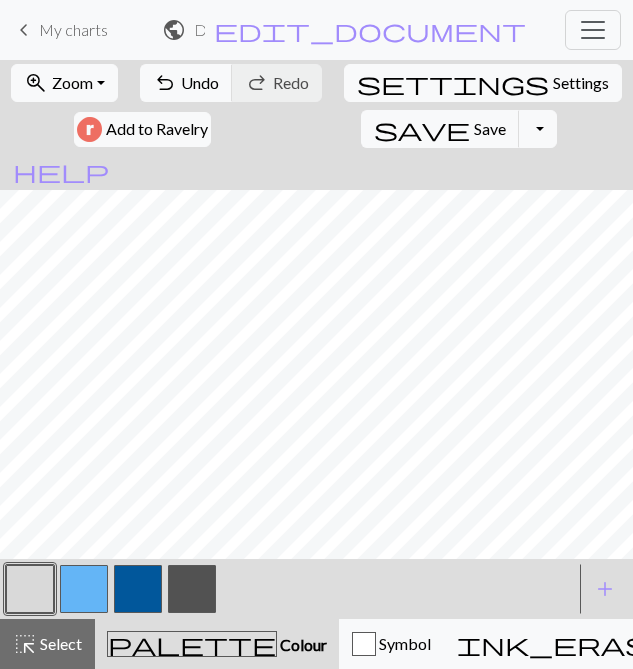click at bounding box center [138, 589] 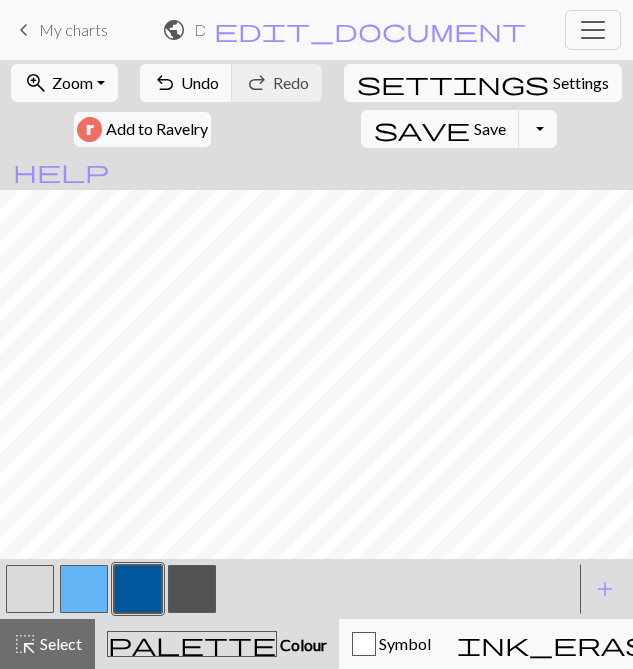 click at bounding box center [138, 589] 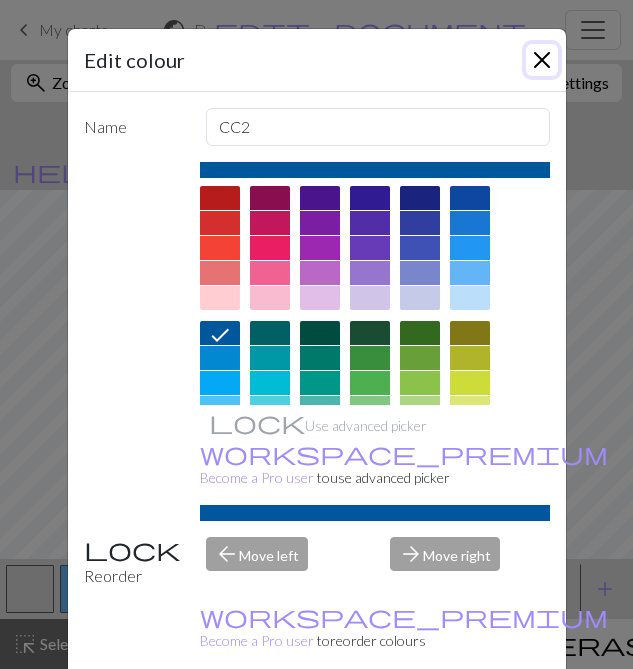 click at bounding box center (542, 60) 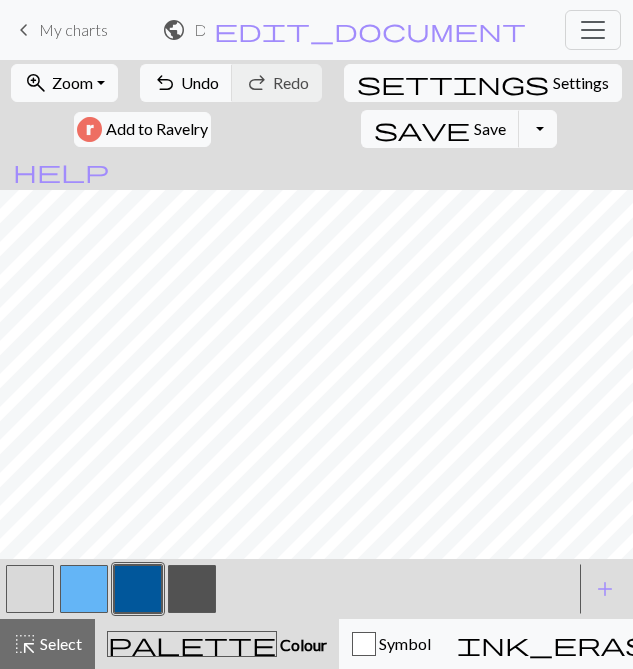 click at bounding box center (84, 589) 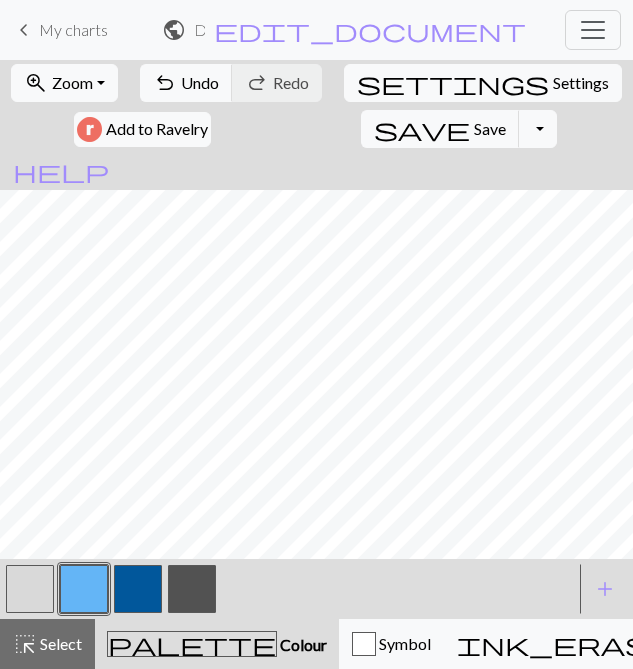 click at bounding box center (30, 589) 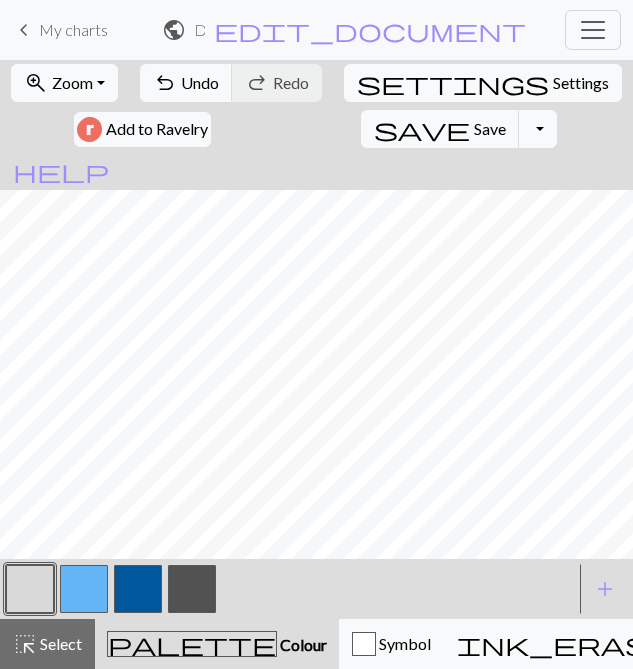 click at bounding box center [84, 589] 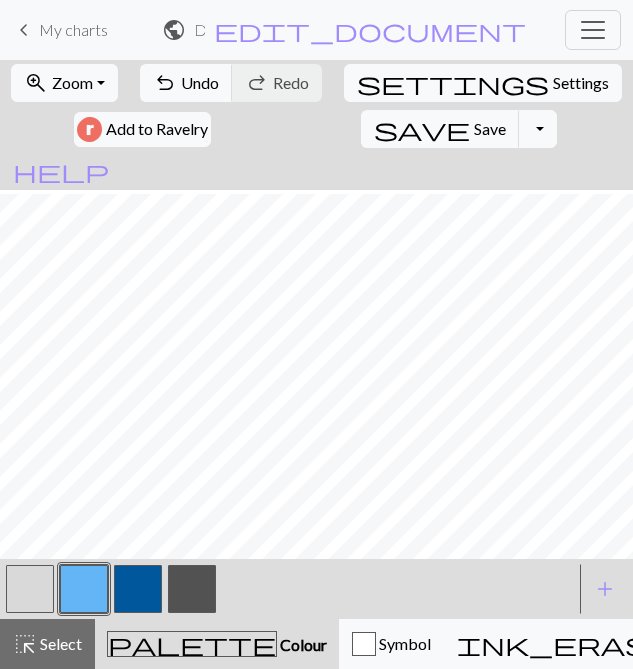 scroll, scrollTop: 921, scrollLeft: 0, axis: vertical 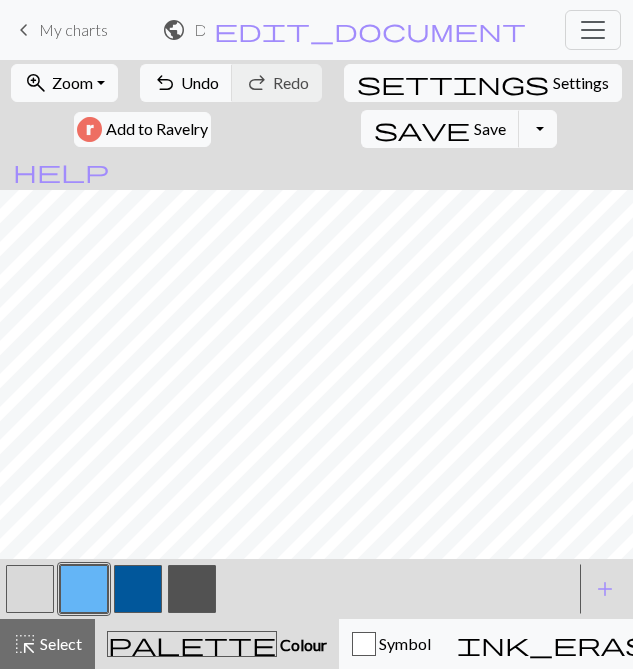 click at bounding box center [192, 589] 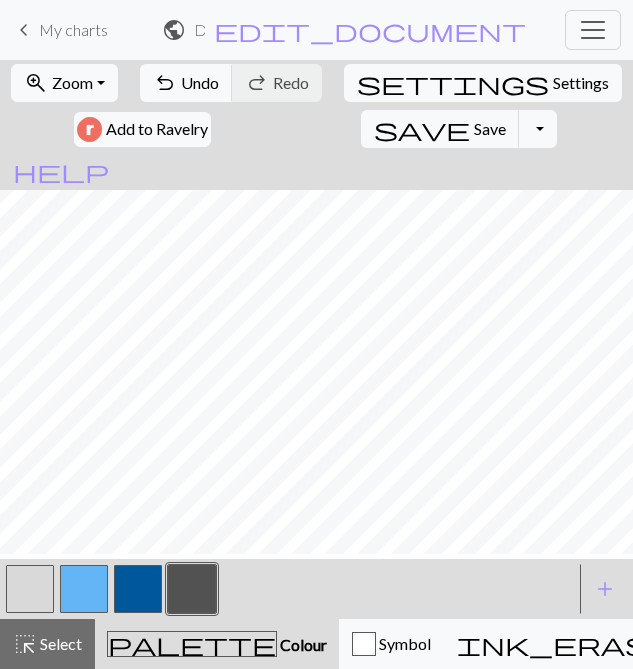 scroll, scrollTop: 914, scrollLeft: 0, axis: vertical 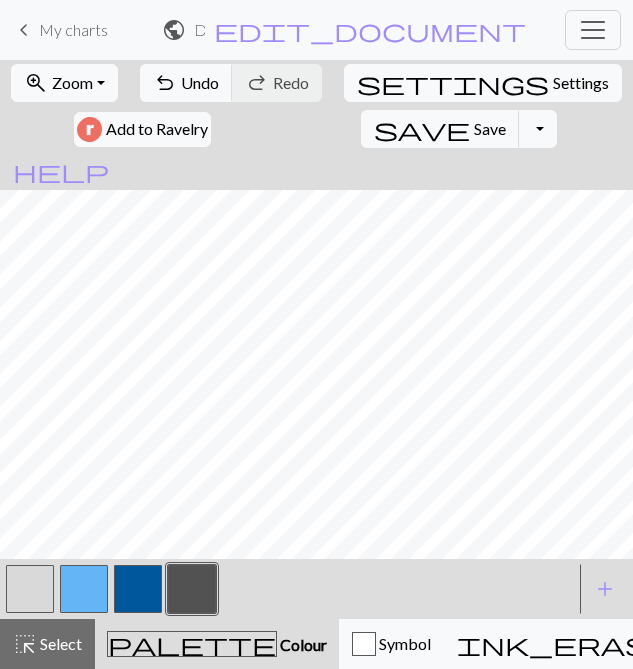 click at bounding box center [30, 589] 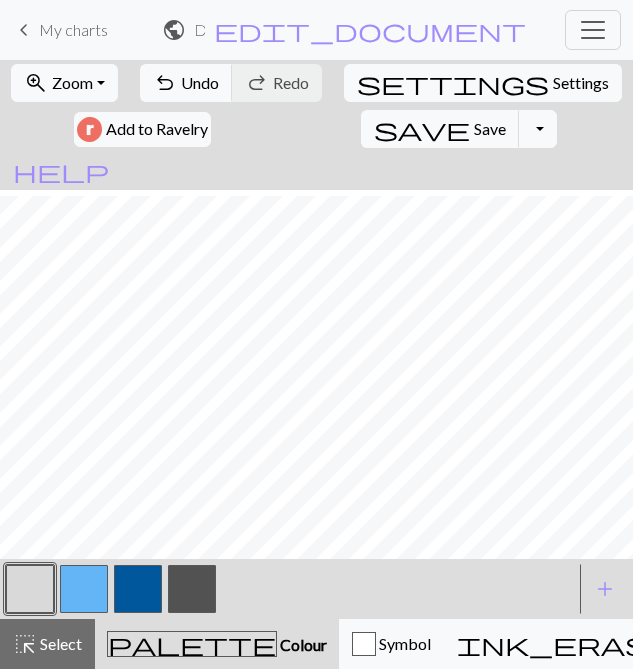 scroll, scrollTop: 921, scrollLeft: 0, axis: vertical 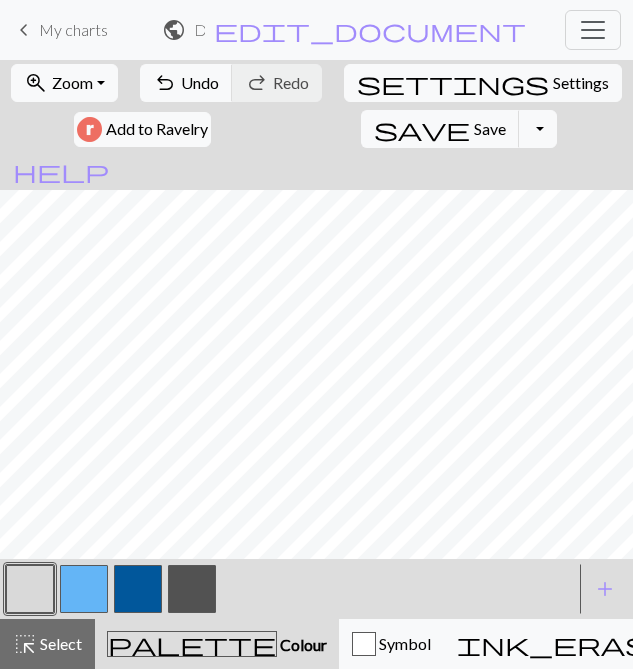 click at bounding box center [192, 589] 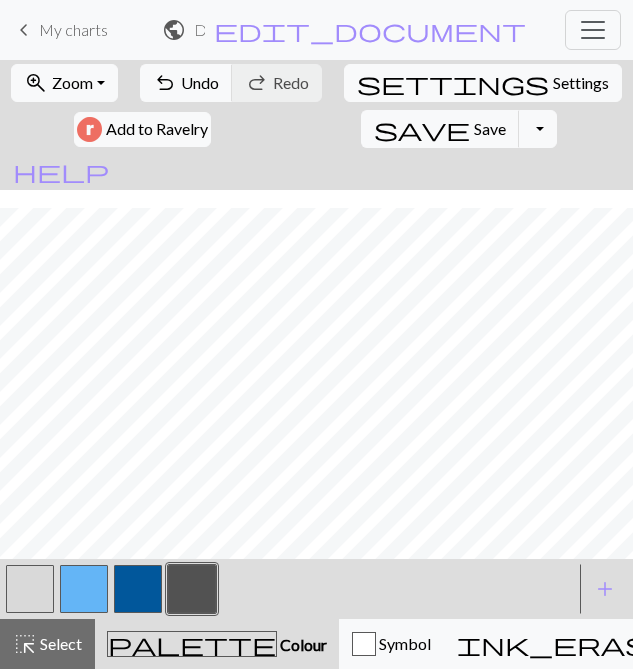 scroll, scrollTop: 921, scrollLeft: 0, axis: vertical 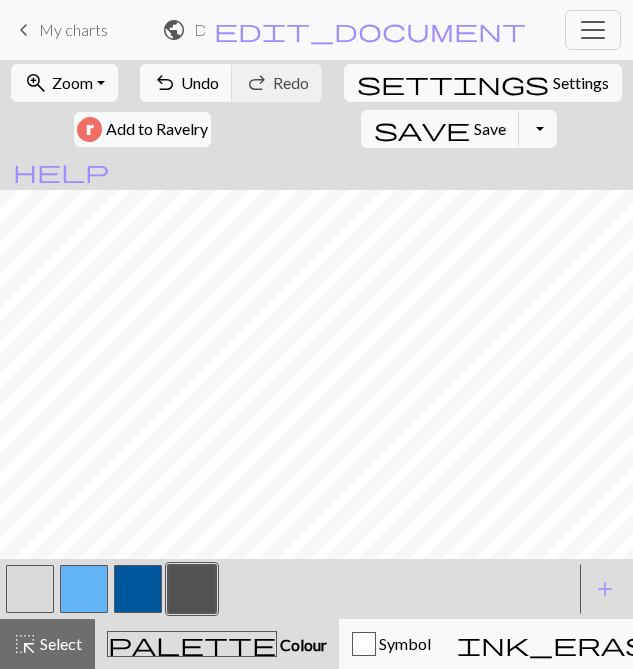 click at bounding box center [138, 589] 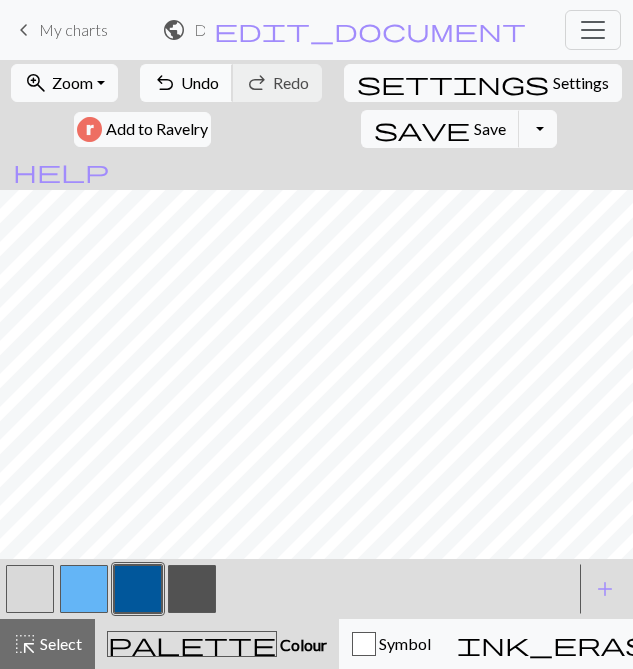 click on "undo" at bounding box center (165, 83) 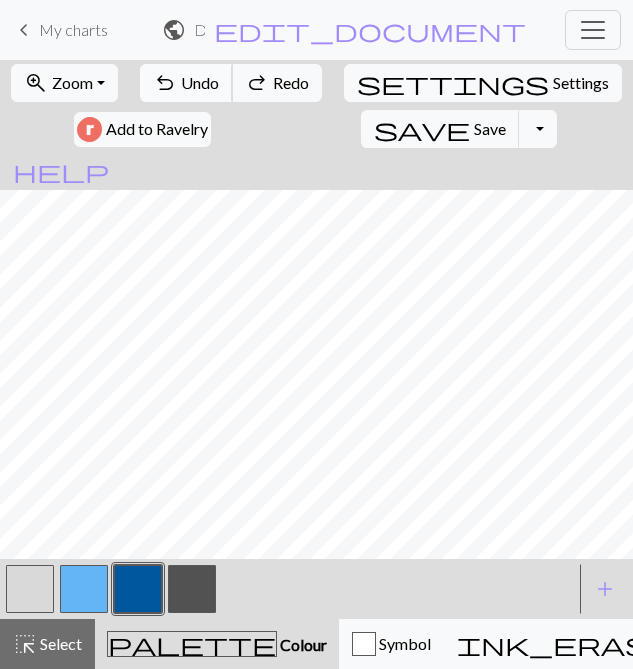 click on "undo" at bounding box center [165, 83] 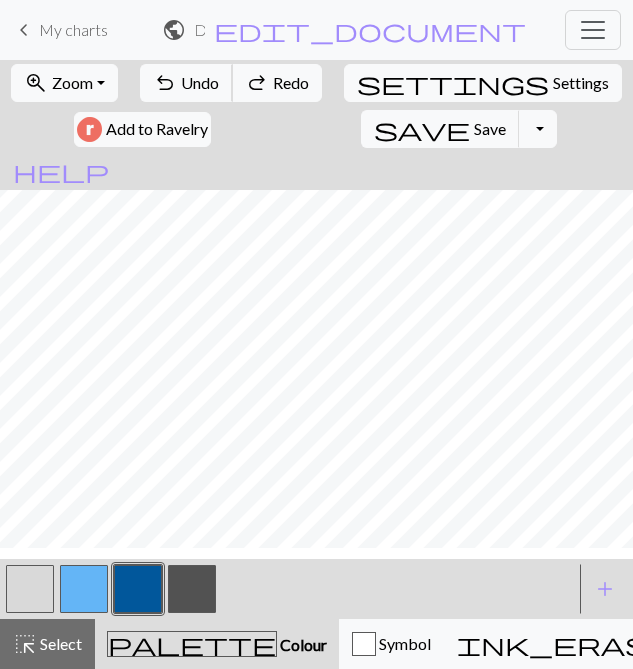 scroll, scrollTop: 407, scrollLeft: 0, axis: vertical 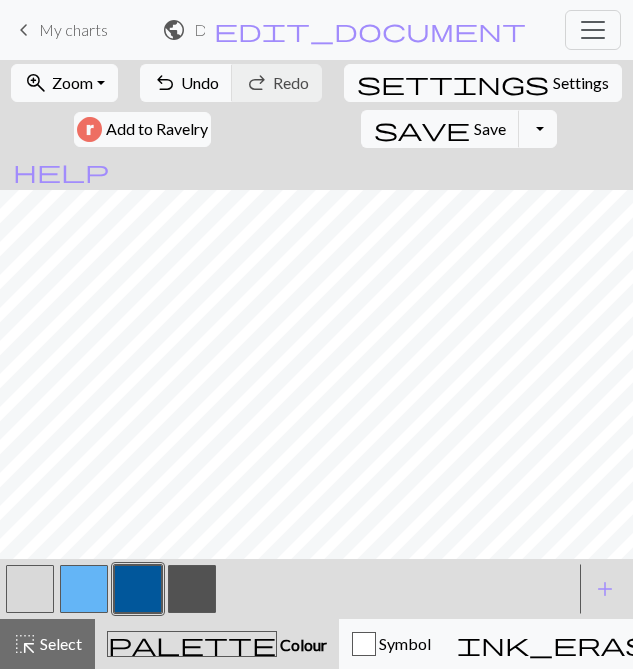 click at bounding box center (30, 589) 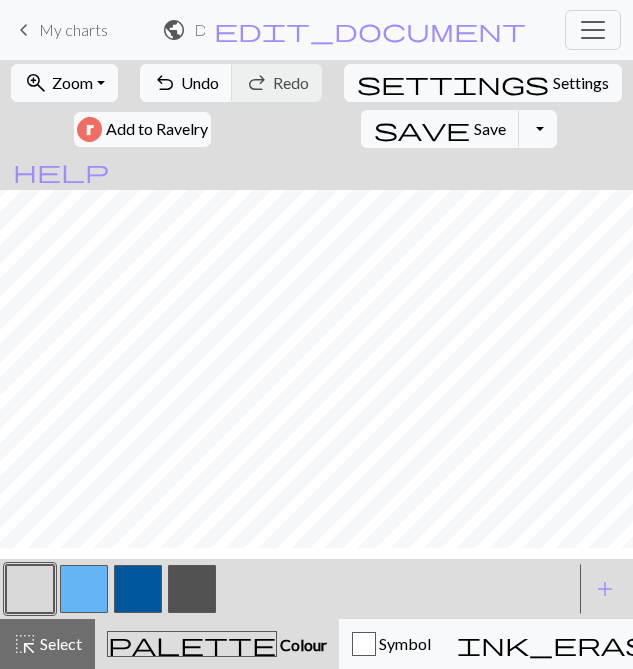 scroll, scrollTop: 317, scrollLeft: 0, axis: vertical 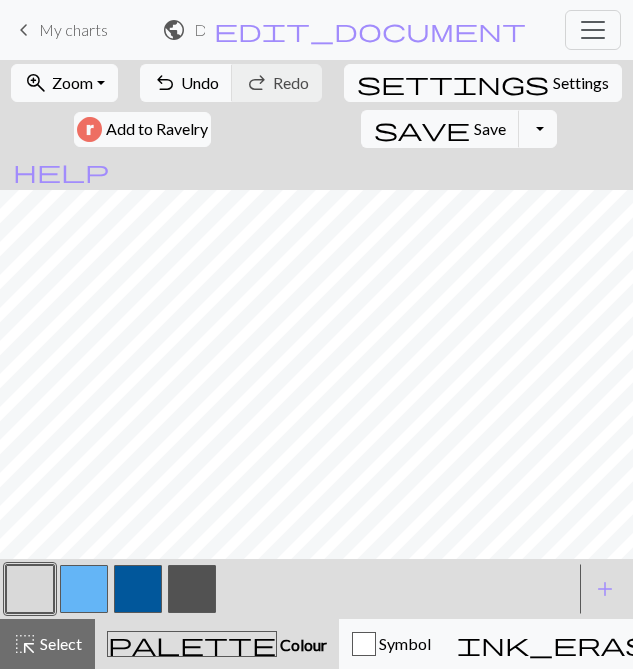 click at bounding box center [138, 589] 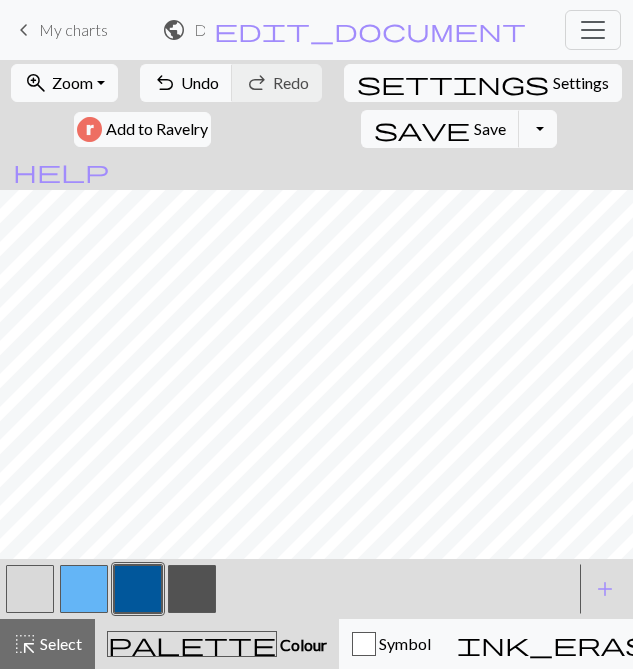 click at bounding box center [30, 589] 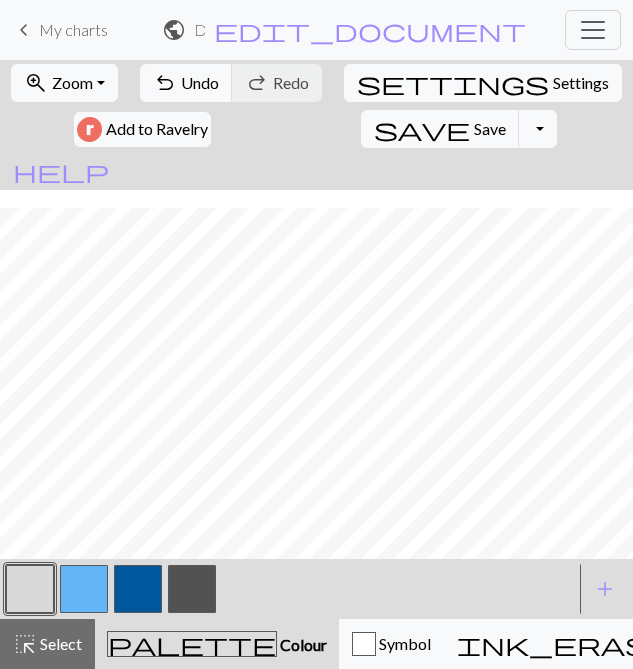 scroll, scrollTop: 322, scrollLeft: 0, axis: vertical 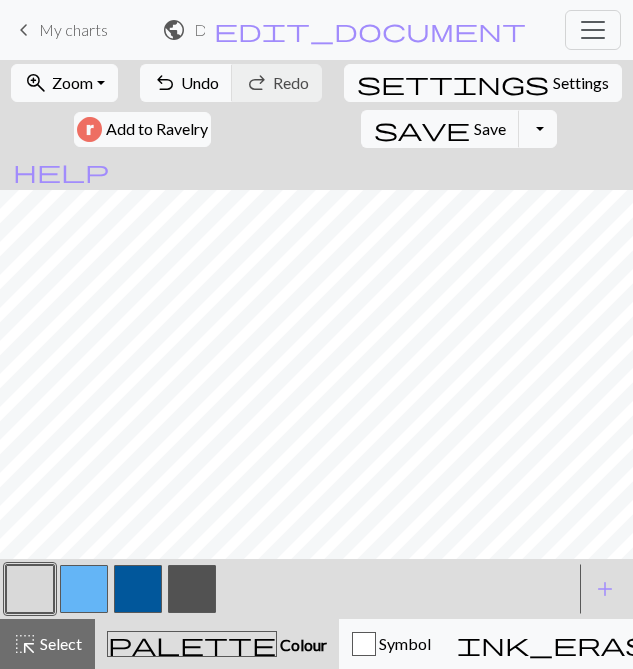 click at bounding box center [192, 589] 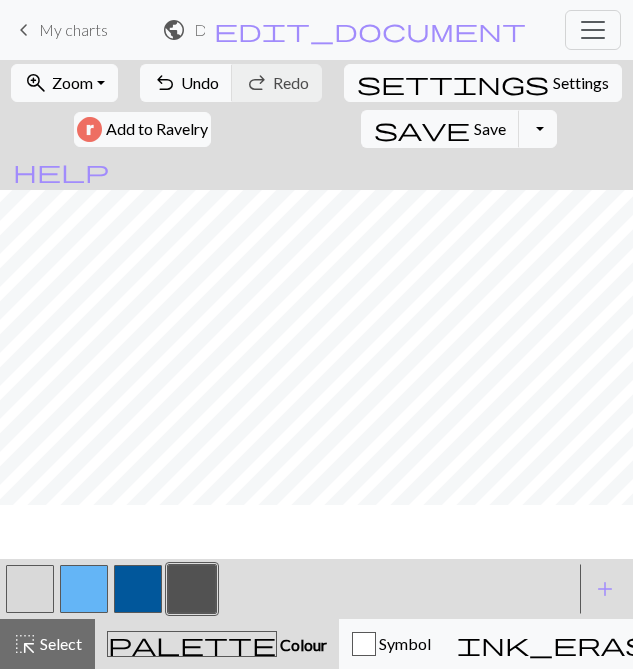 scroll, scrollTop: 339, scrollLeft: 0, axis: vertical 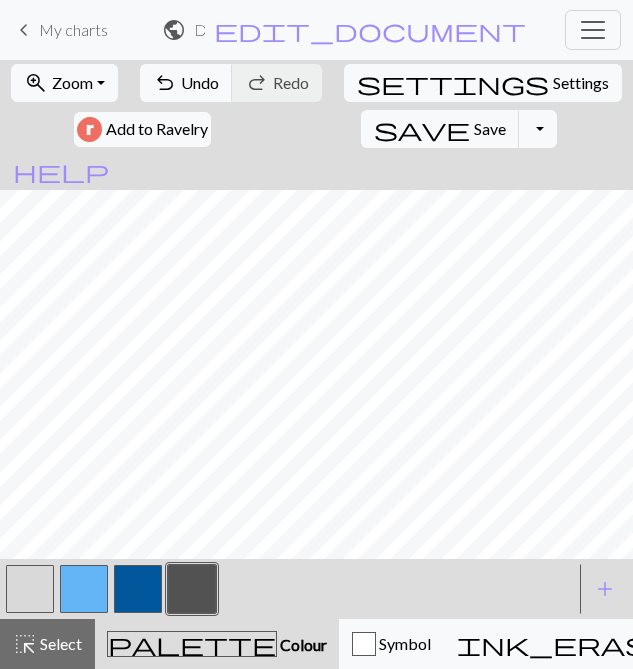 click at bounding box center [30, 589] 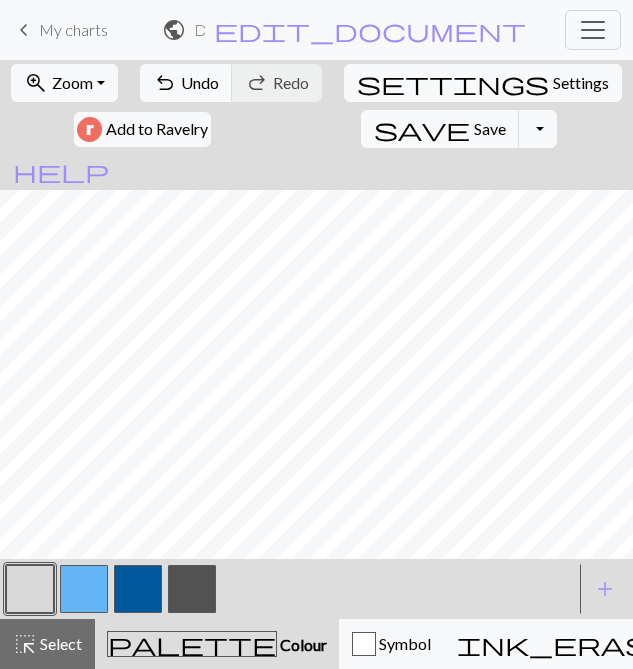 click at bounding box center [138, 589] 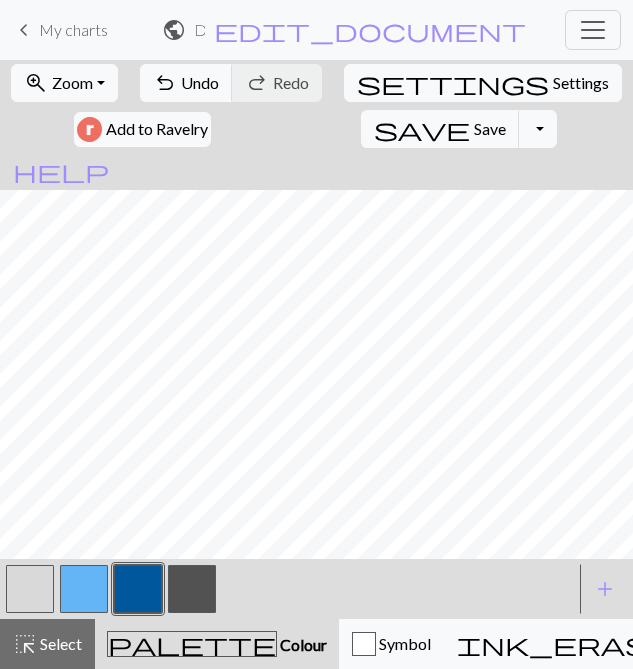 click at bounding box center [30, 589] 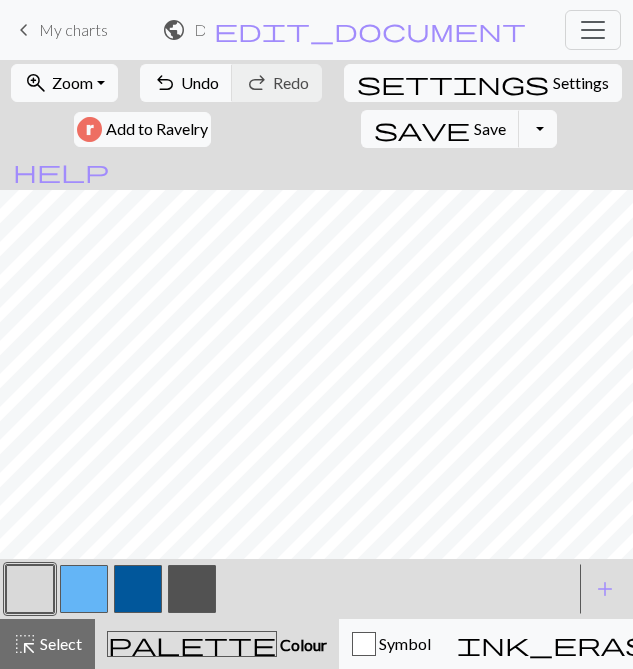 click at bounding box center (192, 589) 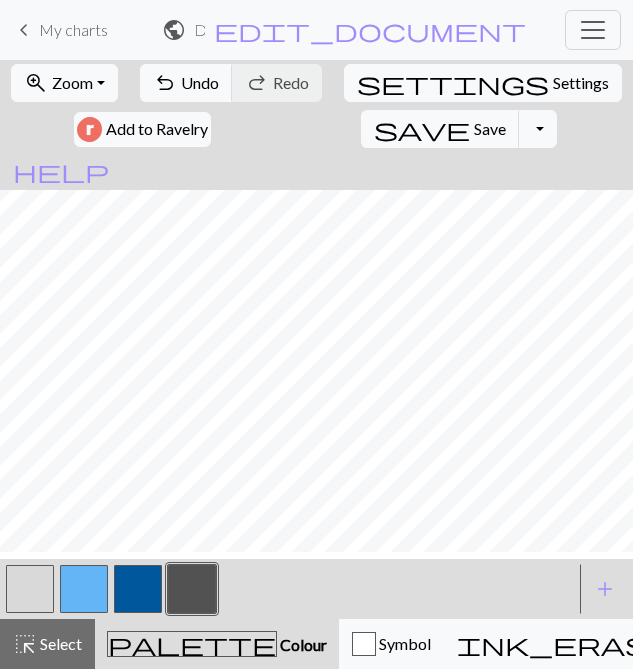 scroll, scrollTop: 127, scrollLeft: 0, axis: vertical 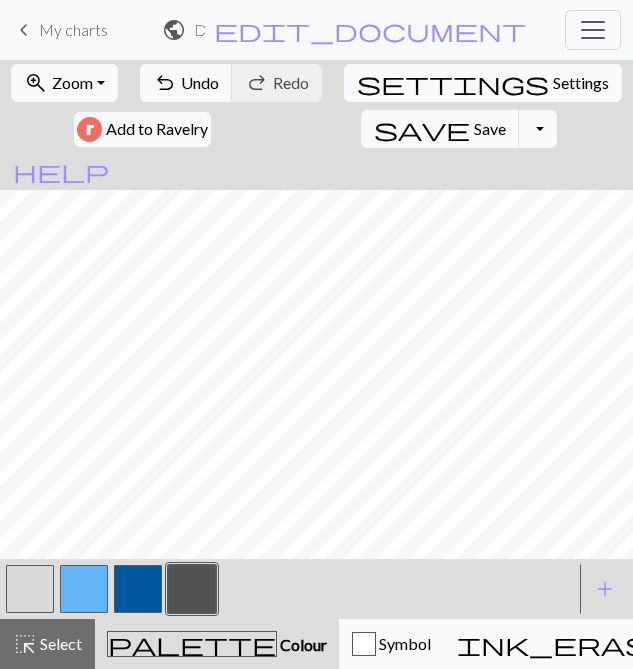 click at bounding box center [84, 589] 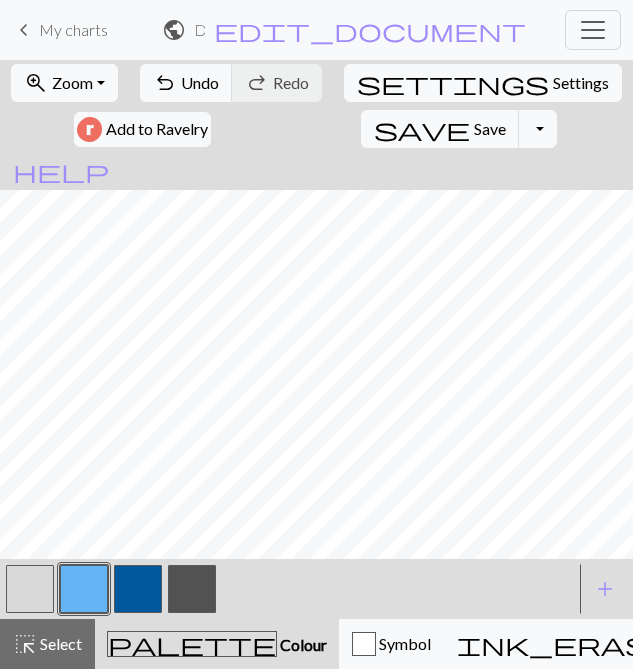 scroll, scrollTop: 310, scrollLeft: 0, axis: vertical 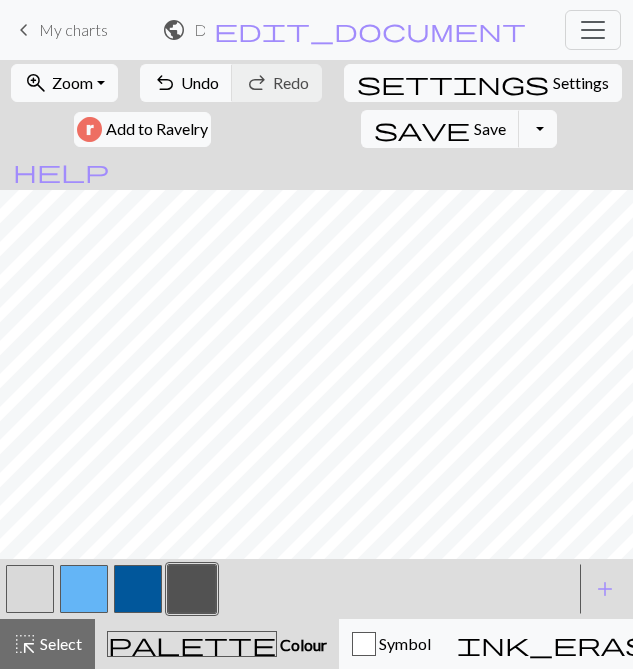 click at bounding box center (84, 589) 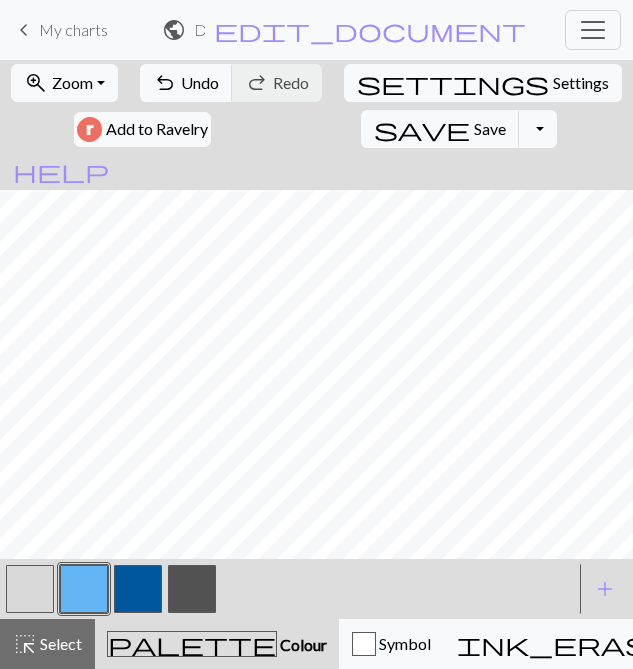 scroll, scrollTop: 79, scrollLeft: 0, axis: vertical 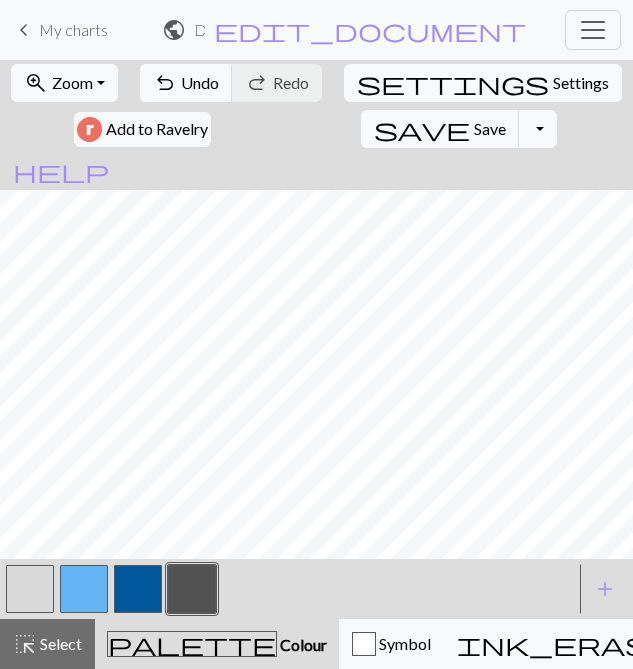 click at bounding box center (30, 589) 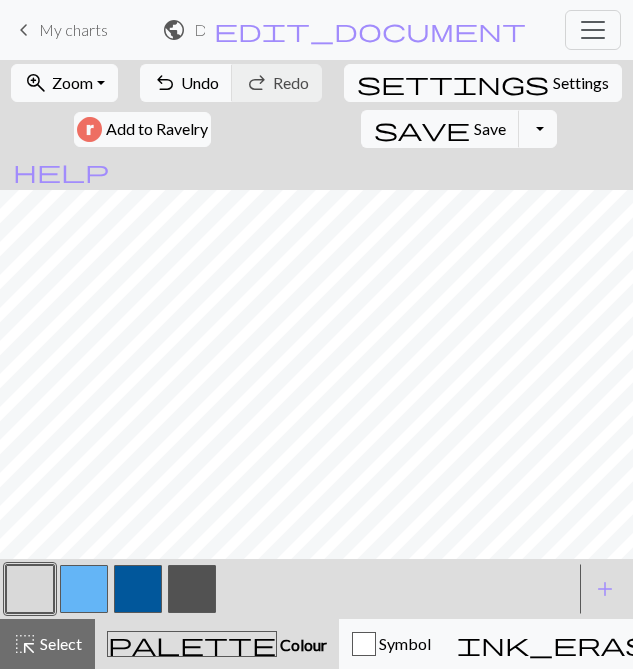 click at bounding box center (192, 589) 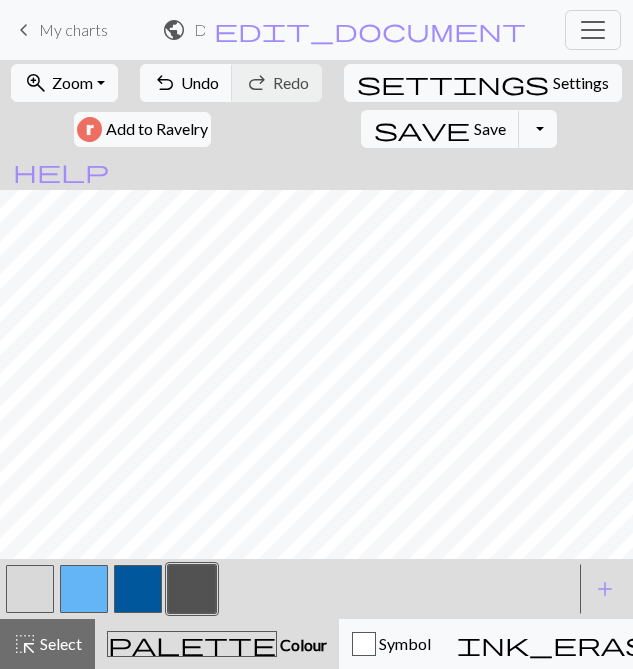 click at bounding box center (138, 589) 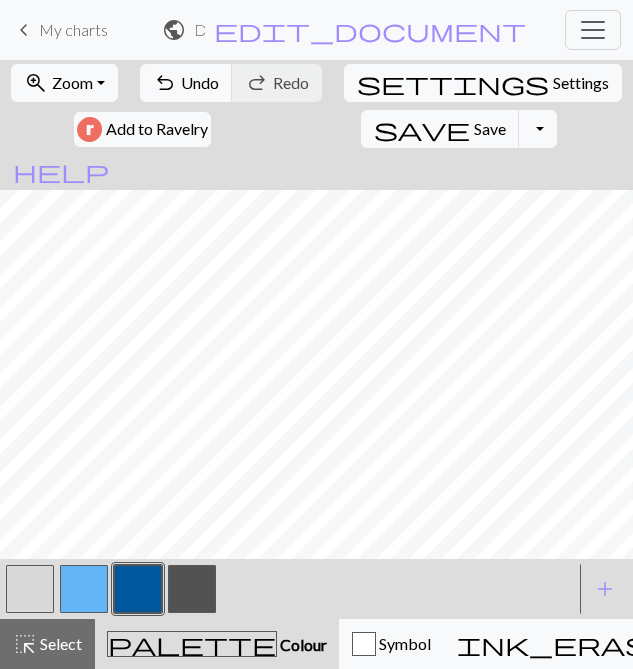 click at bounding box center [84, 589] 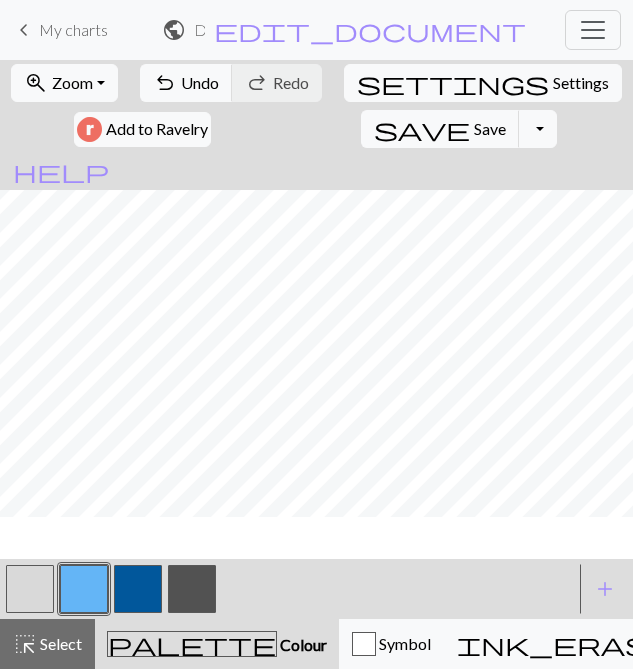 scroll, scrollTop: 0, scrollLeft: 0, axis: both 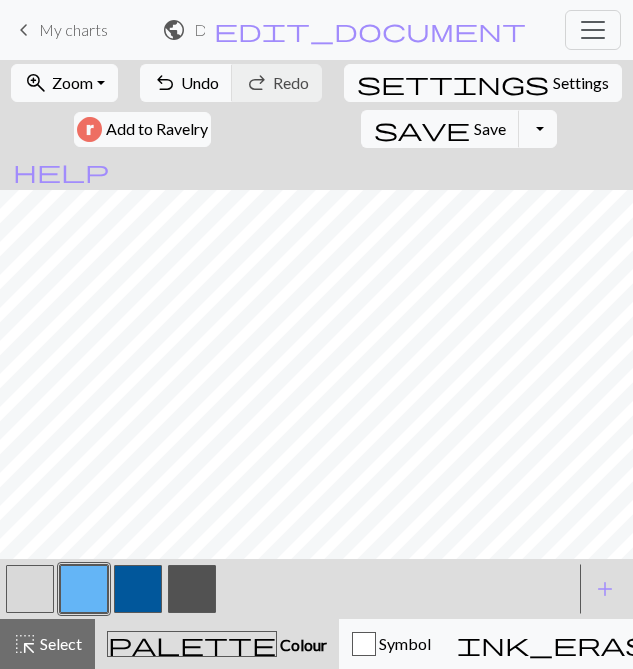click at bounding box center (138, 589) 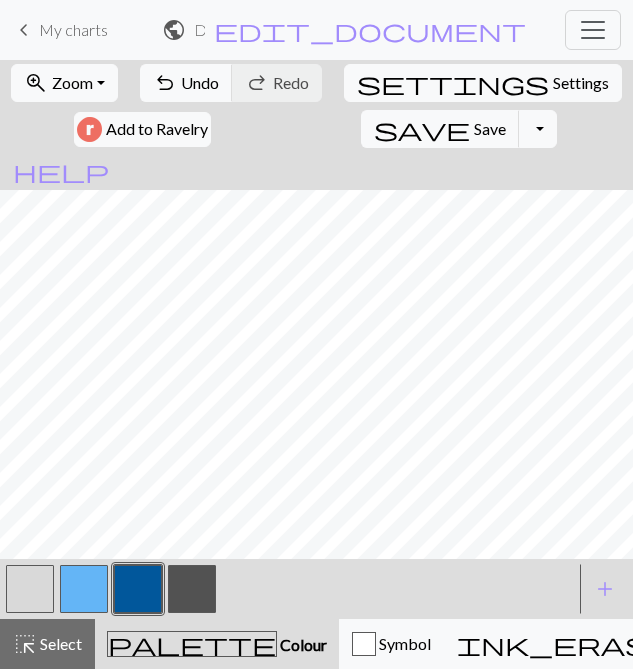 click at bounding box center (84, 589) 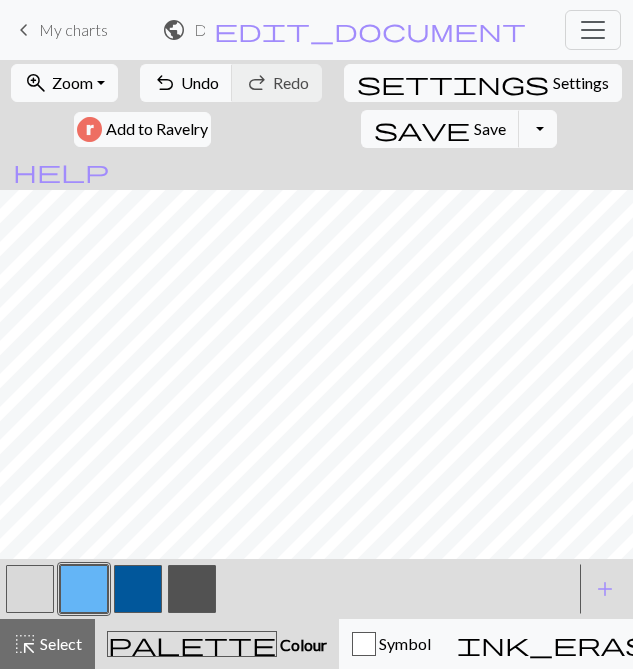 click at bounding box center (138, 589) 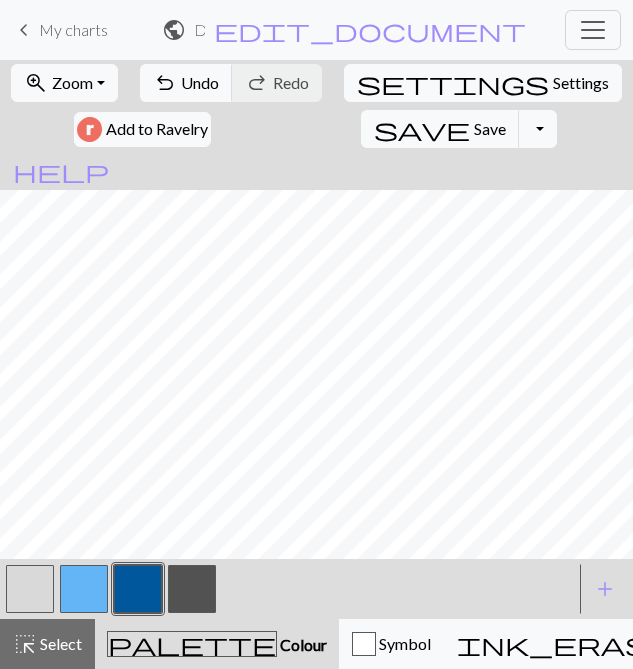 click at bounding box center [84, 589] 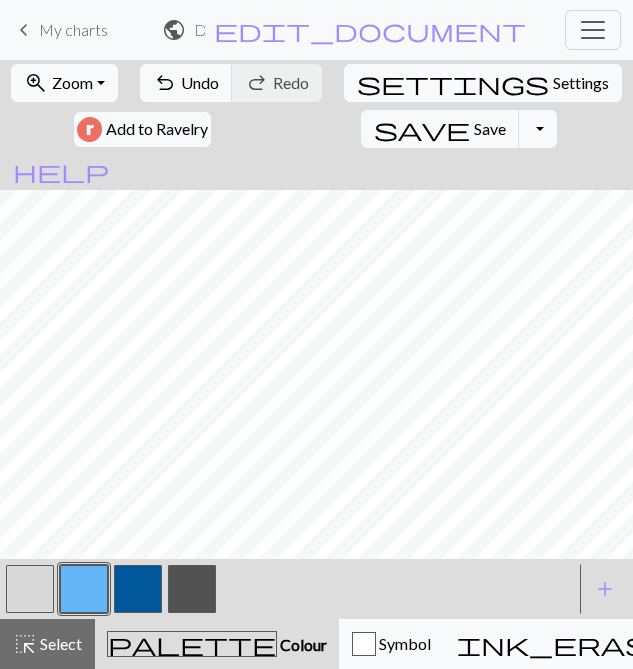 click at bounding box center [138, 589] 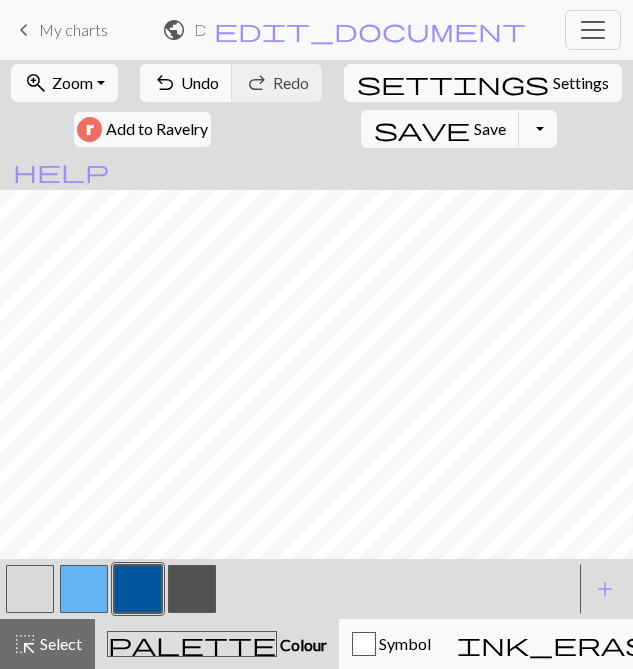 click at bounding box center (30, 589) 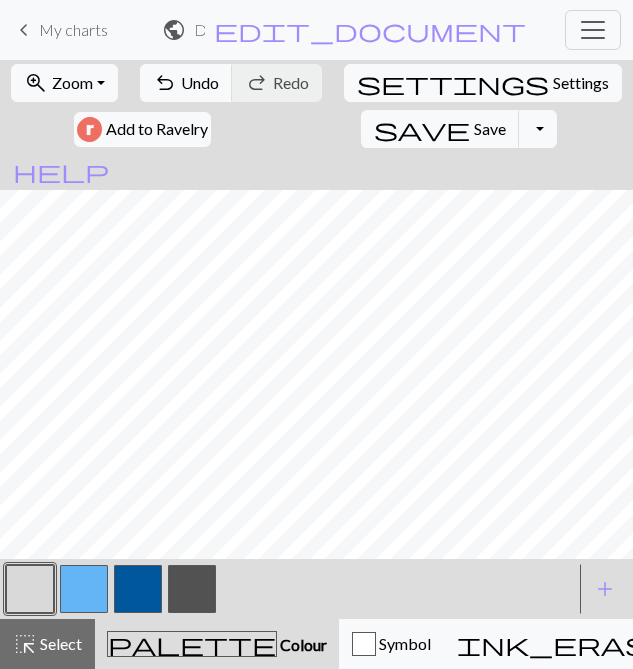 click at bounding box center [138, 589] 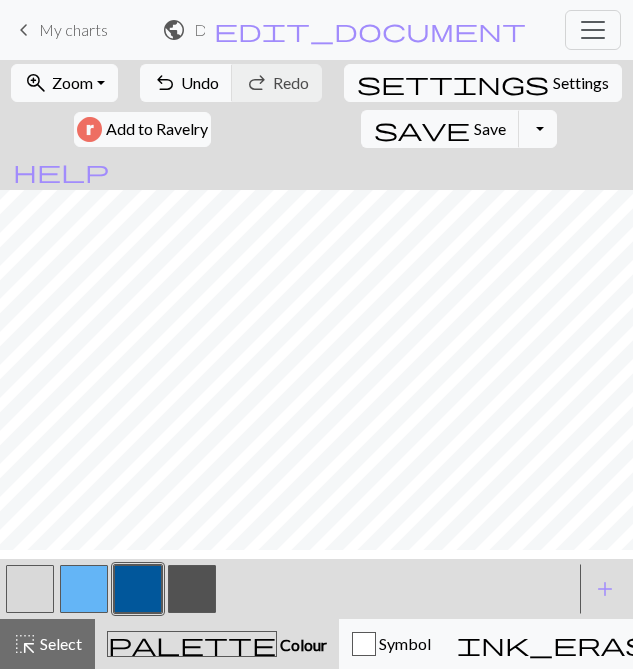 scroll, scrollTop: 72, scrollLeft: 0, axis: vertical 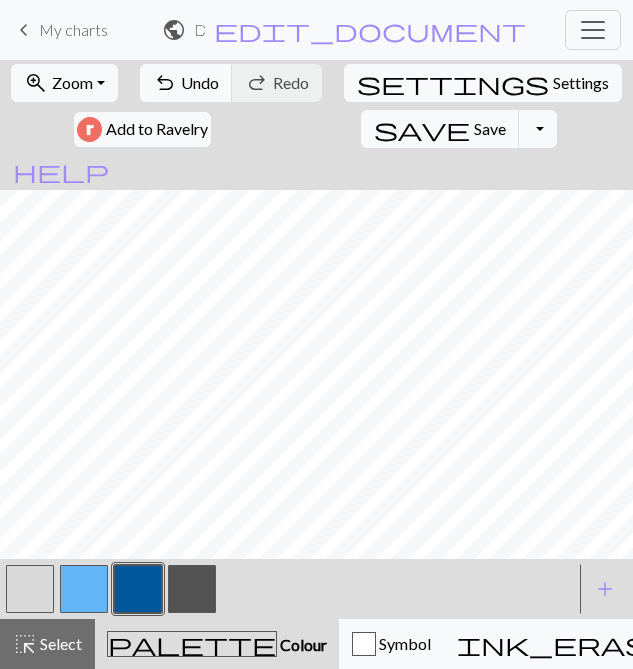 click at bounding box center [84, 589] 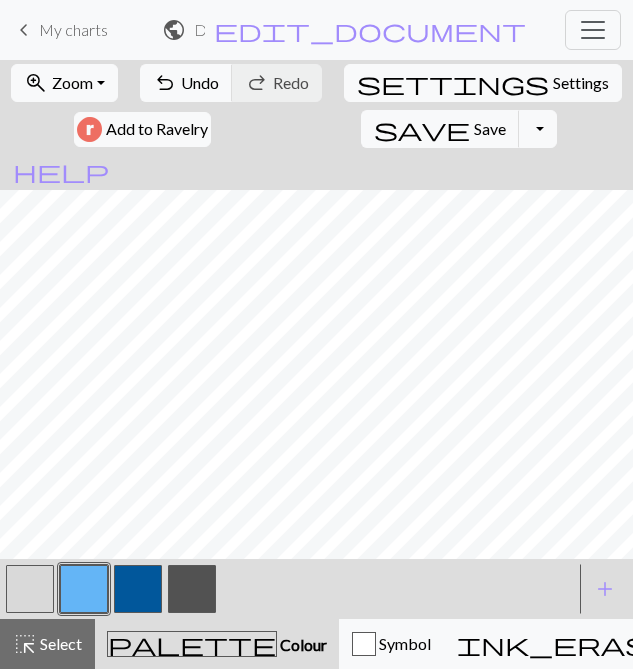click at bounding box center (138, 589) 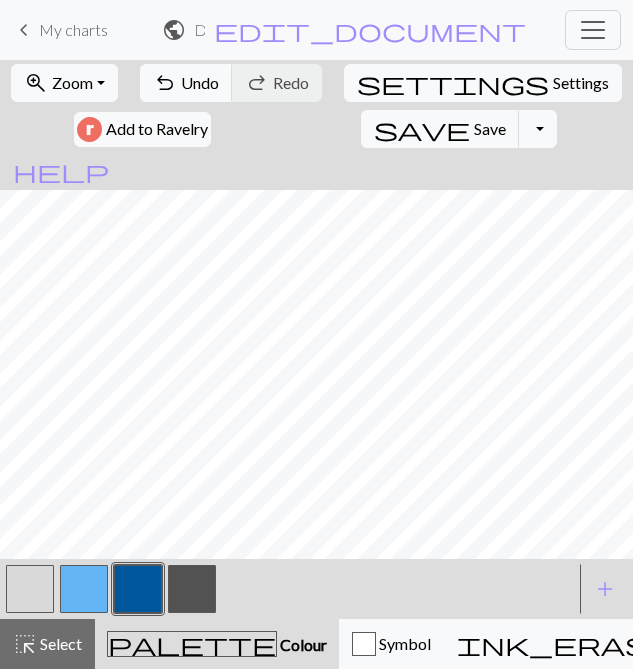 click at bounding box center [84, 589] 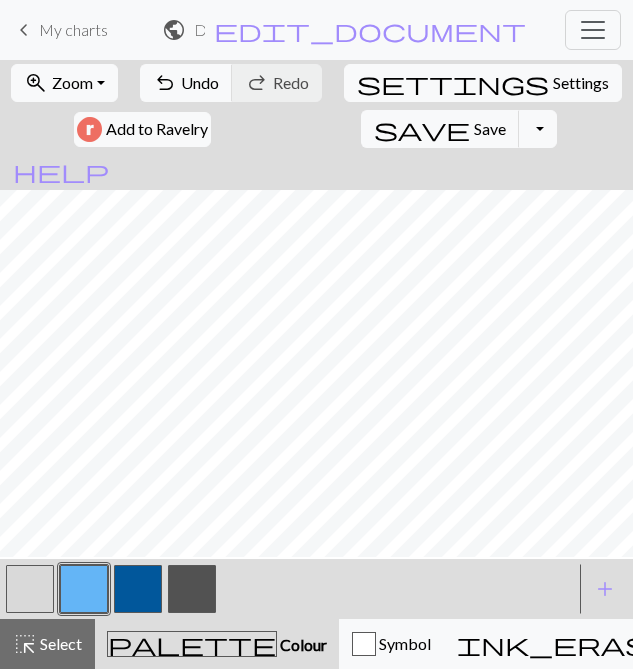 scroll, scrollTop: 9, scrollLeft: 0, axis: vertical 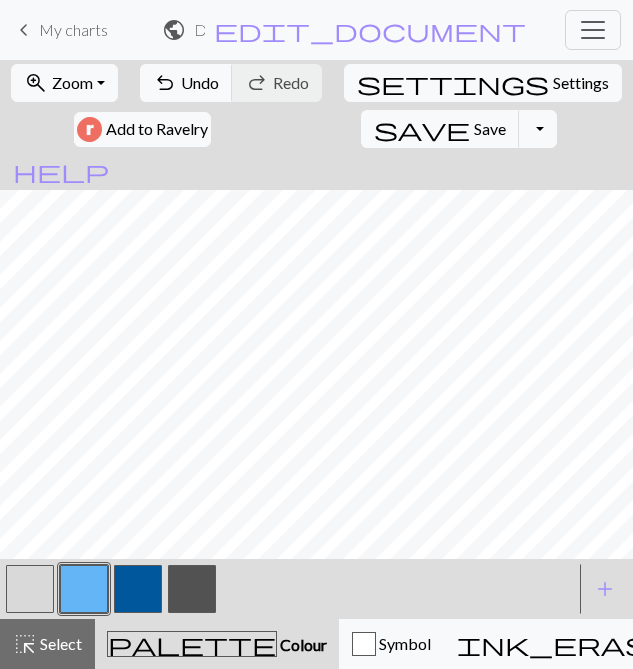 click at bounding box center (138, 589) 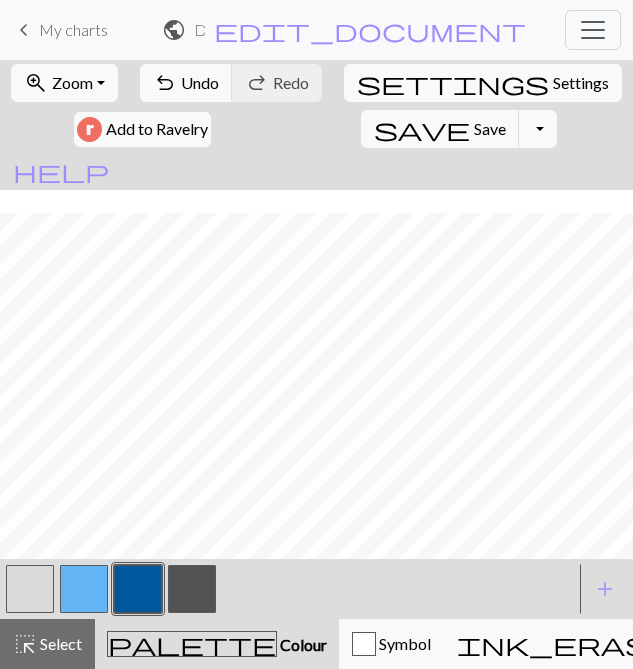 scroll, scrollTop: 921, scrollLeft: 0, axis: vertical 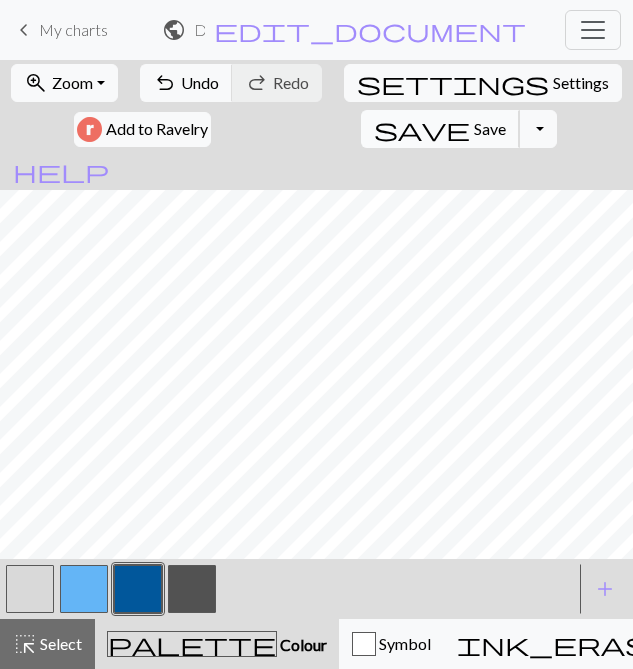 click on "save" at bounding box center (422, 129) 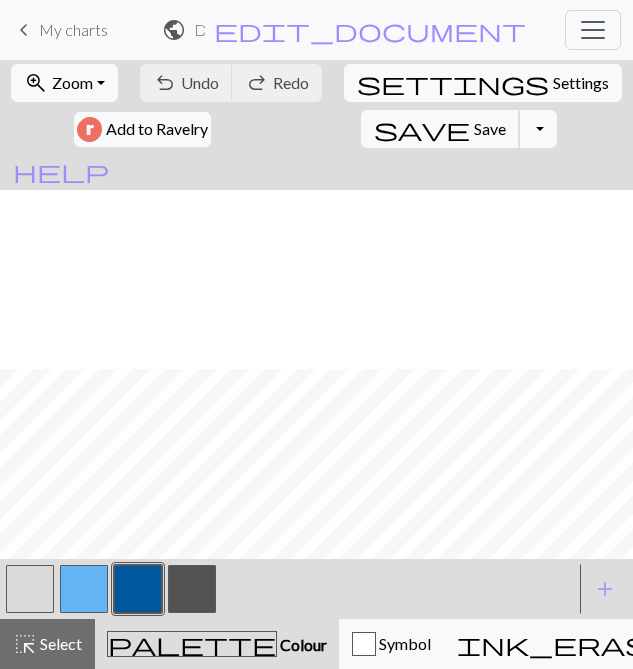 scroll, scrollTop: 921, scrollLeft: 0, axis: vertical 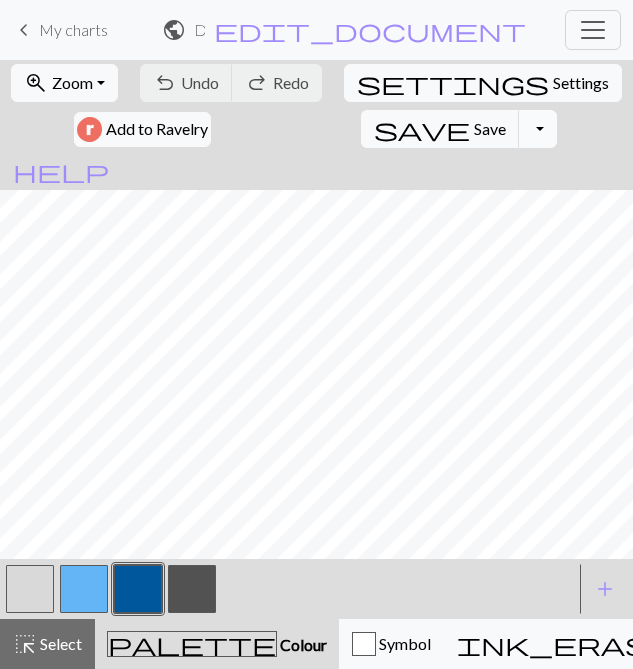 click on "Toggle Dropdown" at bounding box center (538, 129) 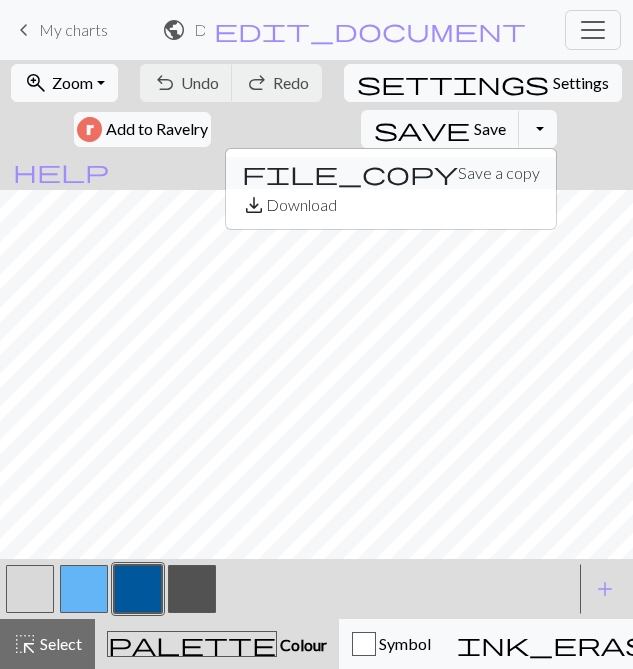 click on "file_copy  Save a copy" at bounding box center [391, 173] 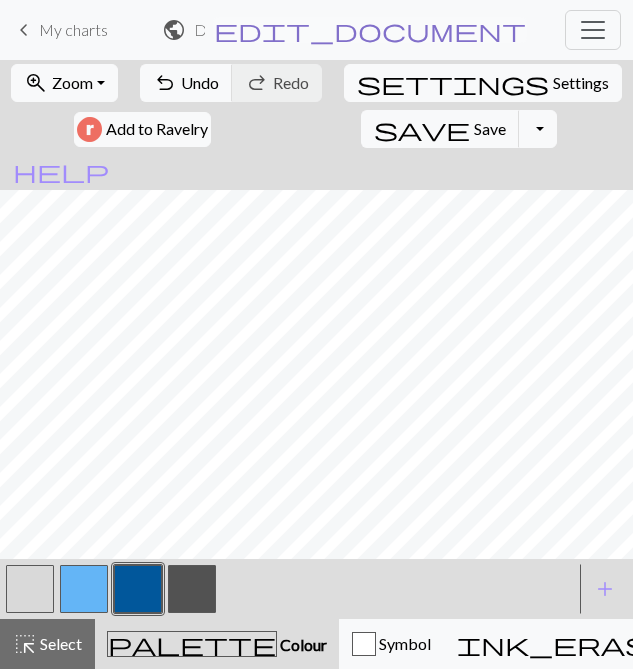 click on "edit_document" at bounding box center (370, 30) 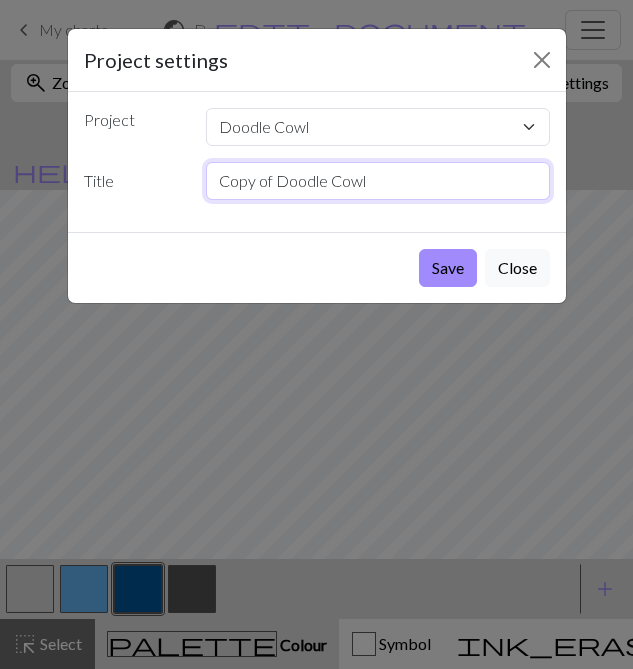 drag, startPoint x: 218, startPoint y: 184, endPoint x: 274, endPoint y: 184, distance: 56 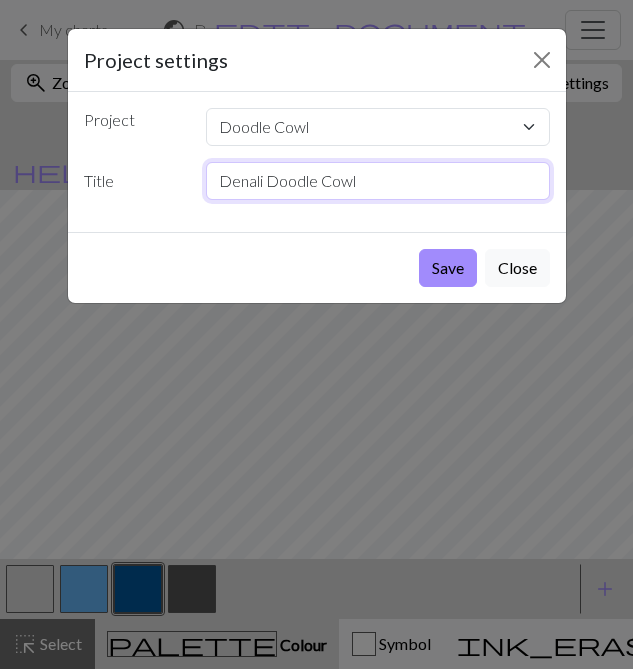 click on "Denali Doodle Cowl" at bounding box center [378, 181] 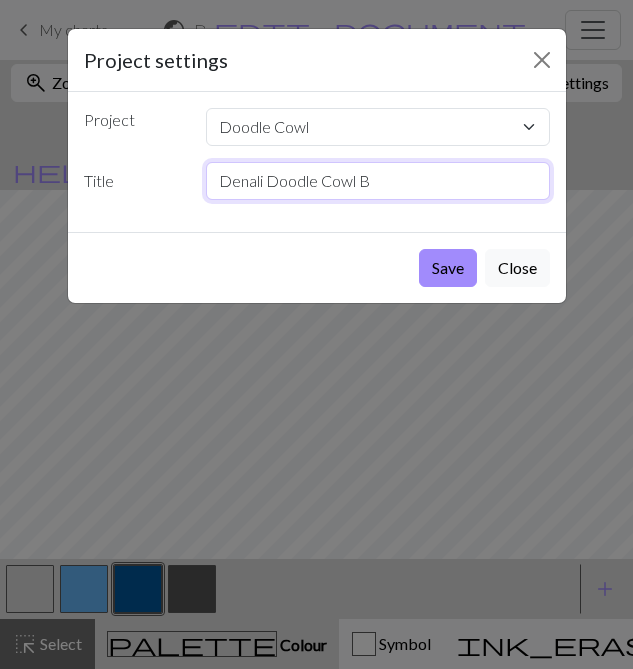 click on "Denali Doodle Cowl B" at bounding box center [378, 181] 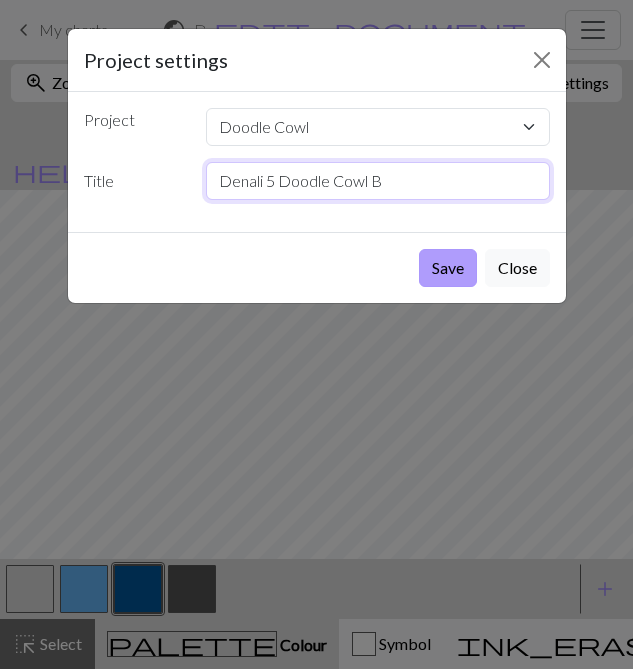 type on "Denali 5 Doodle Cowl B" 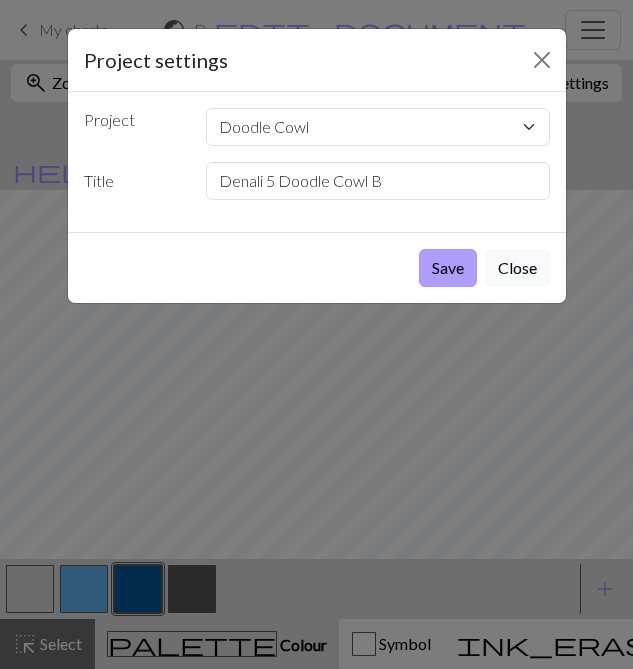click on "Save" at bounding box center [448, 268] 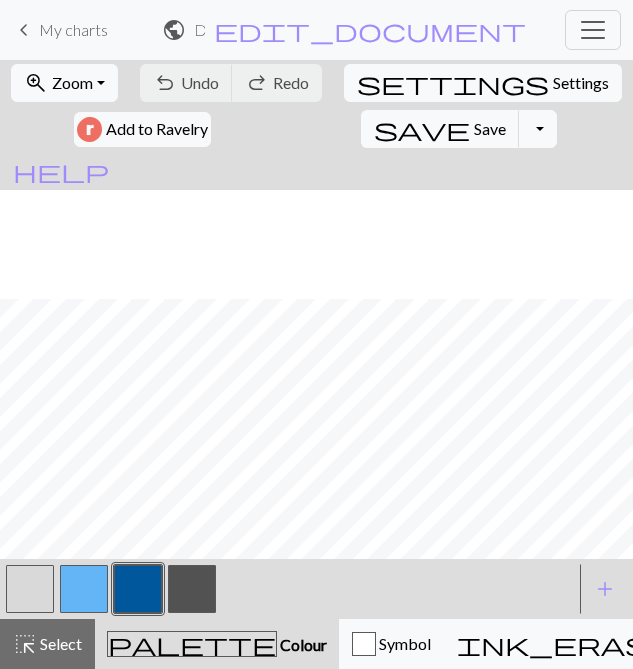 scroll, scrollTop: 921, scrollLeft: 0, axis: vertical 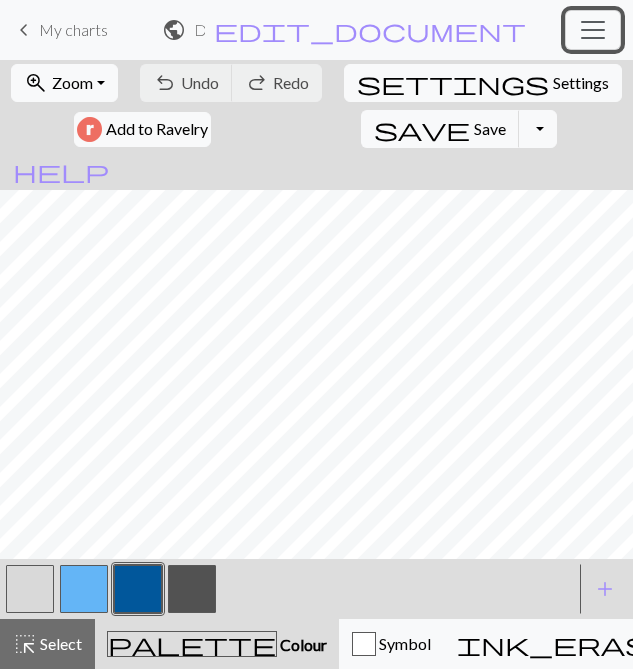 click at bounding box center (593, 30) 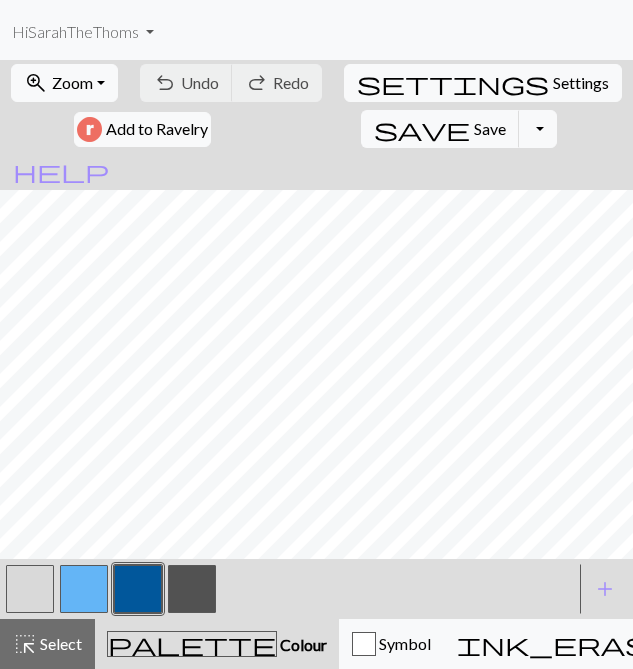 scroll, scrollTop: 198, scrollLeft: 0, axis: vertical 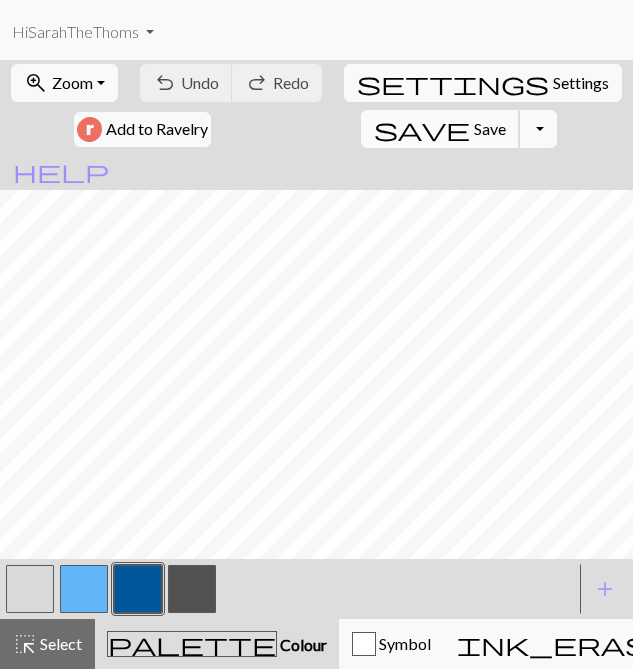 click on "Save" at bounding box center [490, 128] 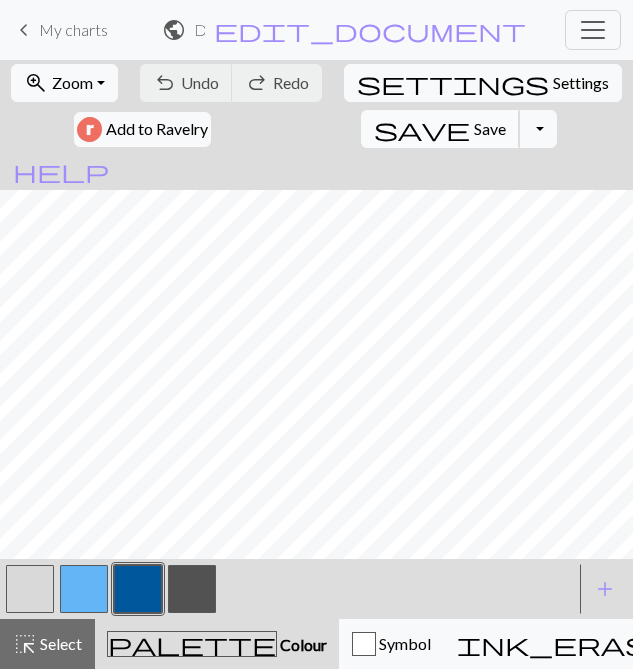 scroll, scrollTop: 0, scrollLeft: 0, axis: both 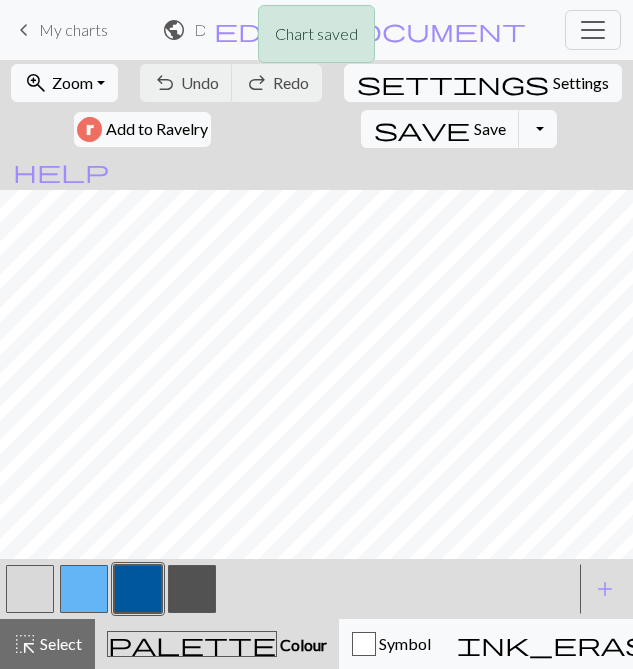 click on "Chart saved" at bounding box center [316, 39] 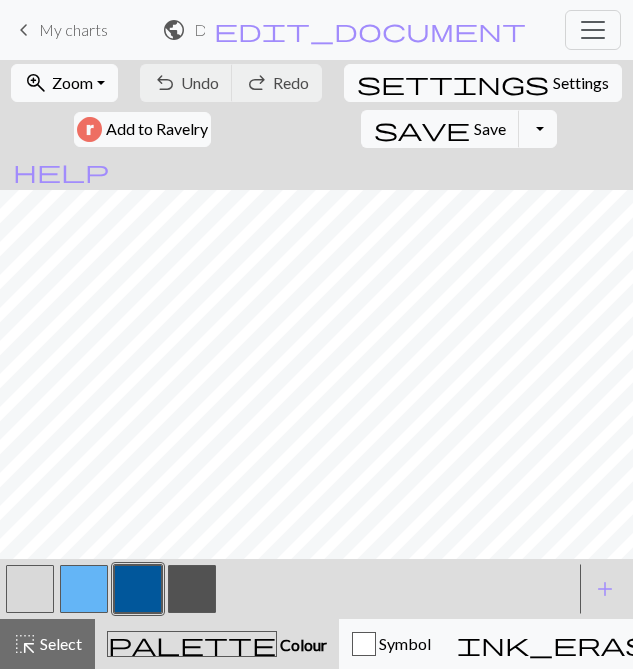 click on "My charts" at bounding box center [73, 29] 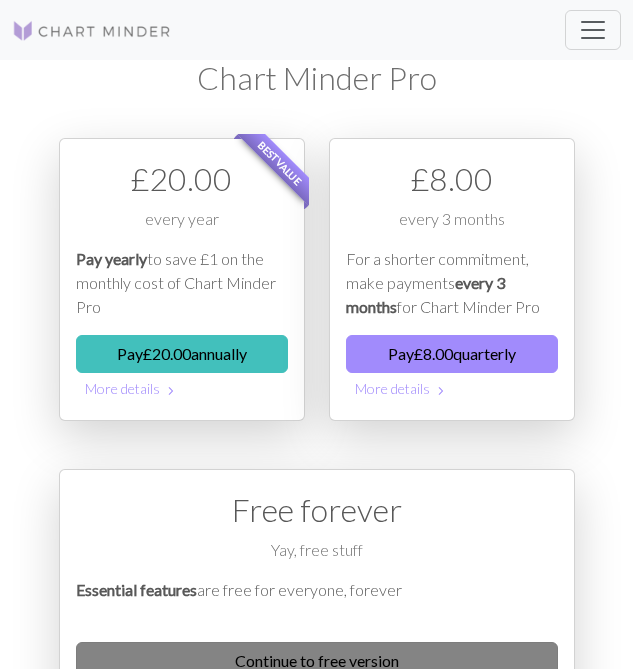 click on "Continue to free version" at bounding box center (317, 661) 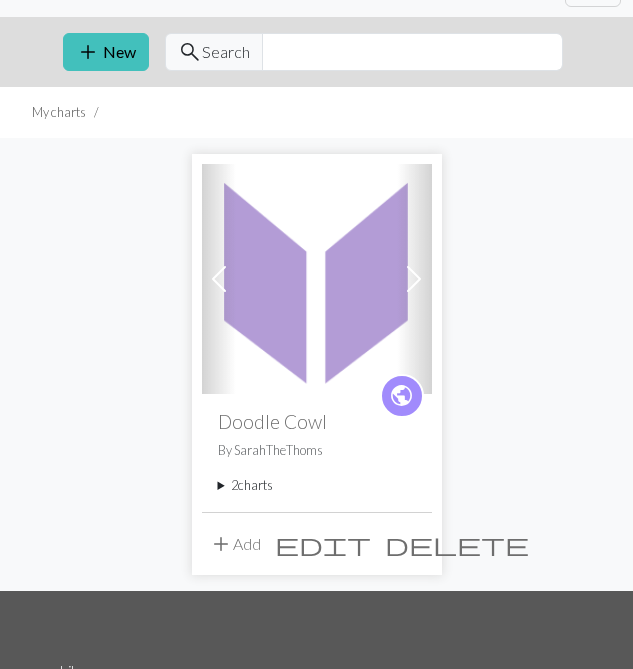 scroll, scrollTop: 38, scrollLeft: 0, axis: vertical 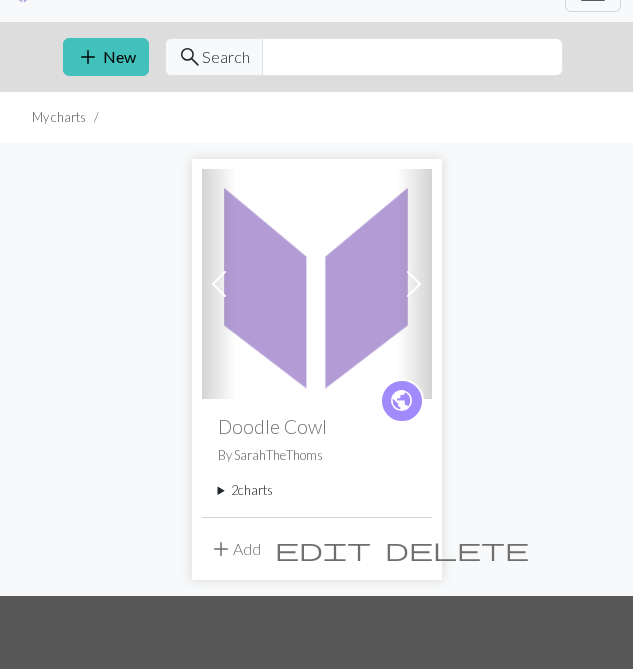 click at bounding box center [414, 284] 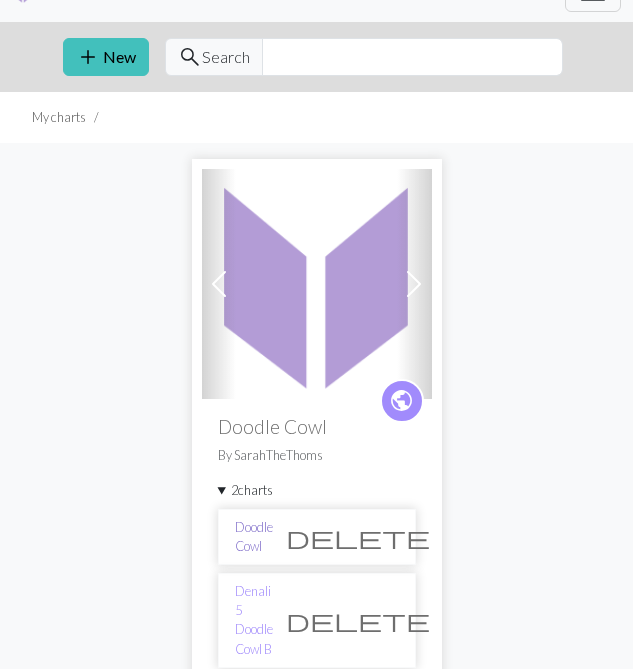 click on "Doodle Cowl" at bounding box center [254, 537] 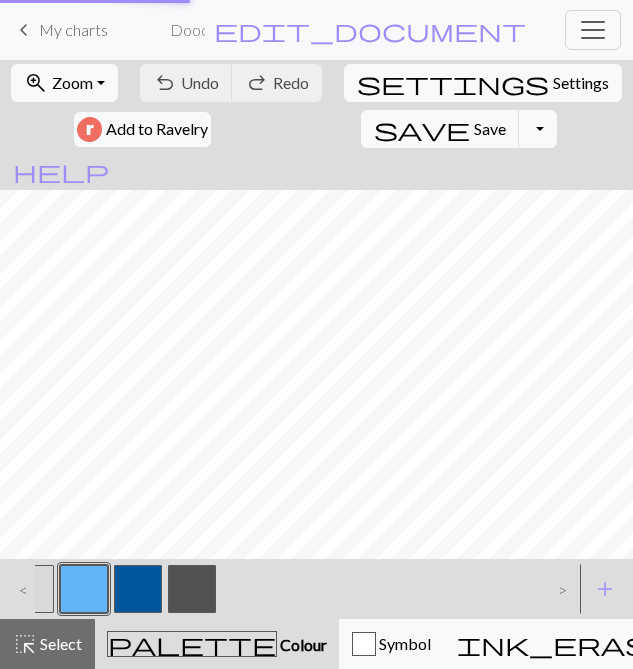 scroll, scrollTop: 0, scrollLeft: 0, axis: both 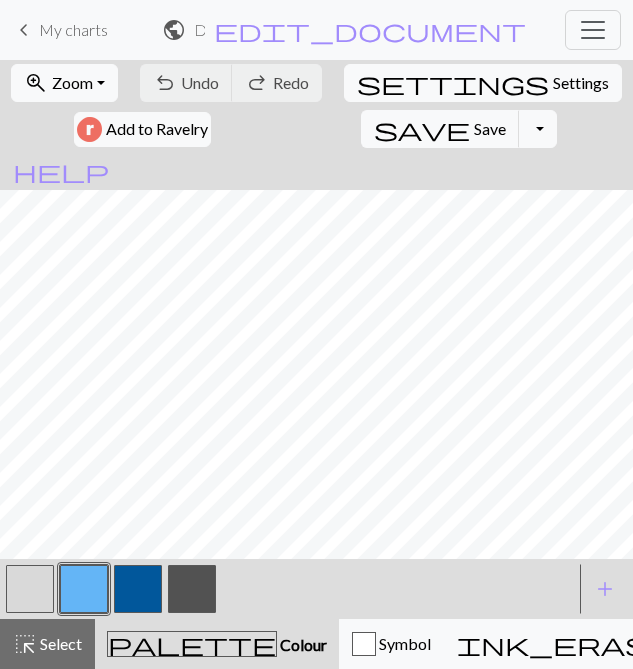 click on "Doodle Cowl  /  Doodle Cowl" at bounding box center [199, 29] 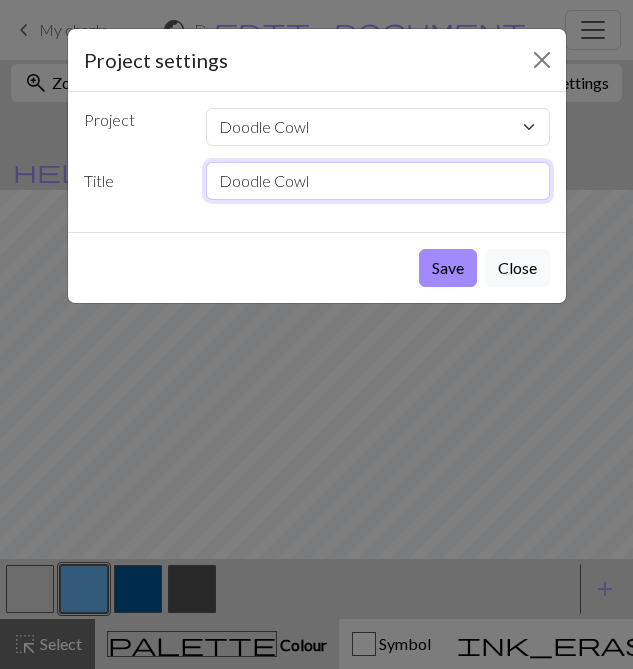 click on "Doodle Cowl" at bounding box center (378, 181) 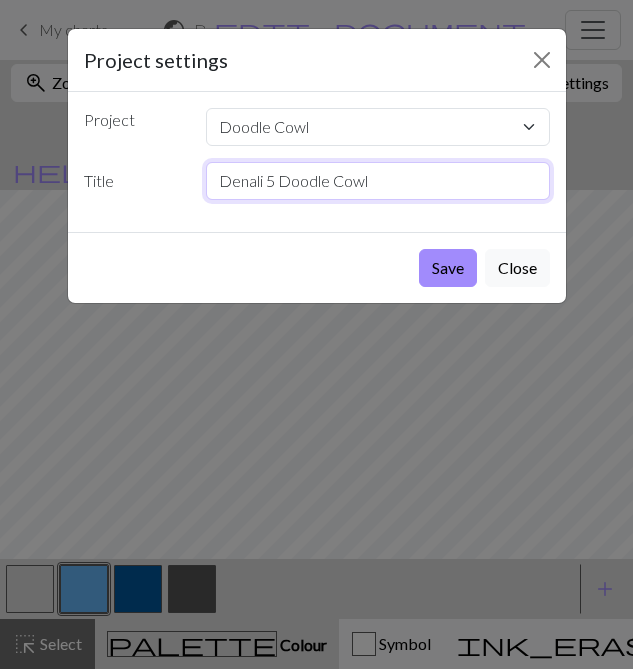 click on "Denali 5 Doodle Cowl" at bounding box center (378, 181) 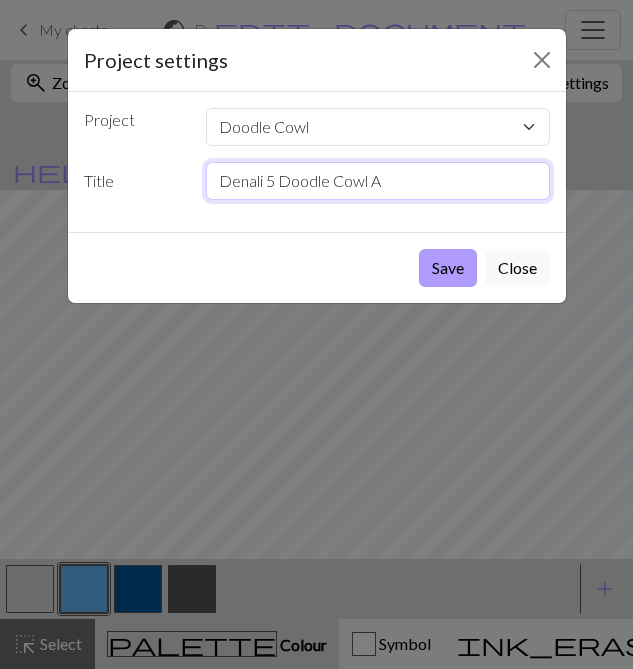 type on "Denali 5 Doodle Cowl A" 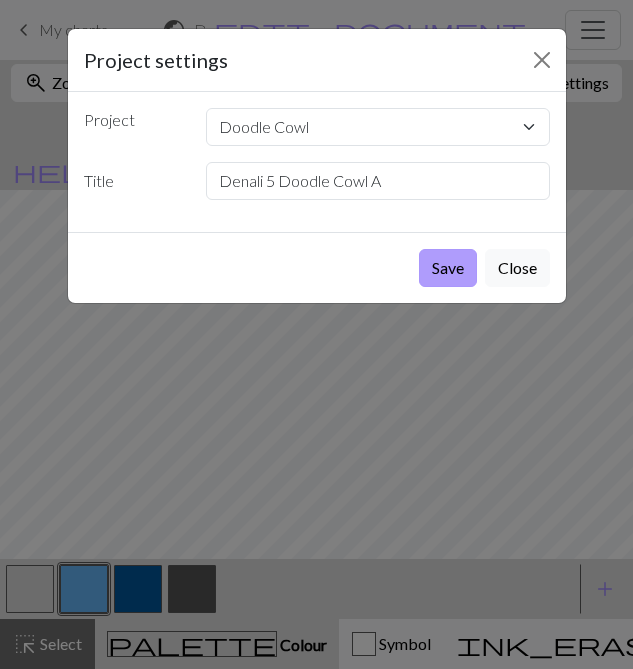 click on "Save" at bounding box center [448, 268] 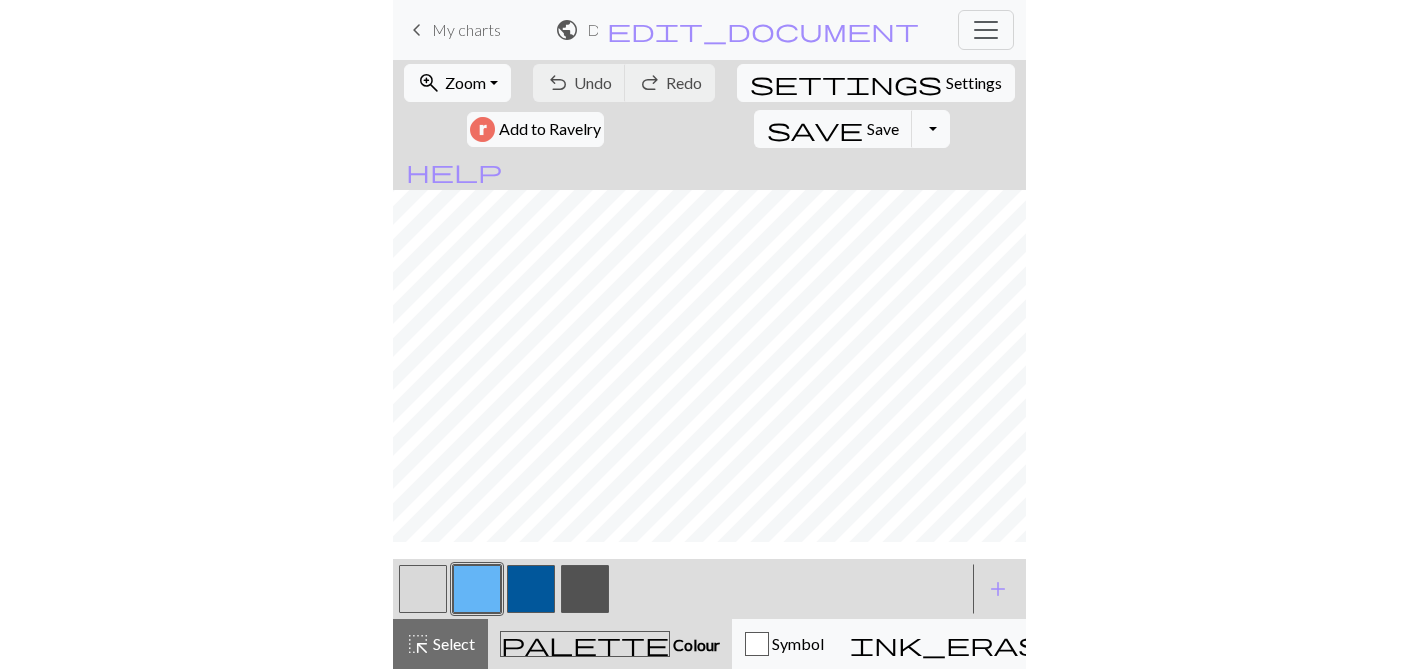 scroll, scrollTop: 509, scrollLeft: 0, axis: vertical 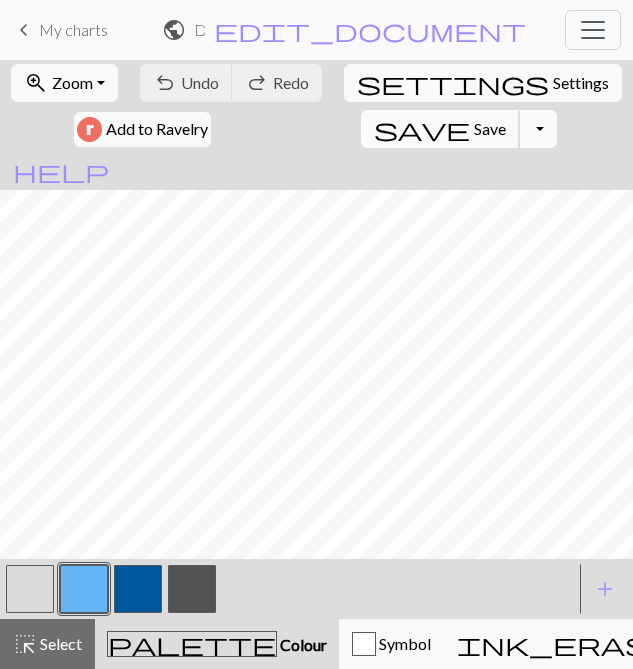 click on "Save" at bounding box center (490, 128) 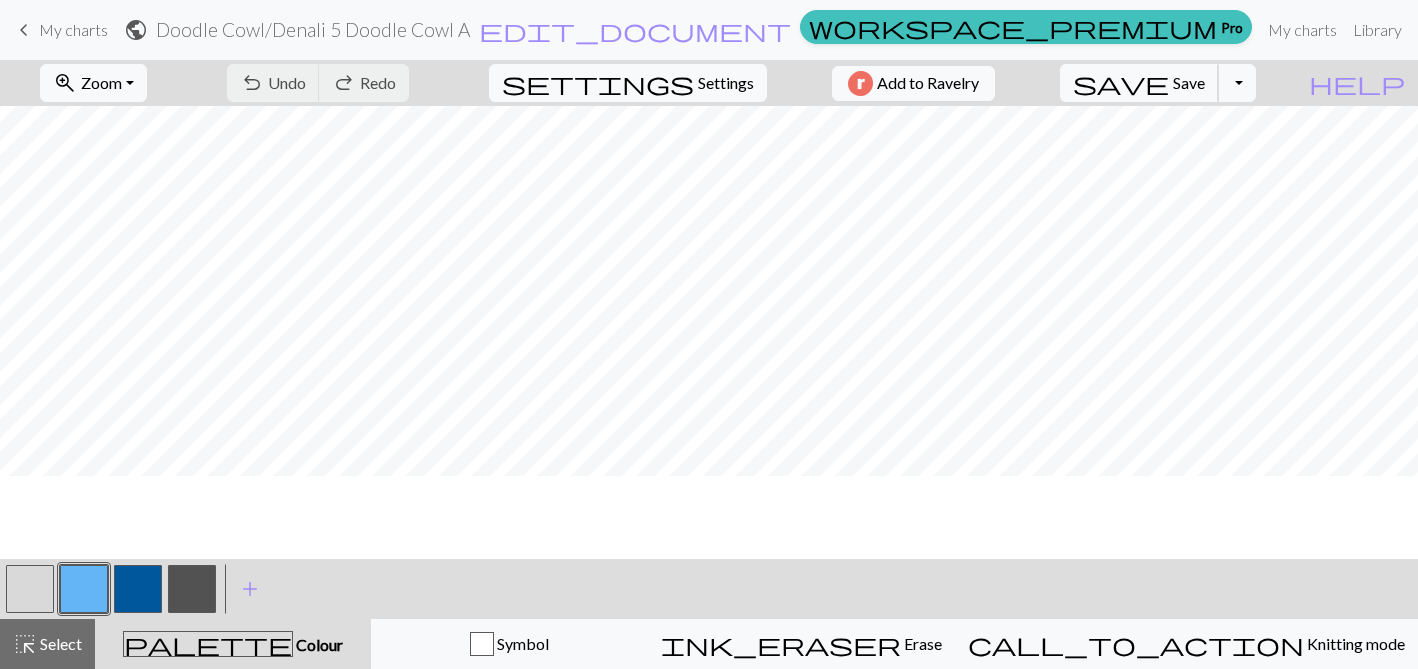 scroll, scrollTop: 0, scrollLeft: 0, axis: both 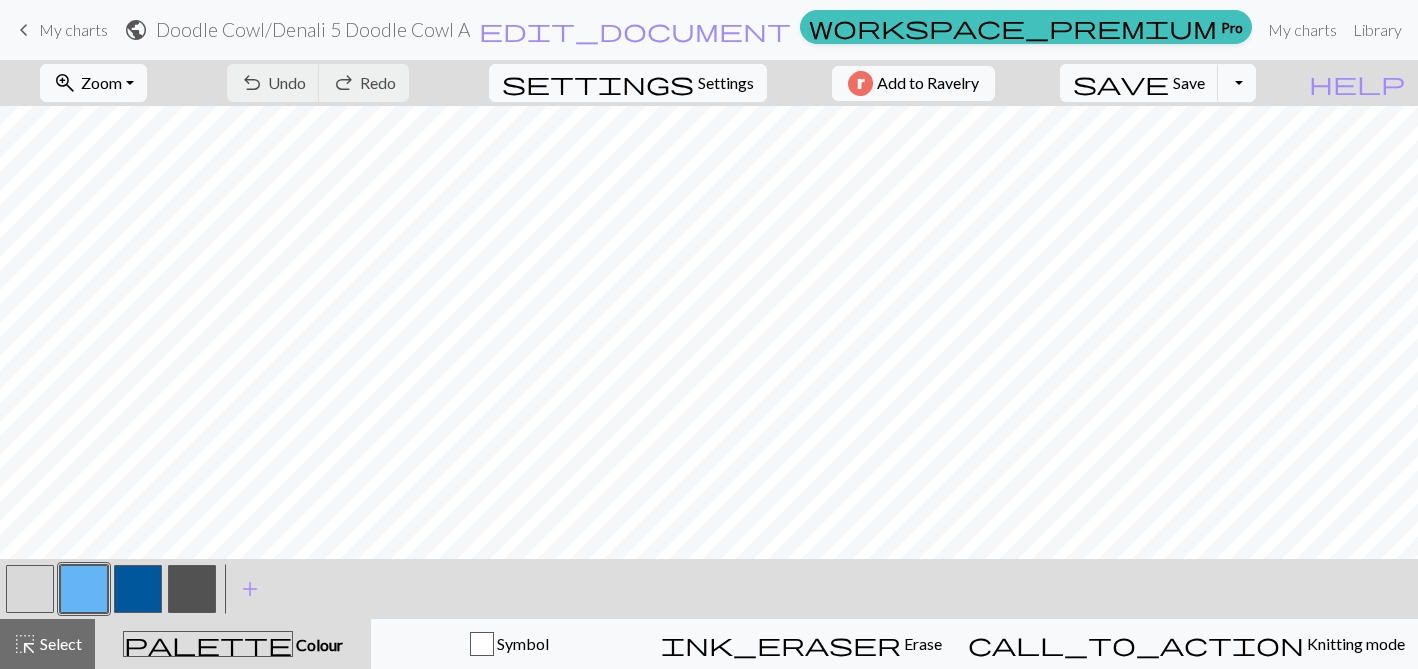 click on "My charts" at bounding box center [73, 29] 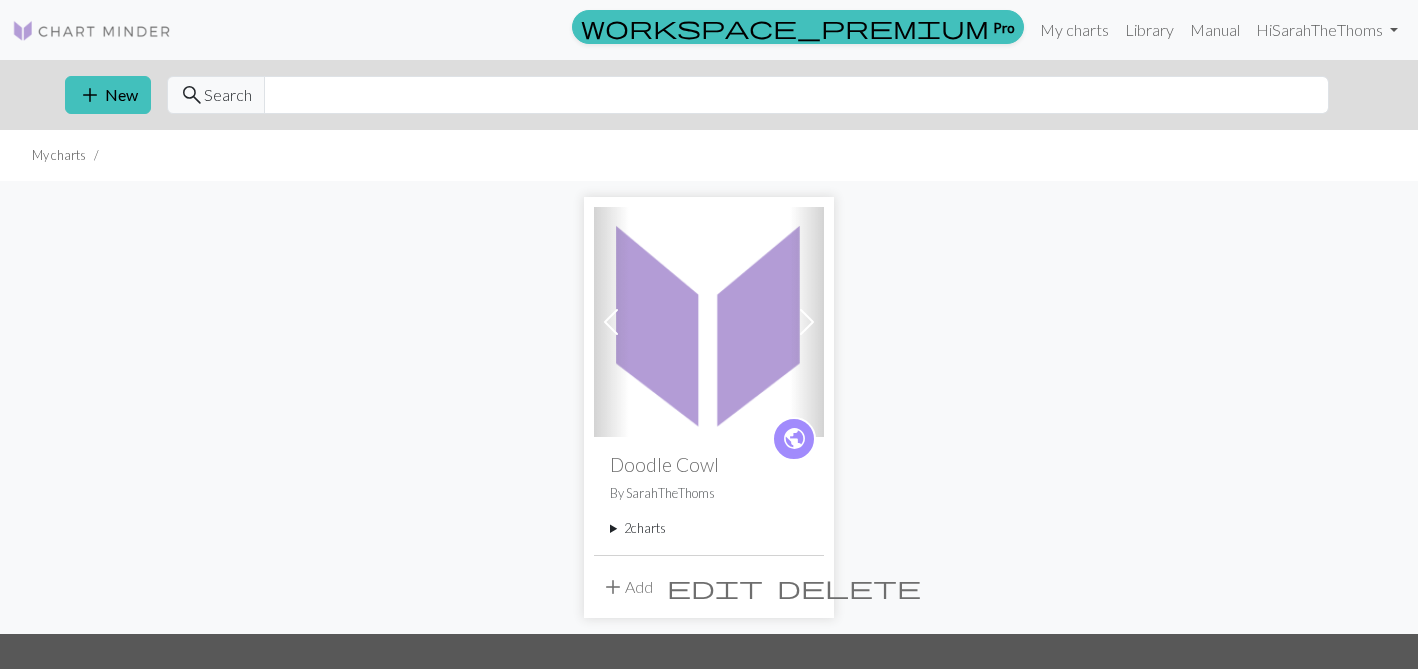 click on "2  charts" at bounding box center [709, 528] 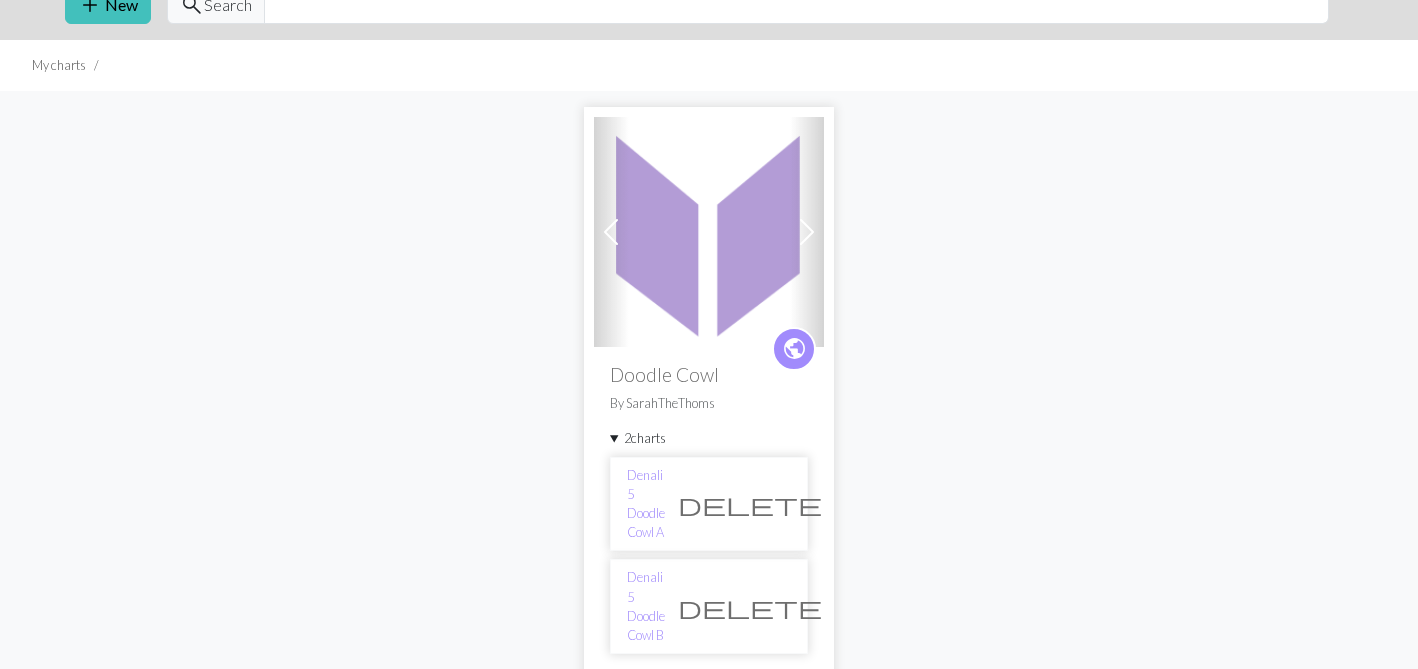 scroll, scrollTop: 95, scrollLeft: 0, axis: vertical 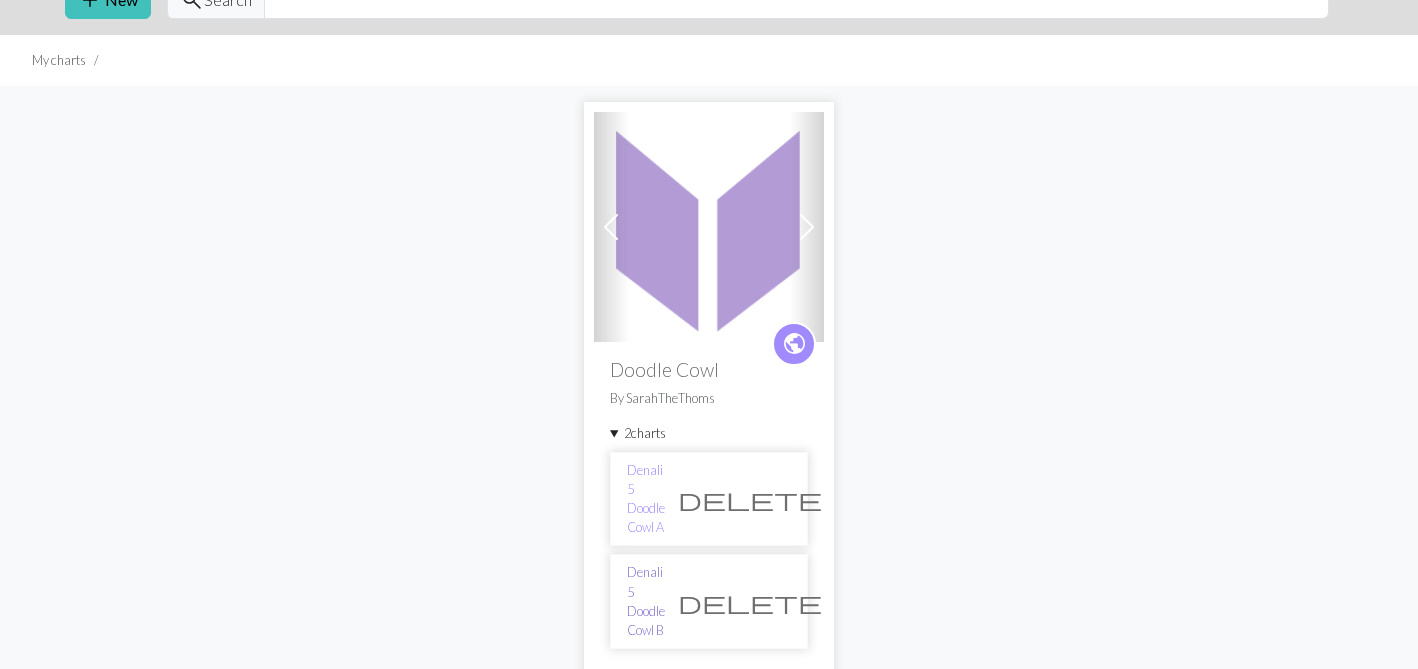 click on "Denali 5 Doodle Cowl B" at bounding box center (646, 601) 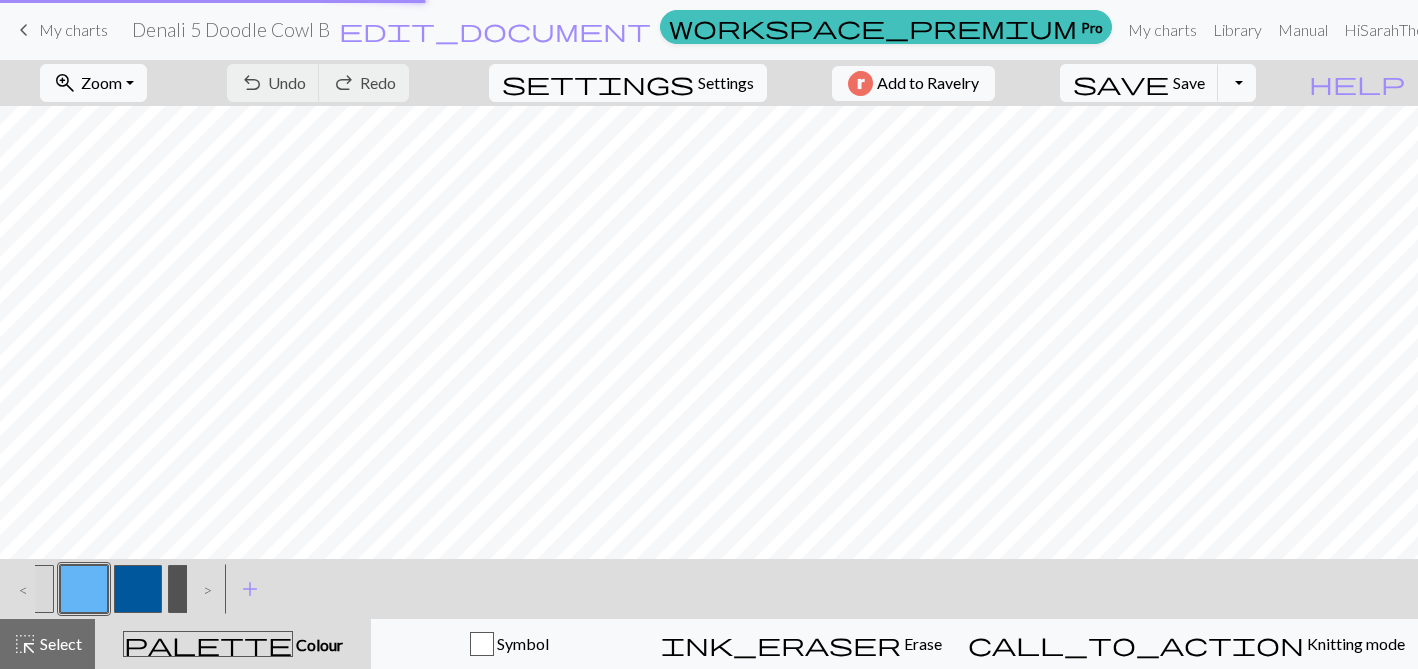 scroll, scrollTop: 0, scrollLeft: 0, axis: both 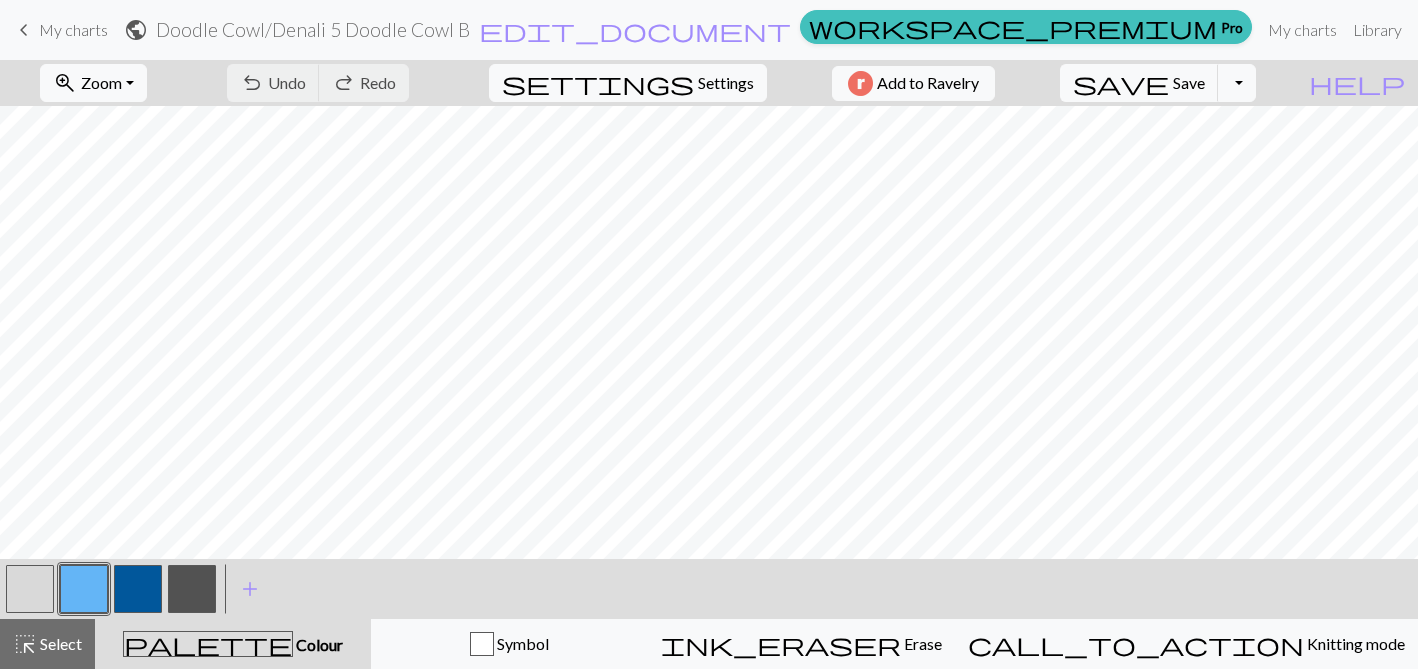 click at bounding box center (30, 589) 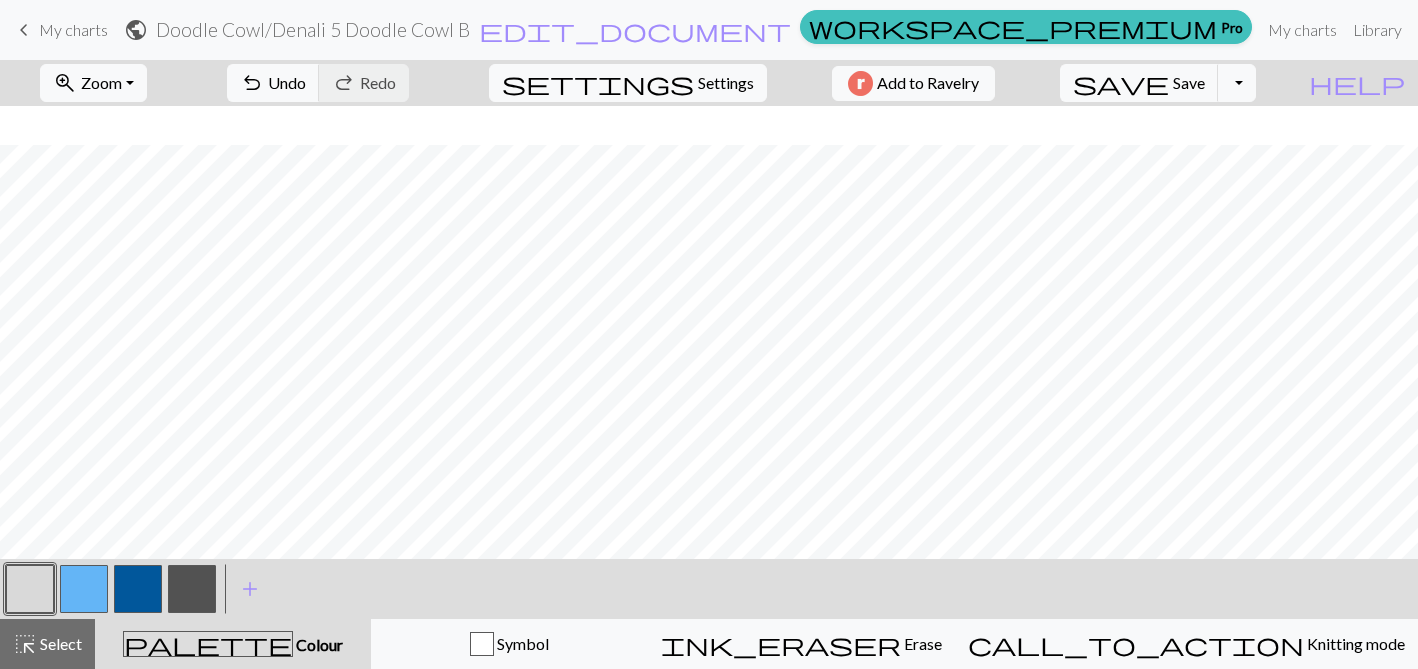 scroll, scrollTop: 837, scrollLeft: 0, axis: vertical 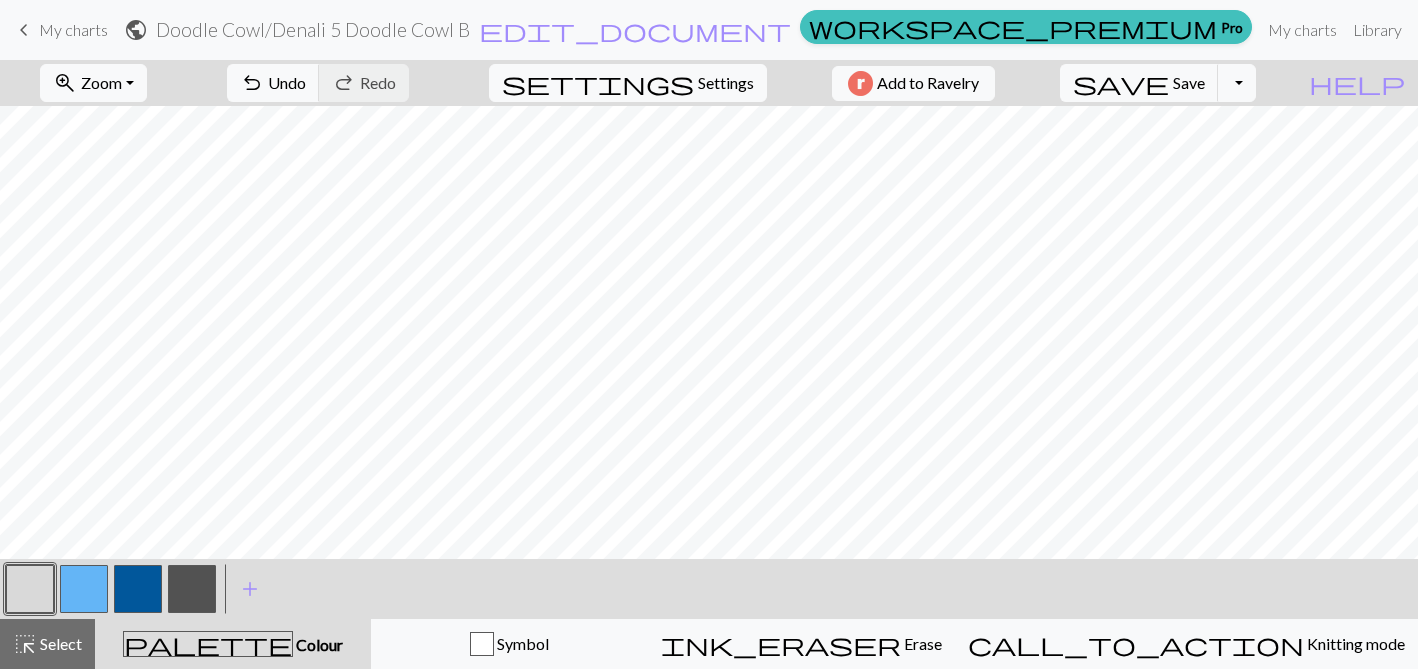 click at bounding box center [192, 589] 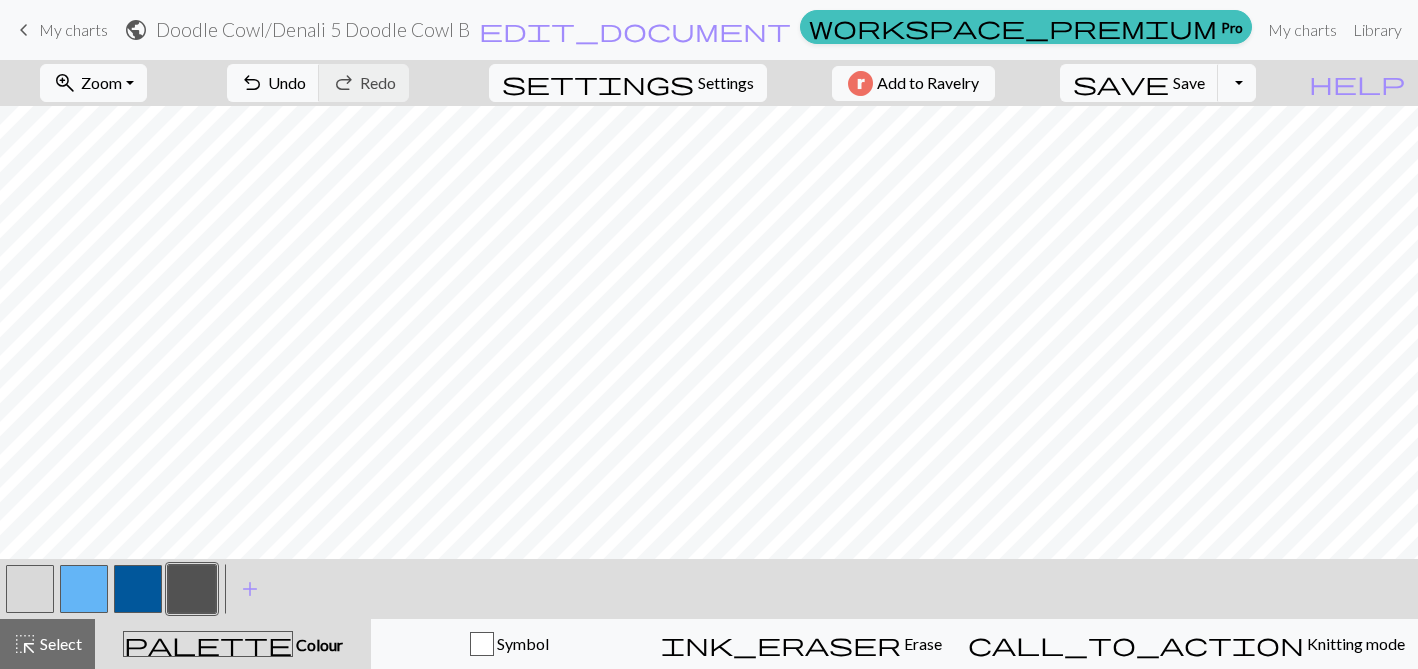 click at bounding box center (30, 589) 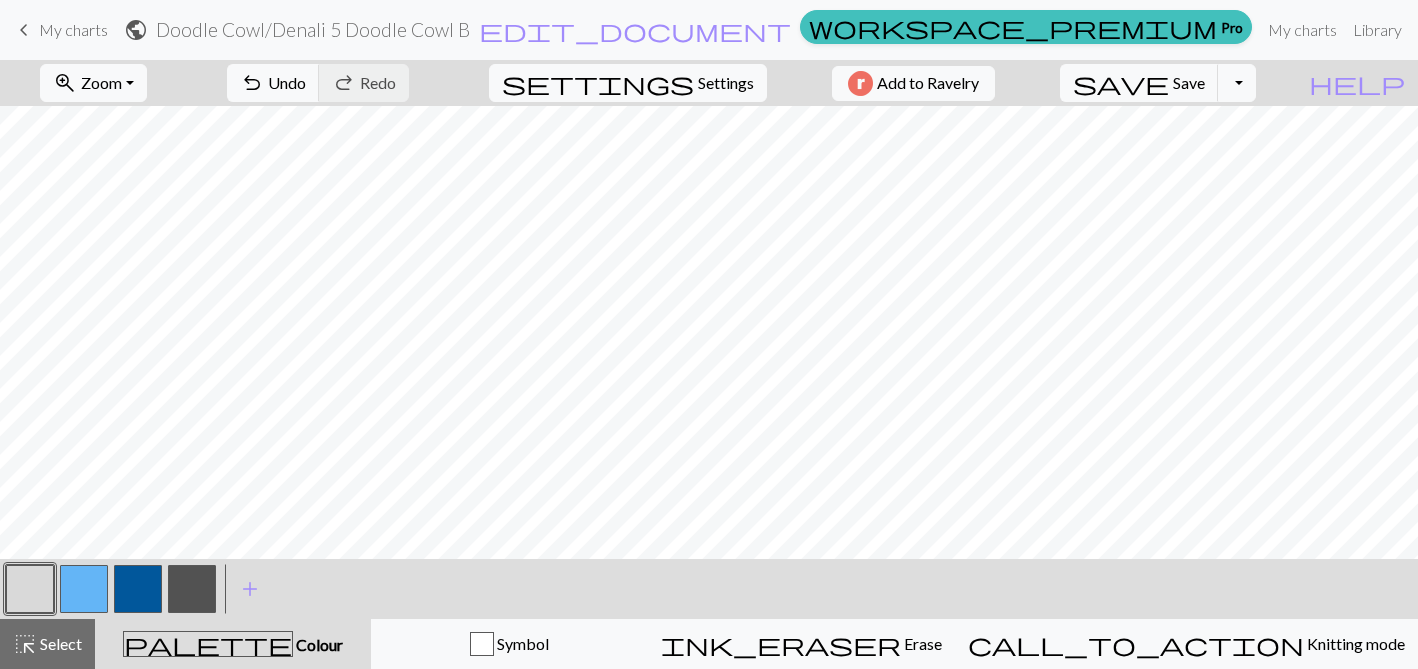 click at bounding box center (192, 589) 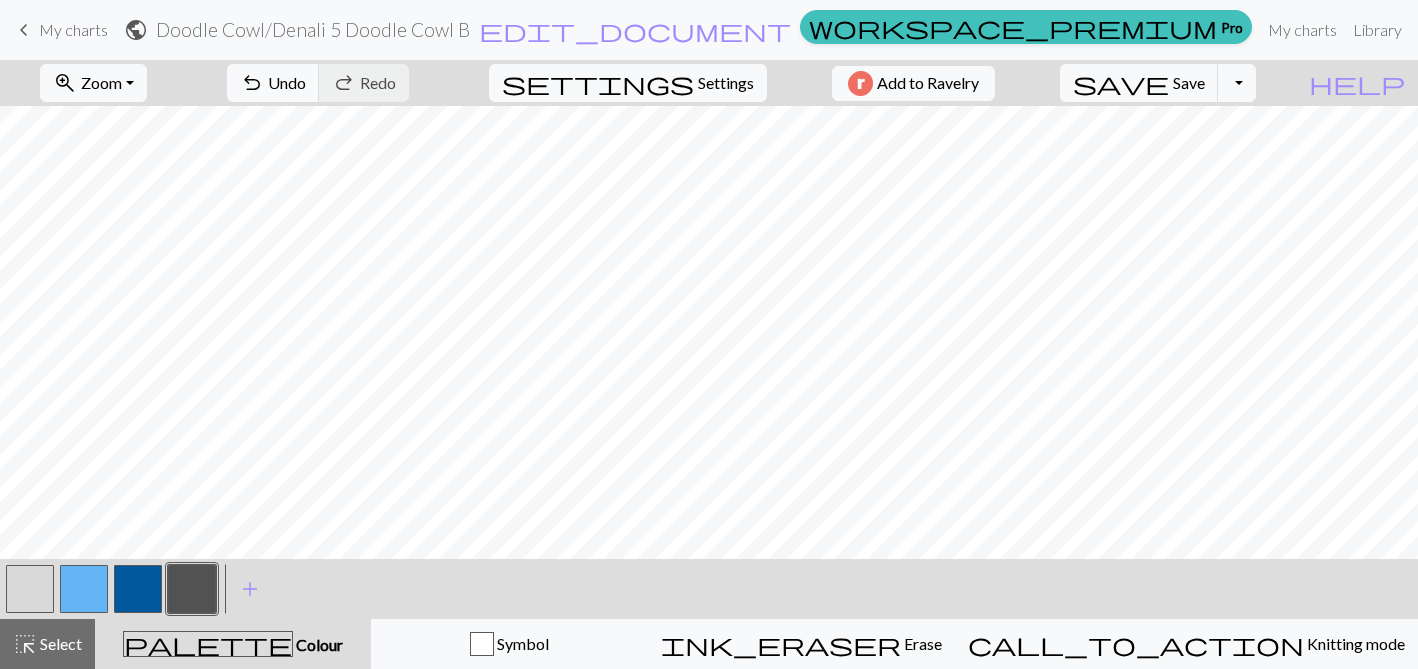 click at bounding box center [84, 589] 